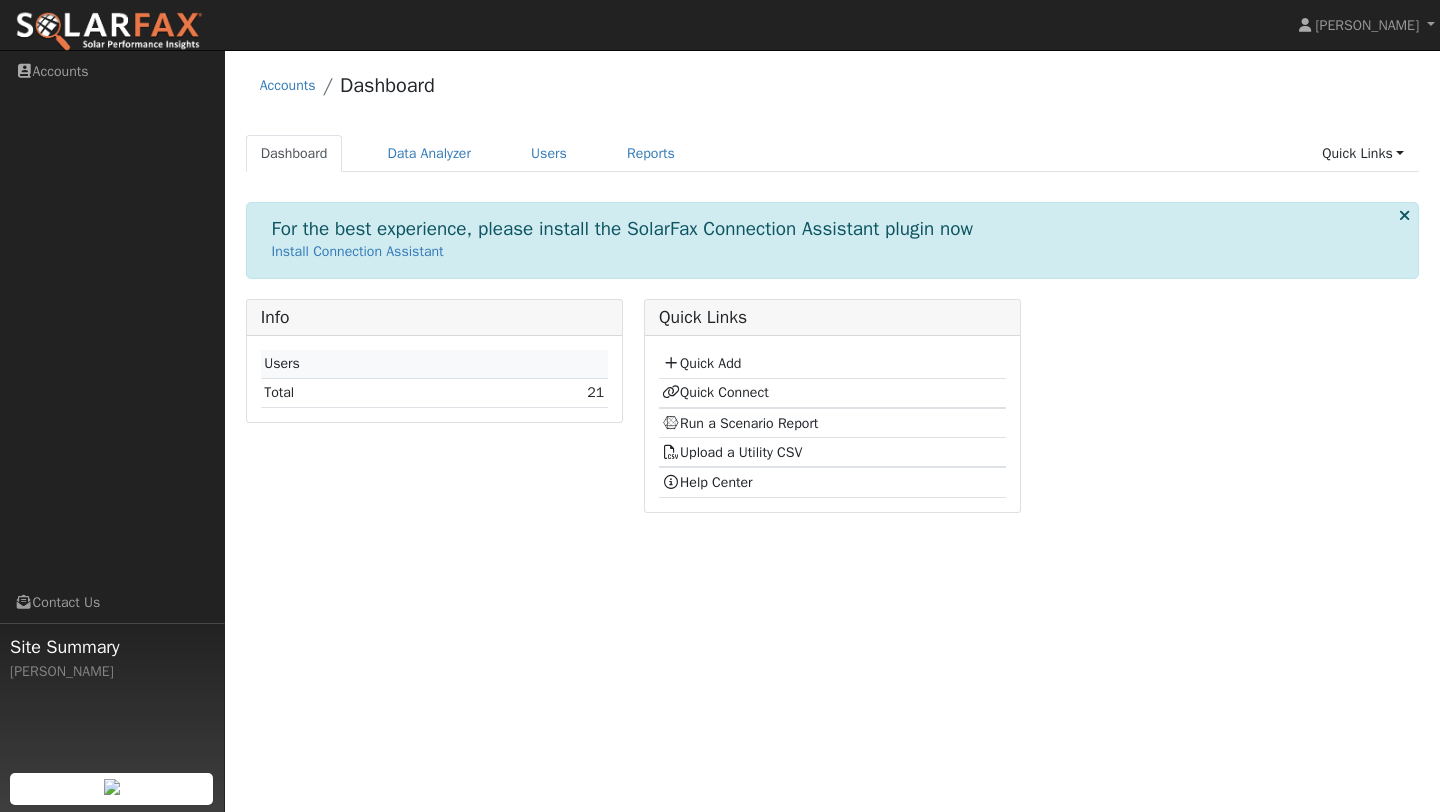 scroll, scrollTop: 0, scrollLeft: 0, axis: both 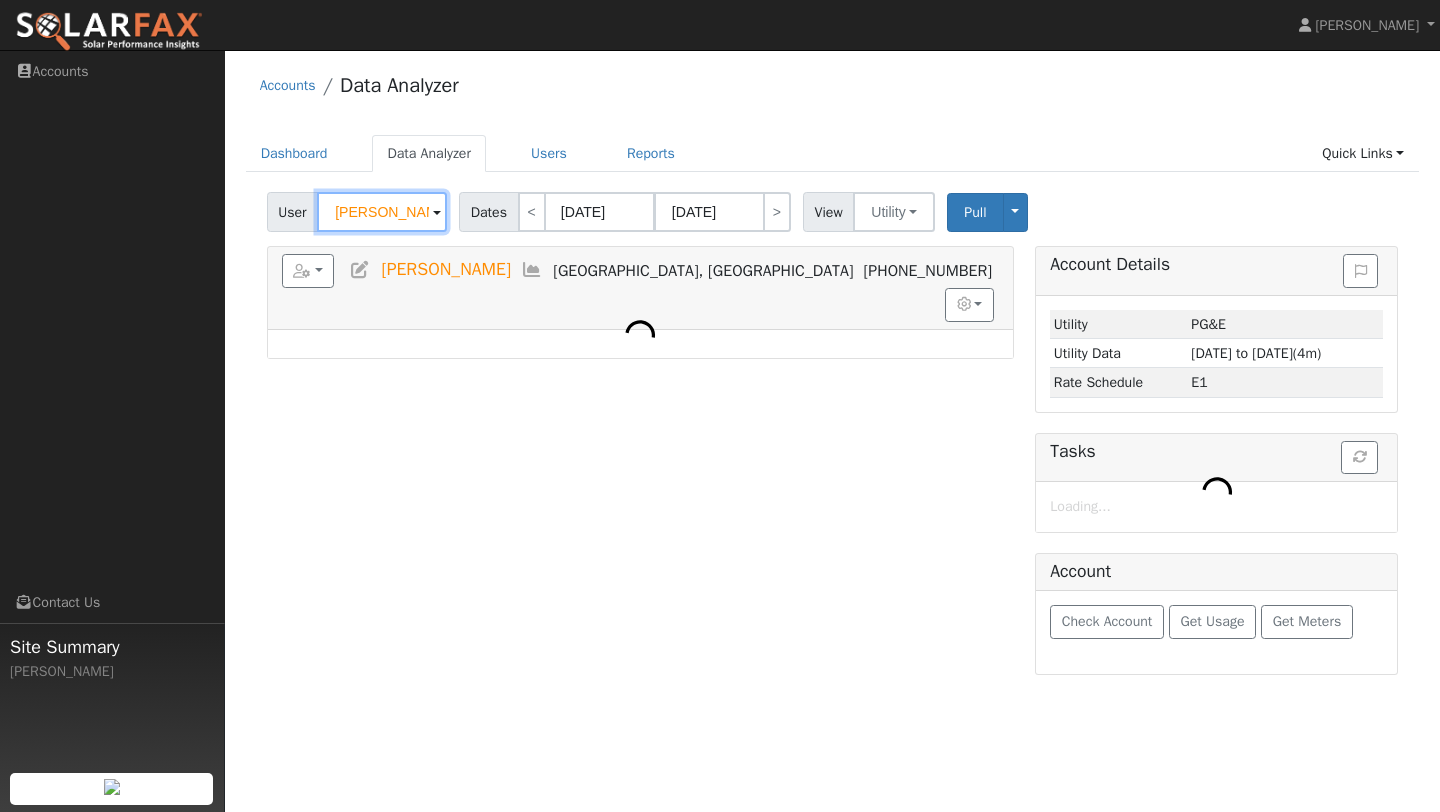 click on "[PERSON_NAME]" at bounding box center [382, 212] 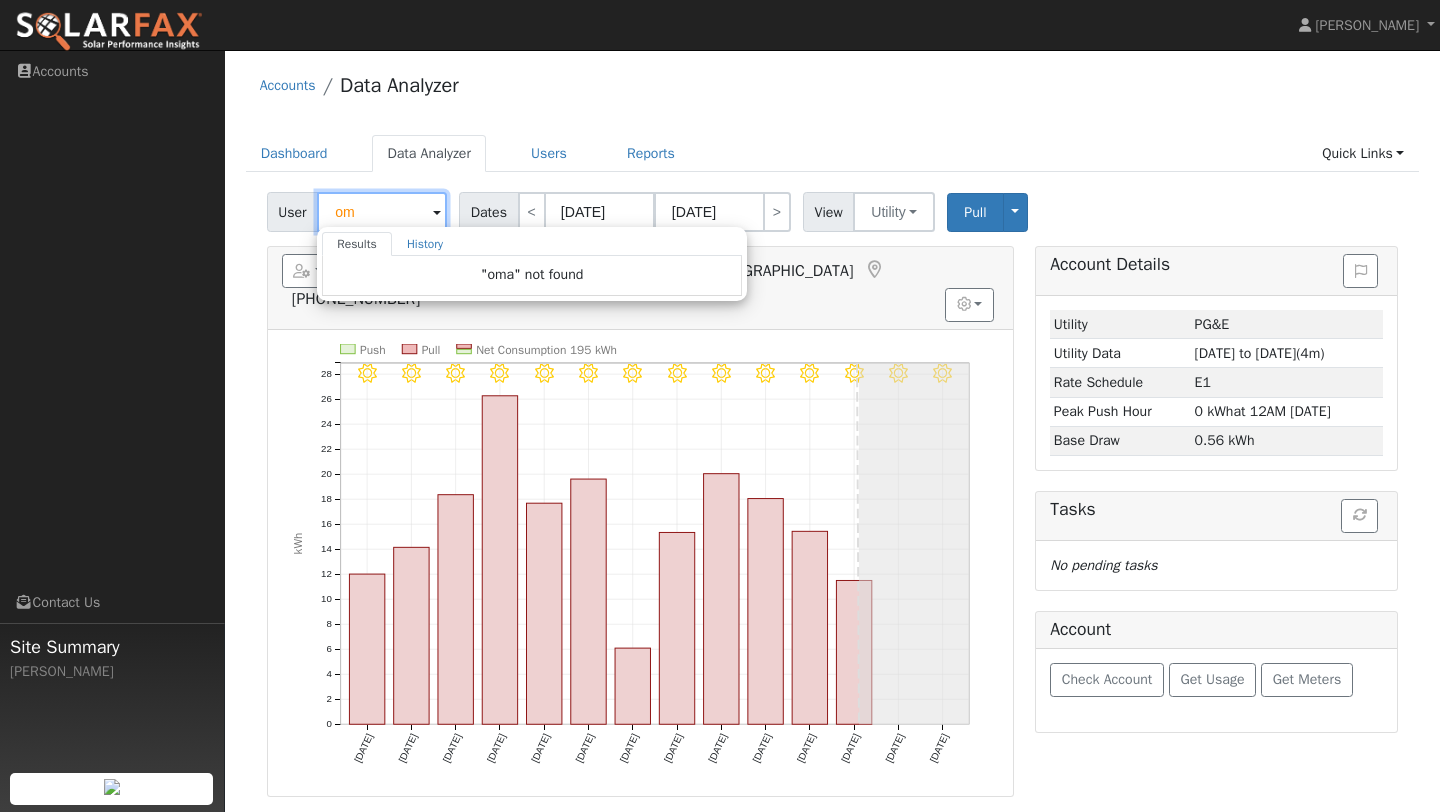 type on "o" 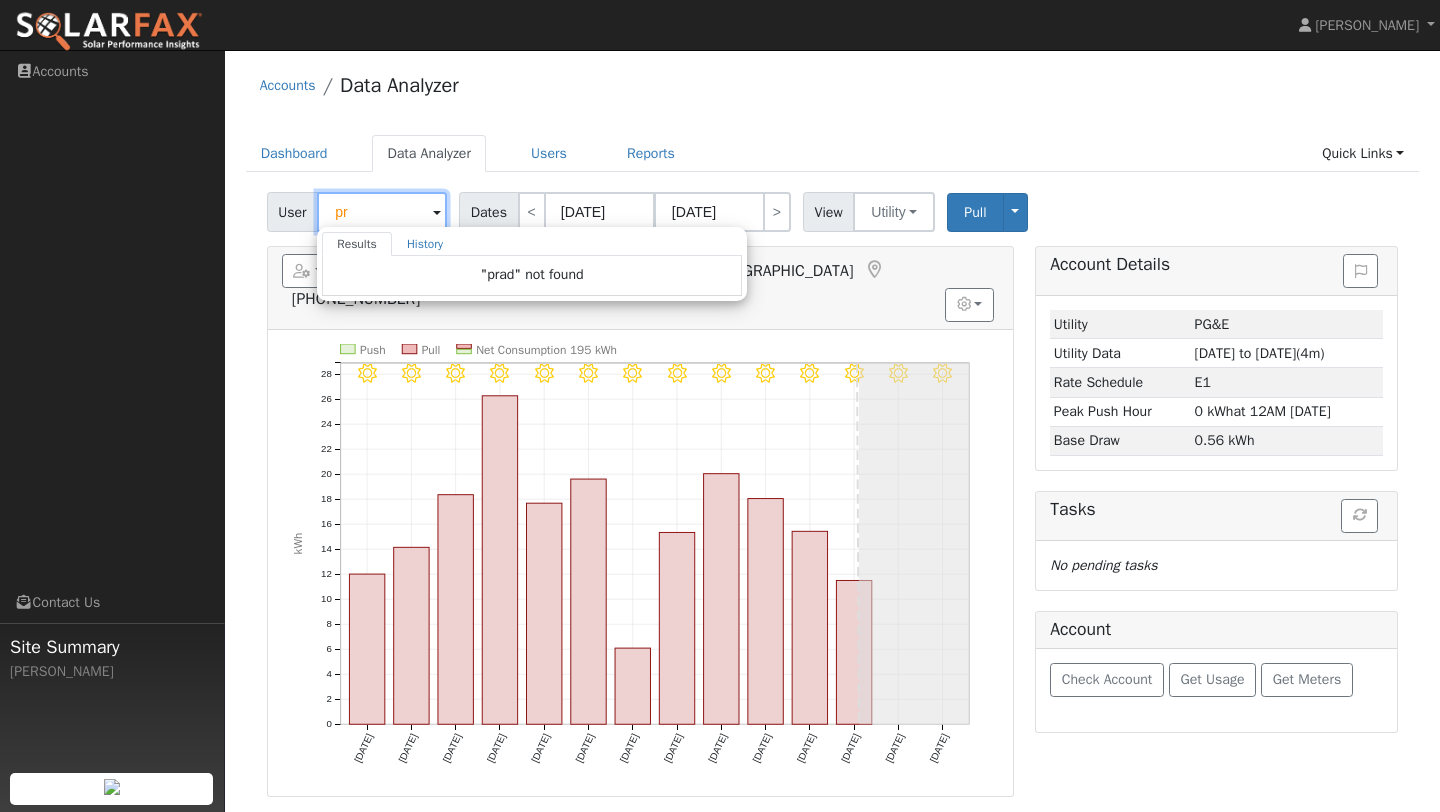 type on "p" 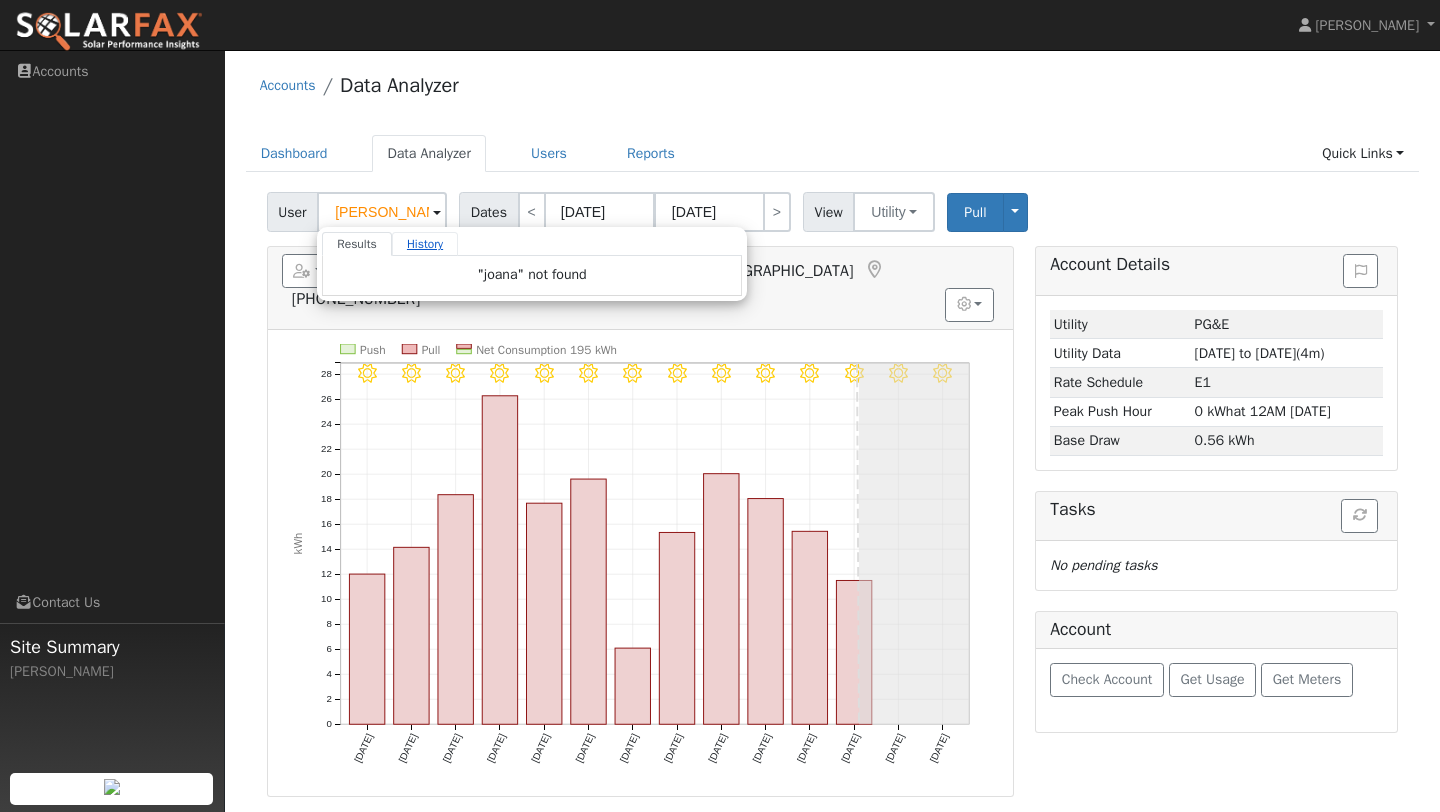 click on "History" at bounding box center [425, 244] 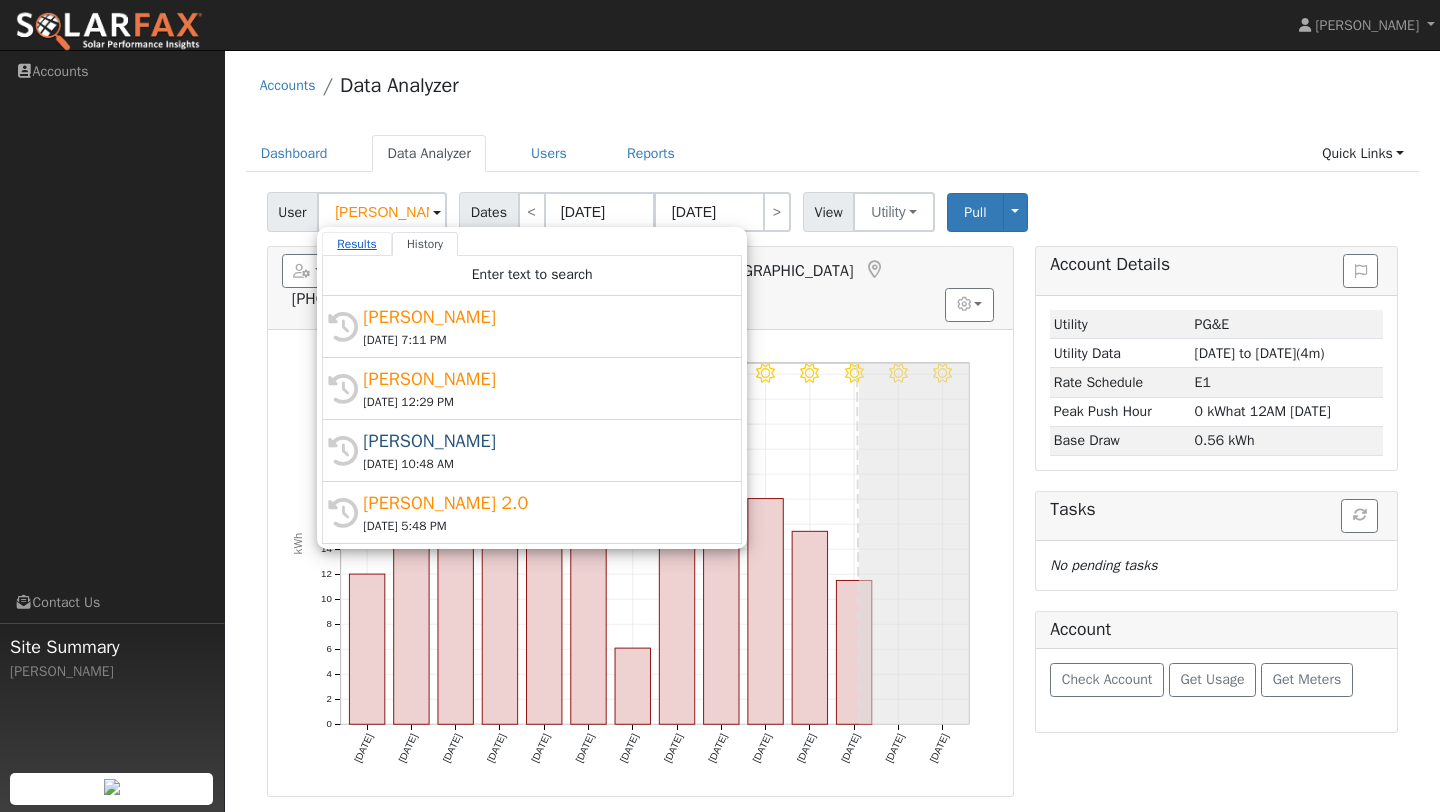 click on "Results" at bounding box center (357, 244) 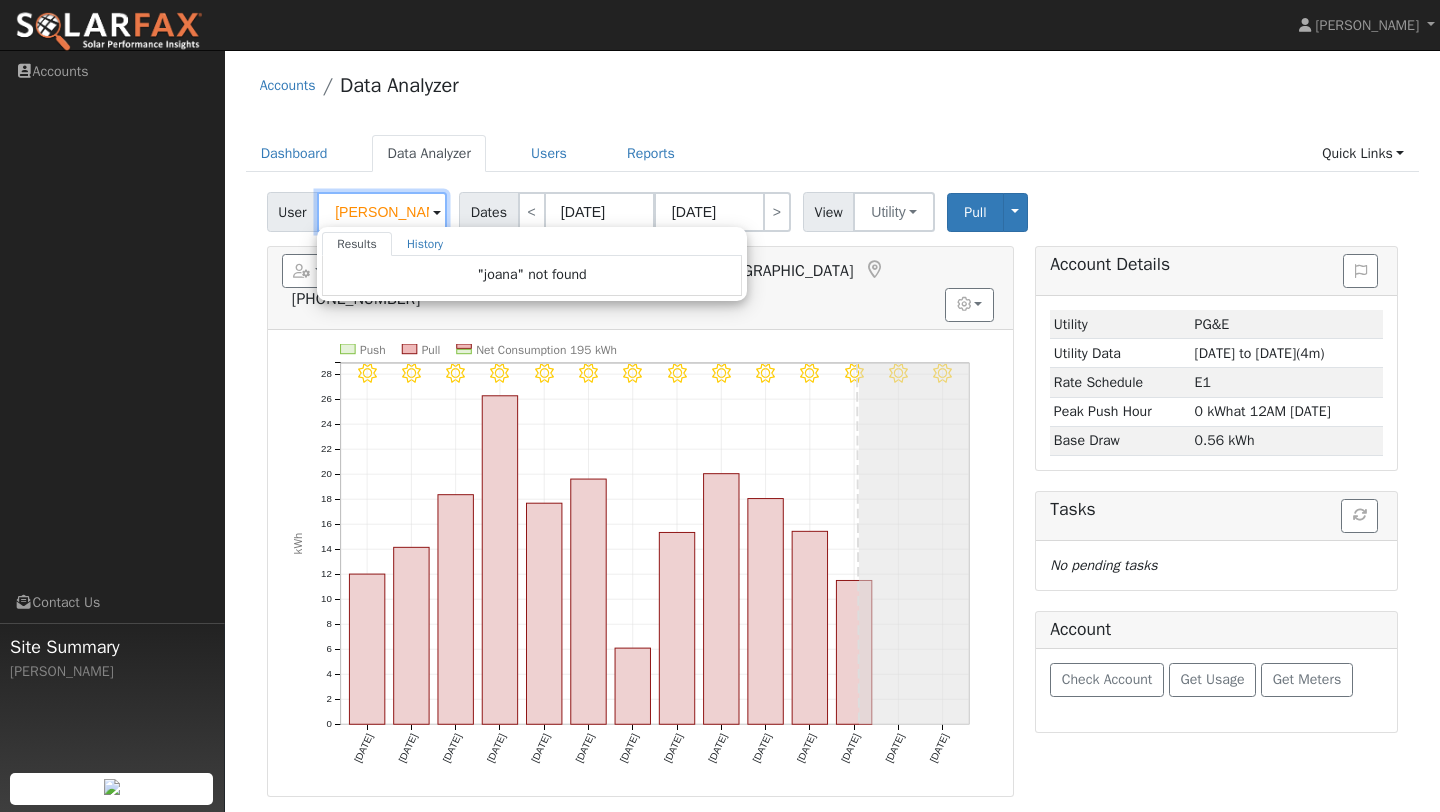 click on "joana" at bounding box center (382, 212) 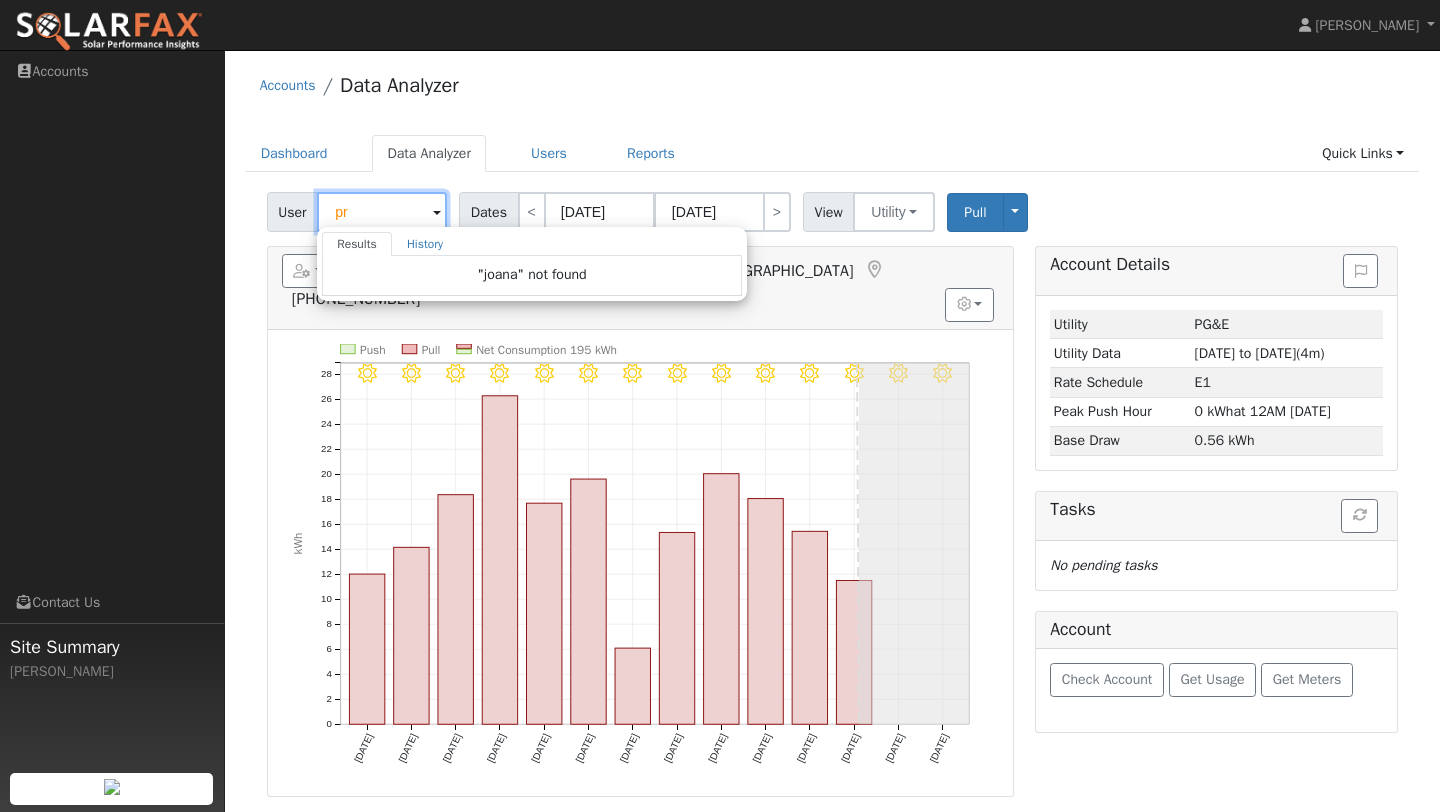 type on "p" 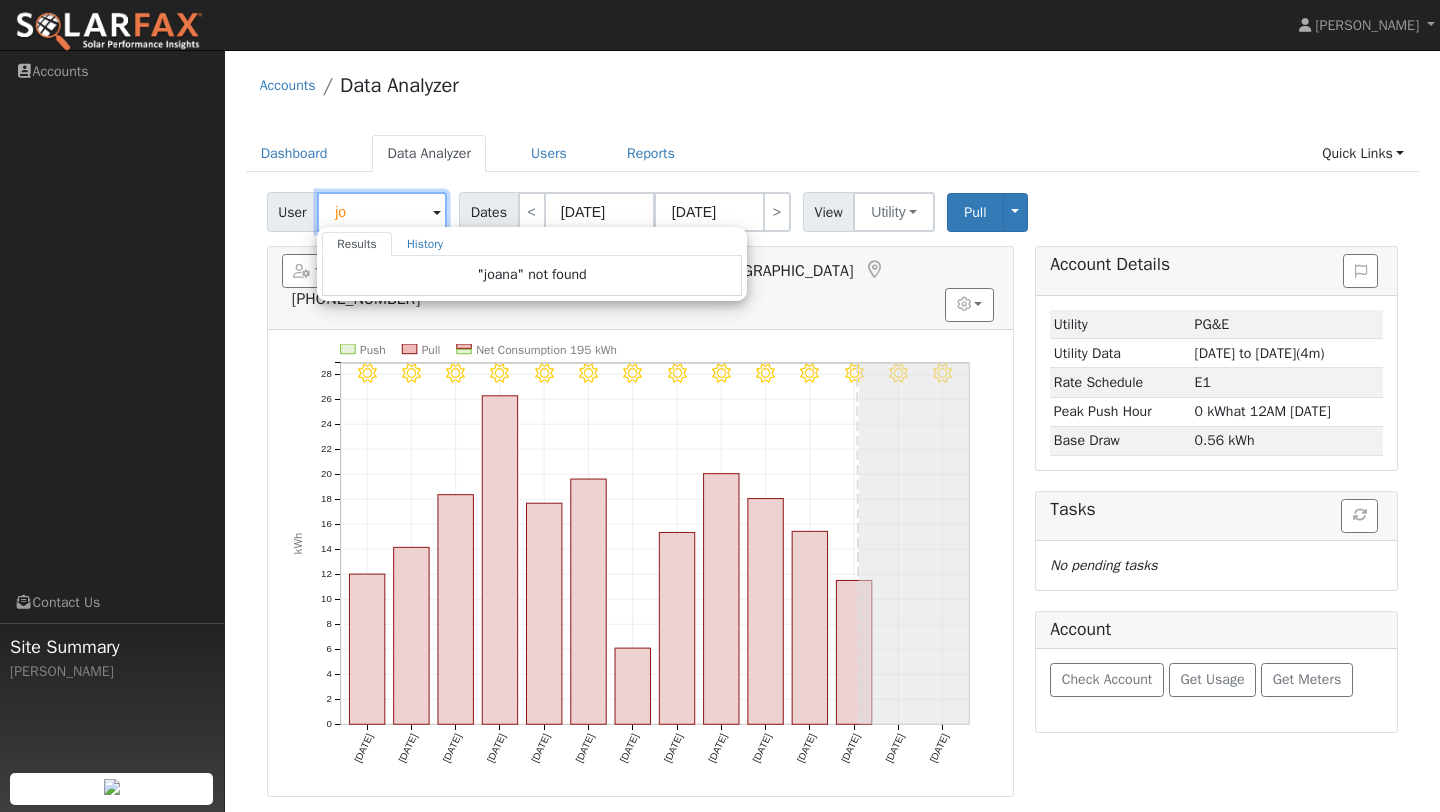 type on "j" 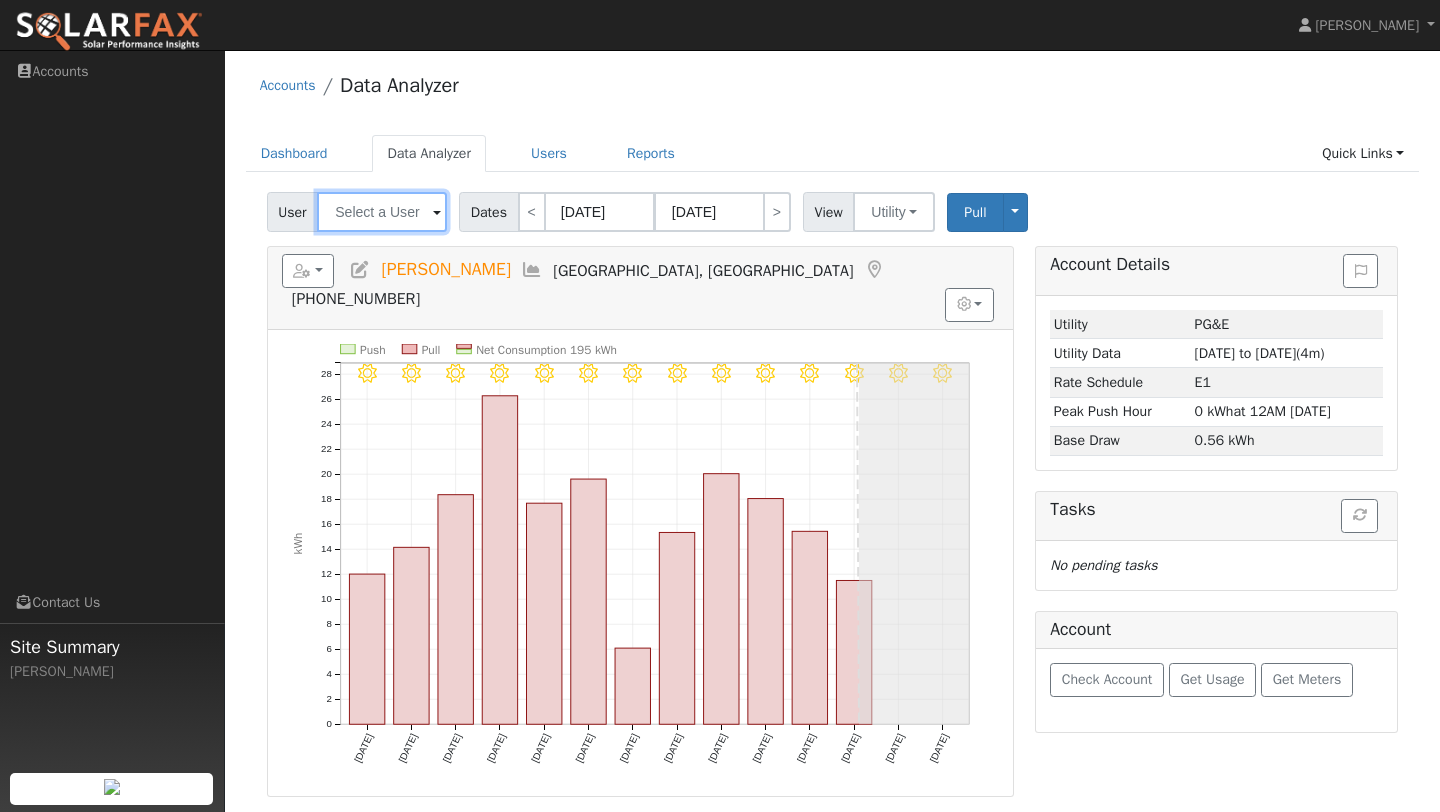 click at bounding box center [382, 212] 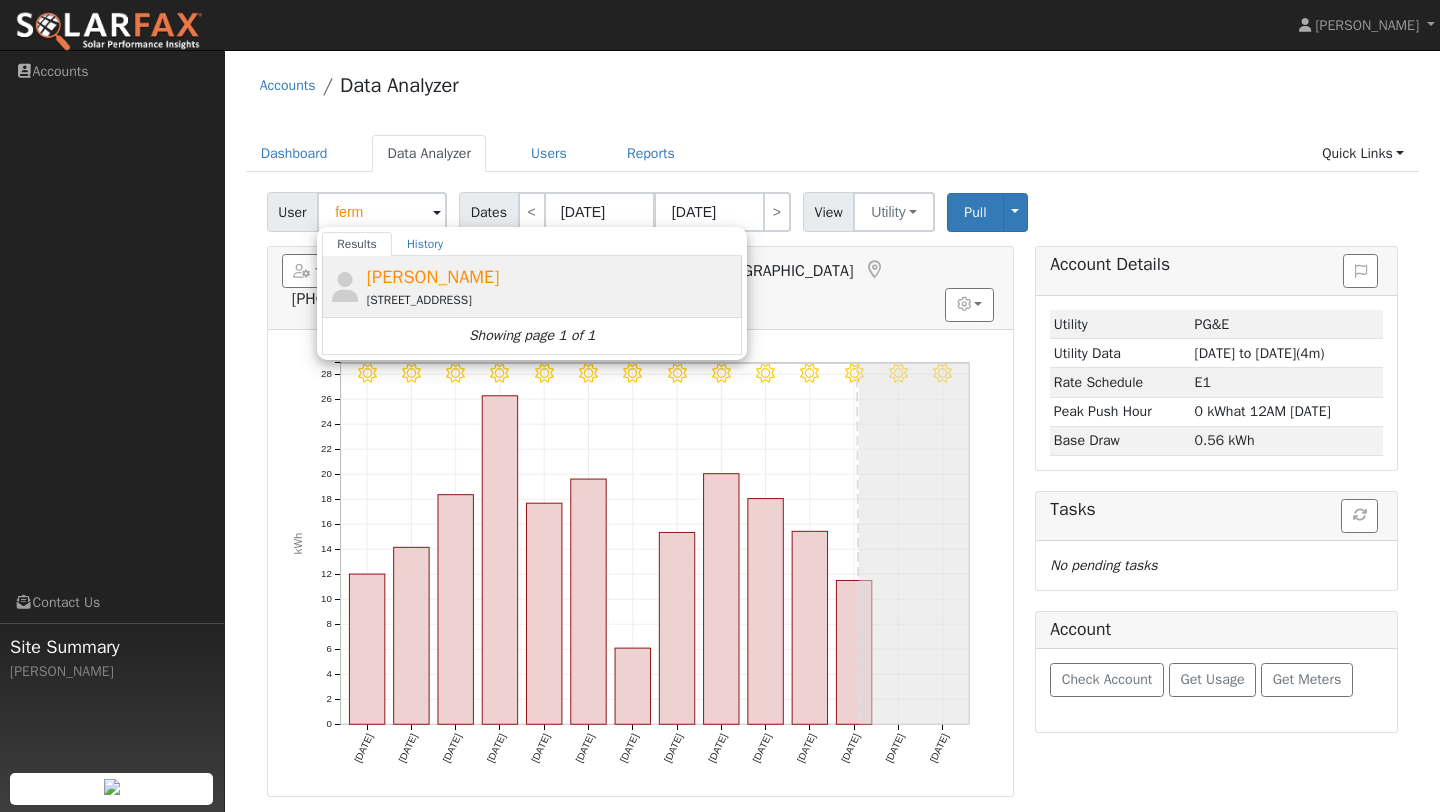 click on "[PERSON_NAME]" at bounding box center [433, 277] 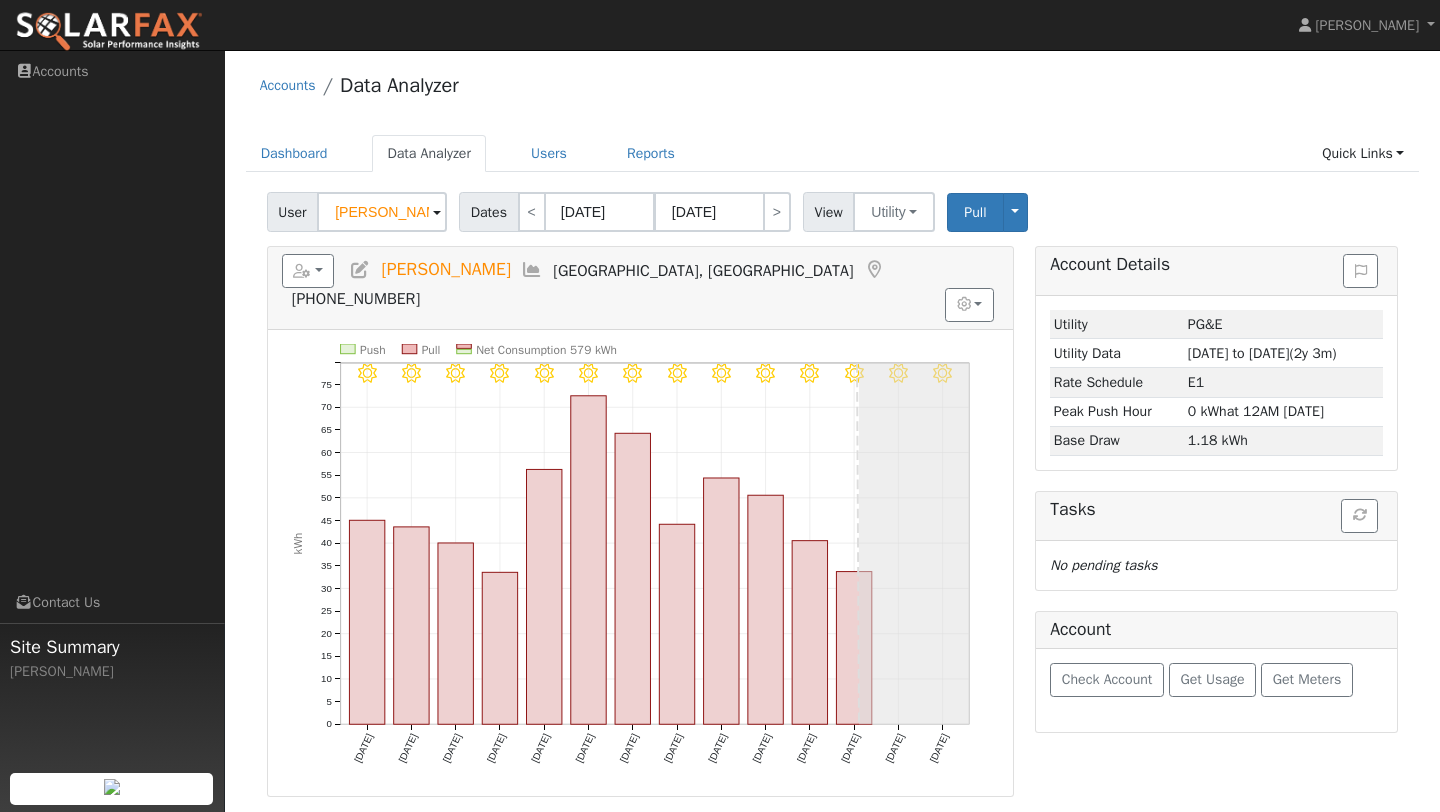 click at bounding box center [532, 270] 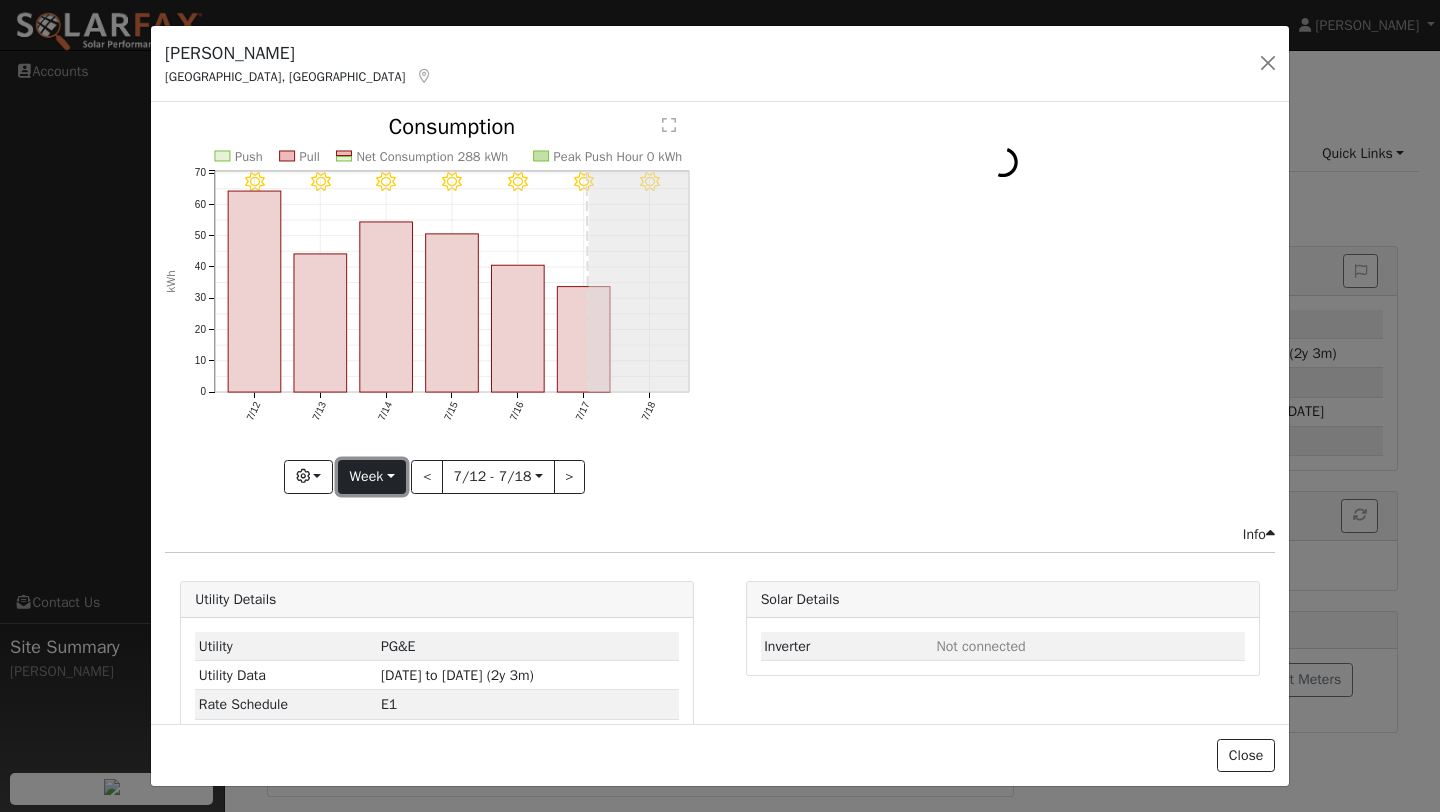 click on "Week" at bounding box center [372, 477] 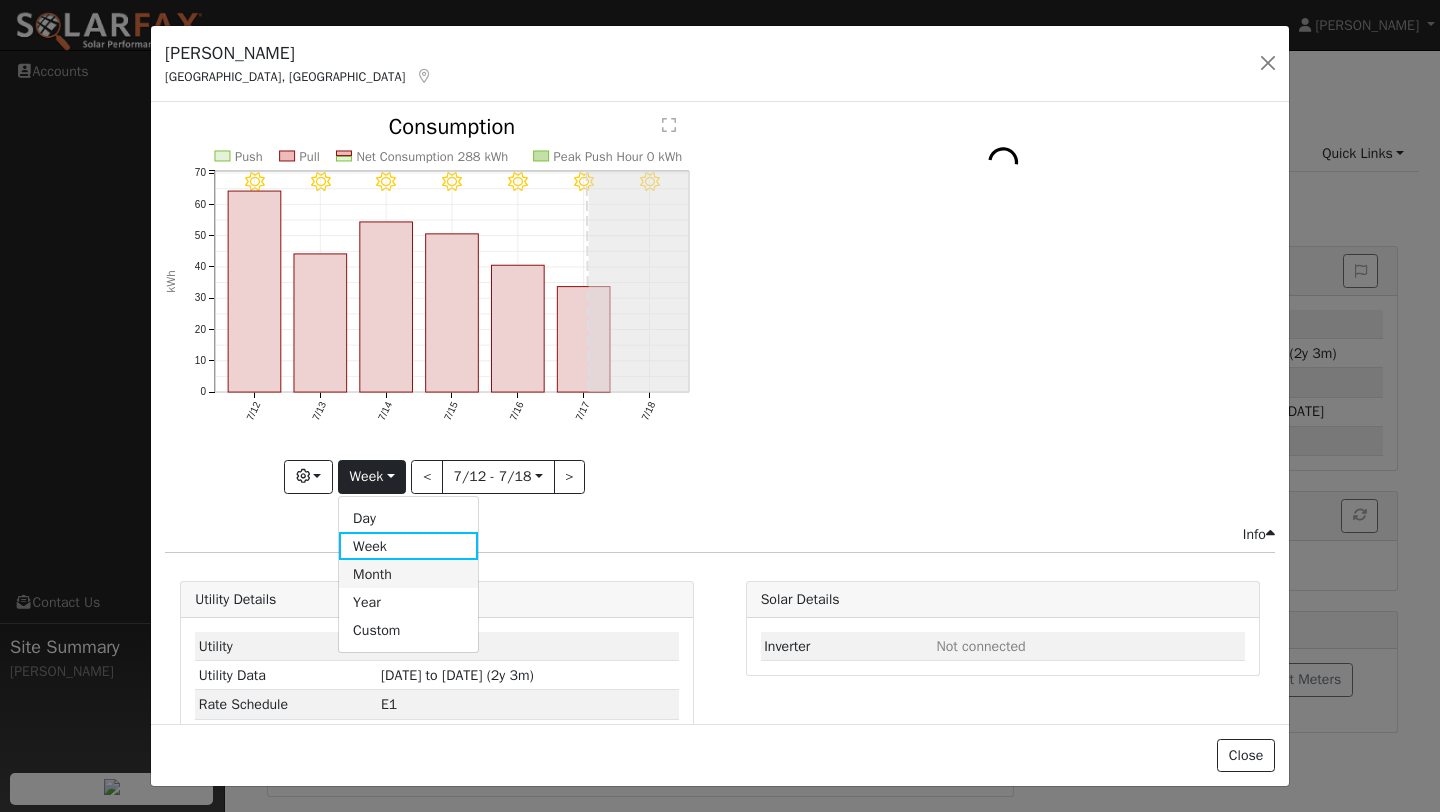 click on "Month" at bounding box center [408, 574] 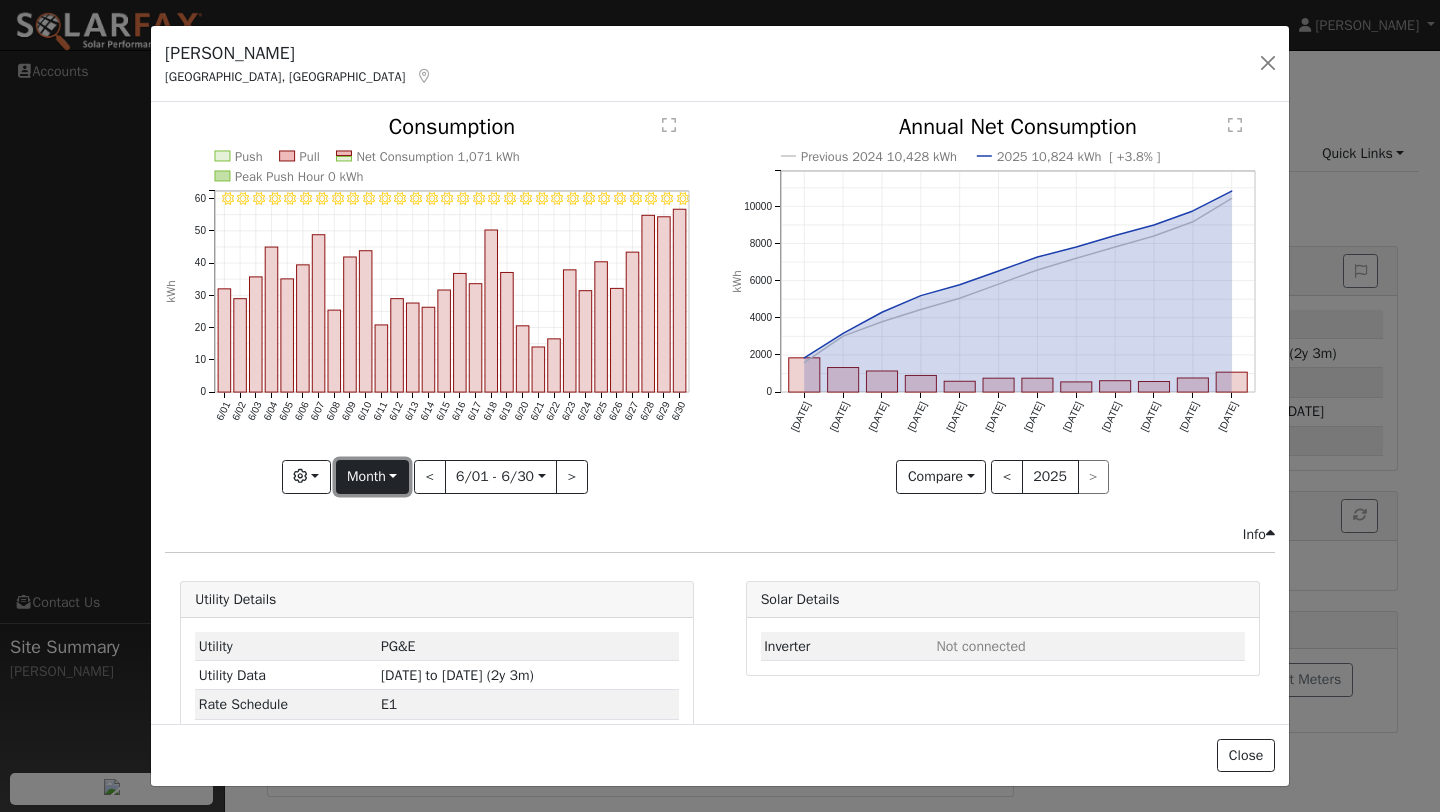 click on "Month" at bounding box center [372, 477] 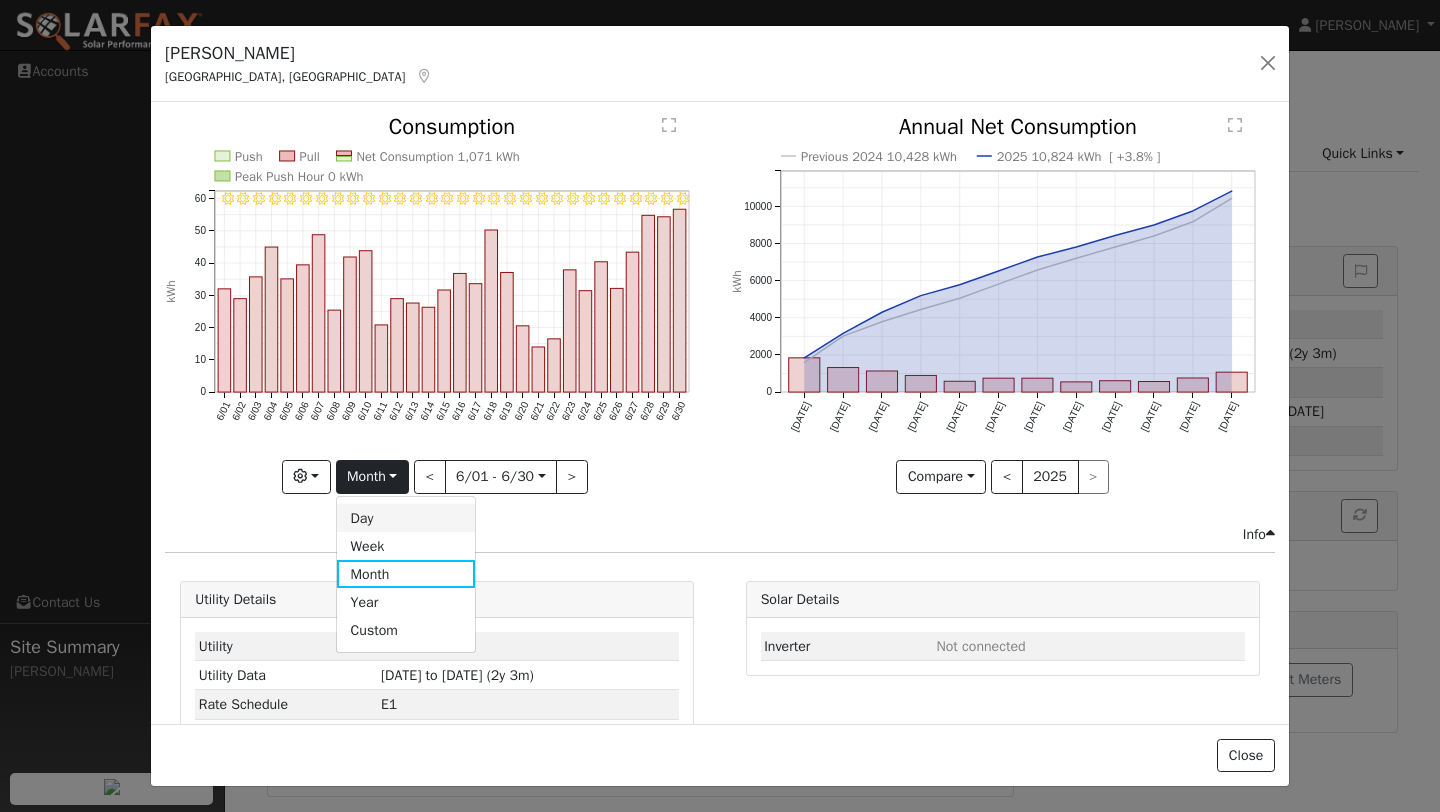 click on "Day" at bounding box center (406, 518) 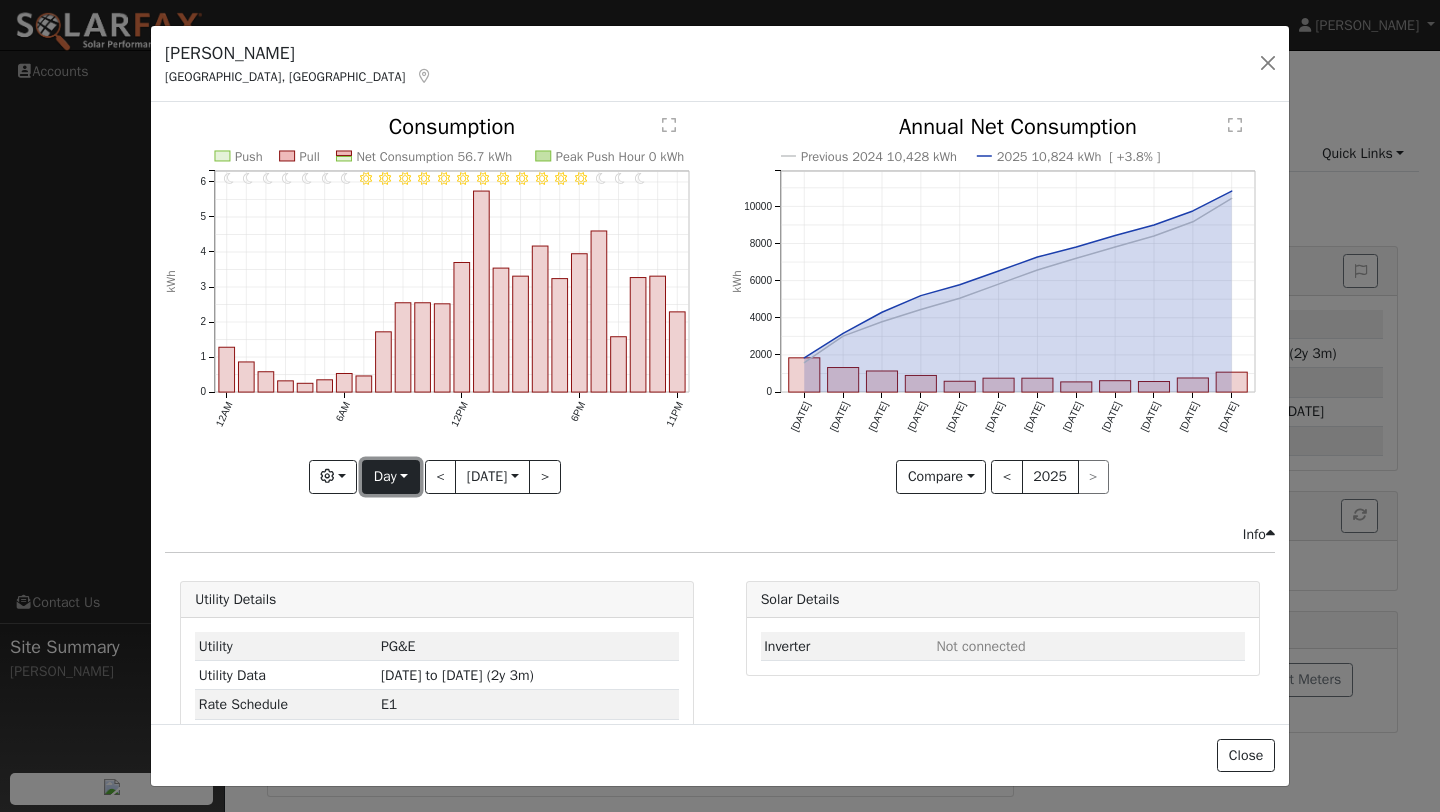 click on "Day" at bounding box center [390, 477] 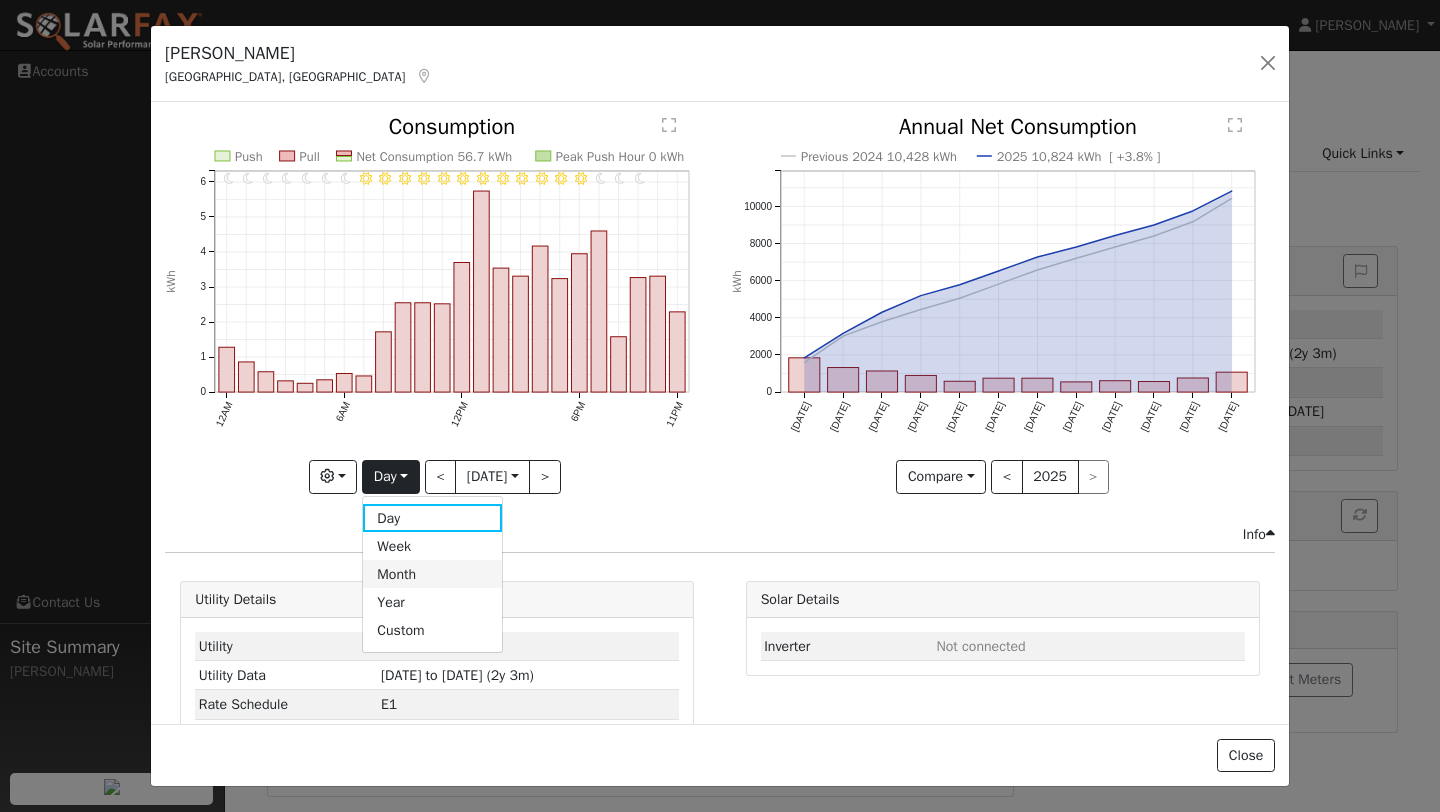 click on "Month" at bounding box center [432, 574] 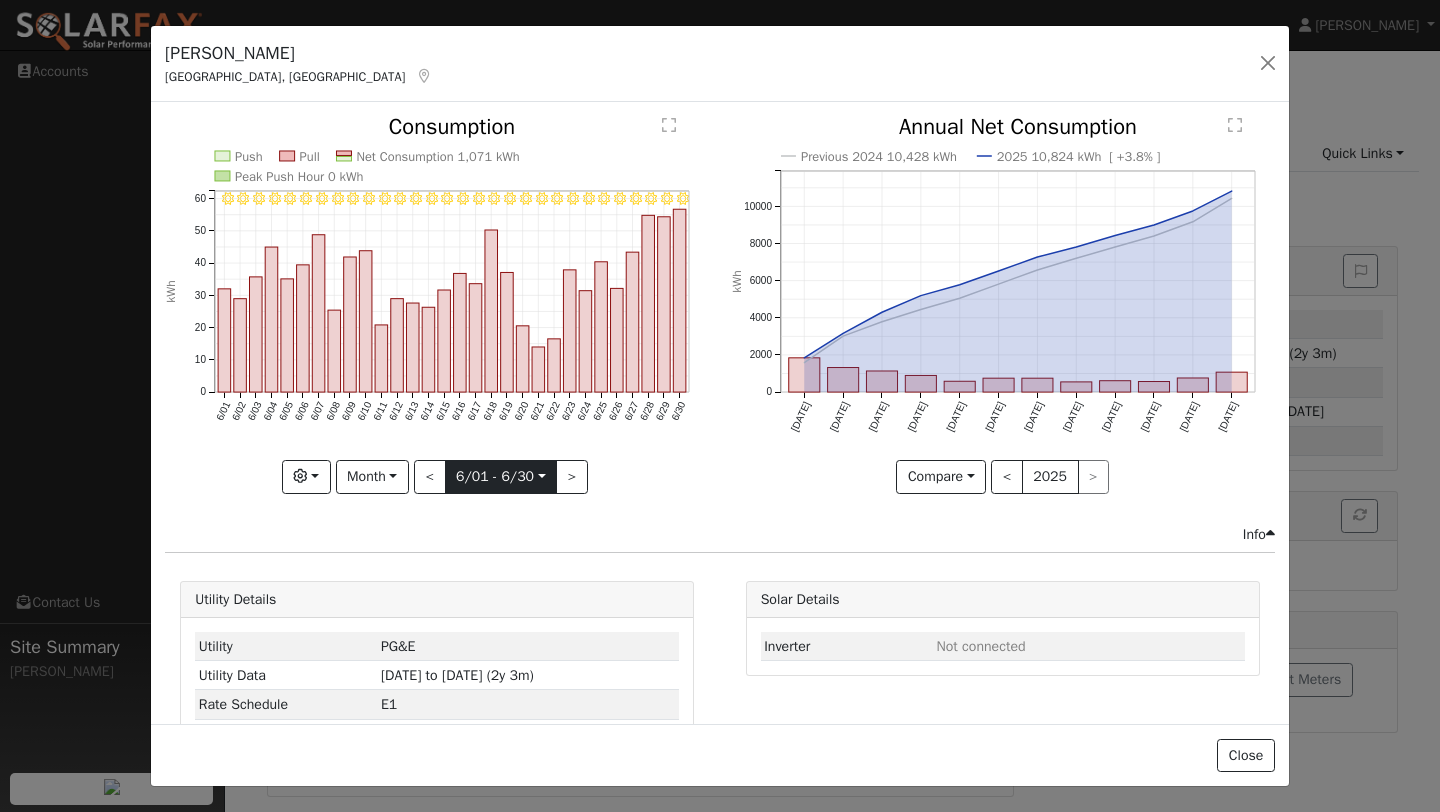 click on "Leo Ayala
Leo Ayala
Profile
Help Center
Terms Of Service
See What's New
Log Out
Navigation
Accounts
Links
Contact Us" at bounding box center (720, 431) 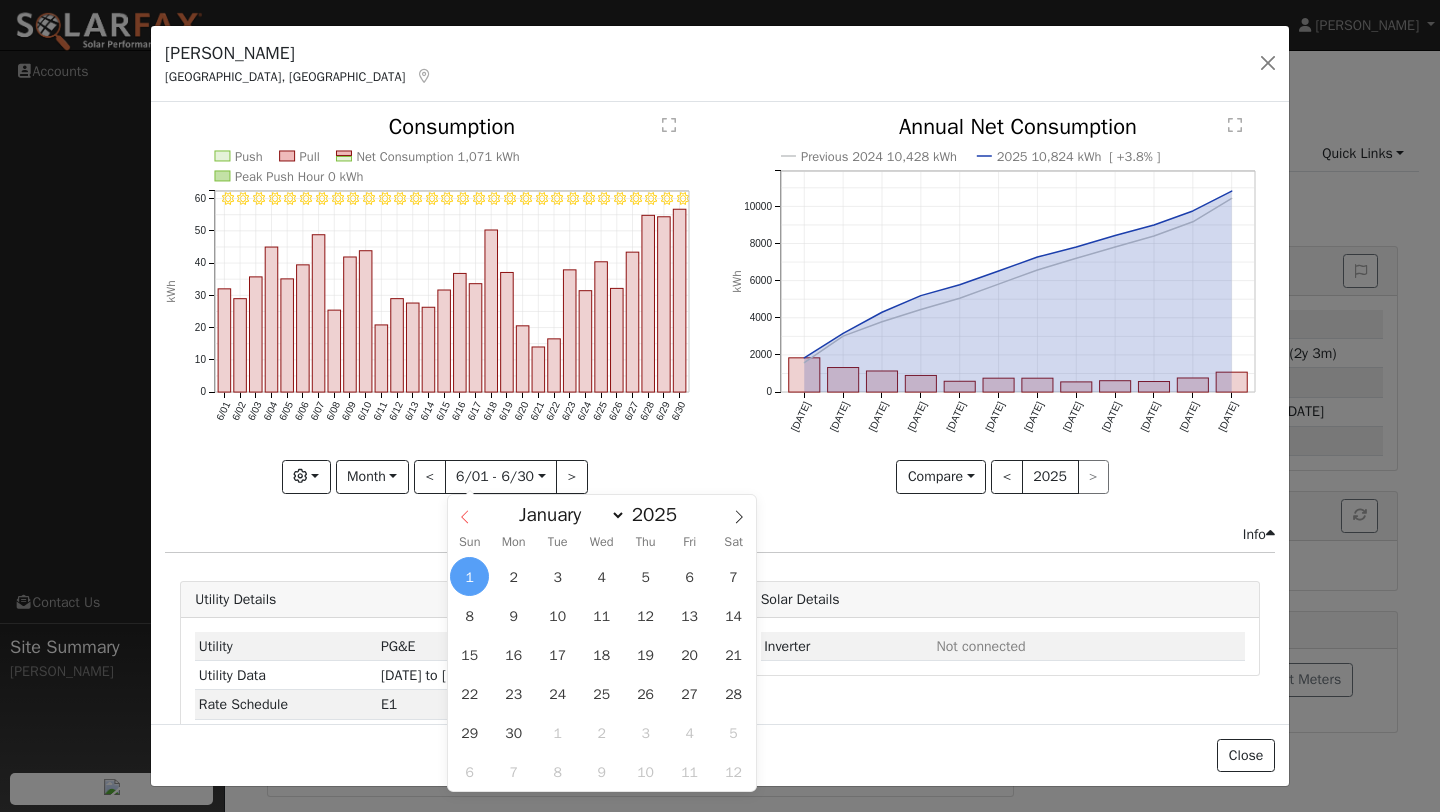 click 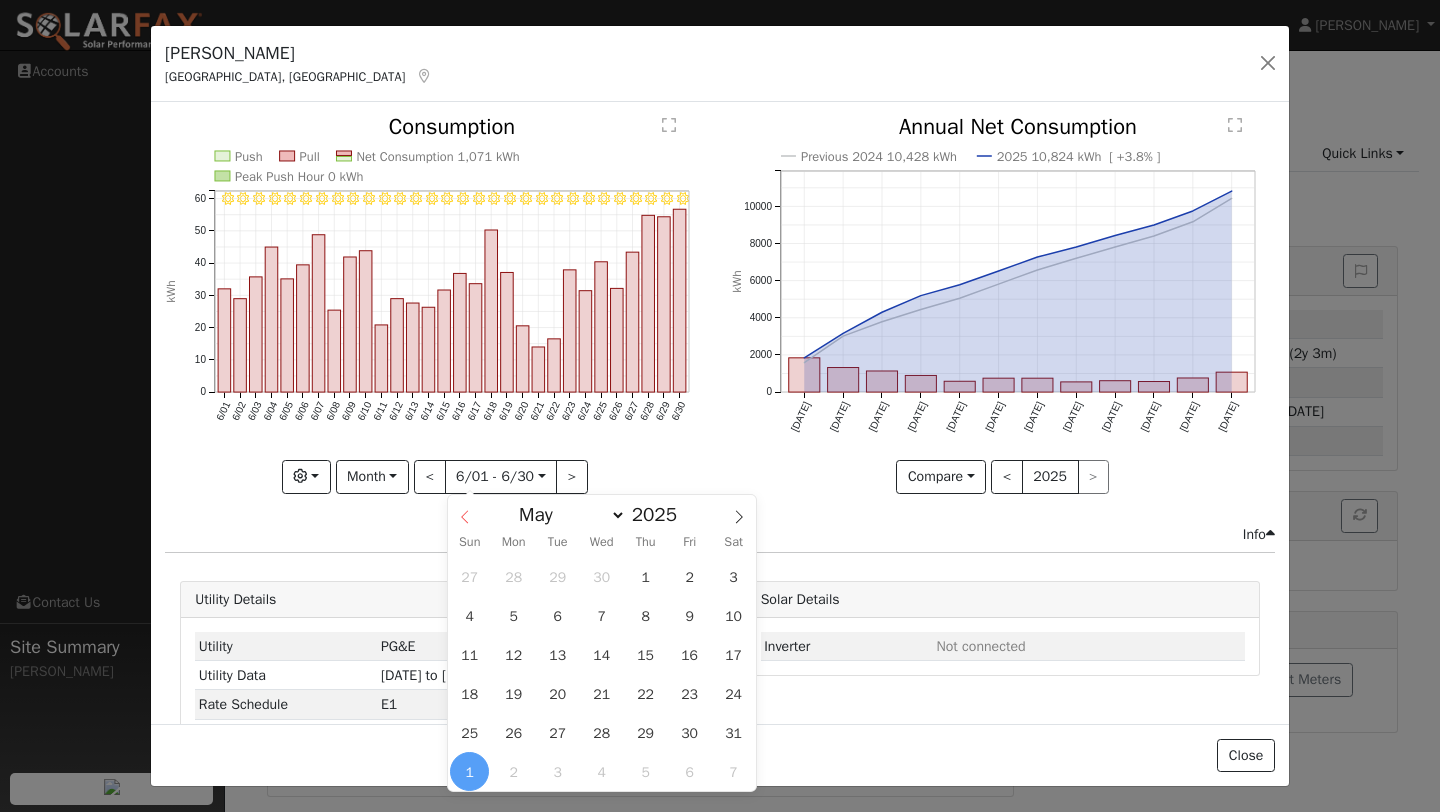 click 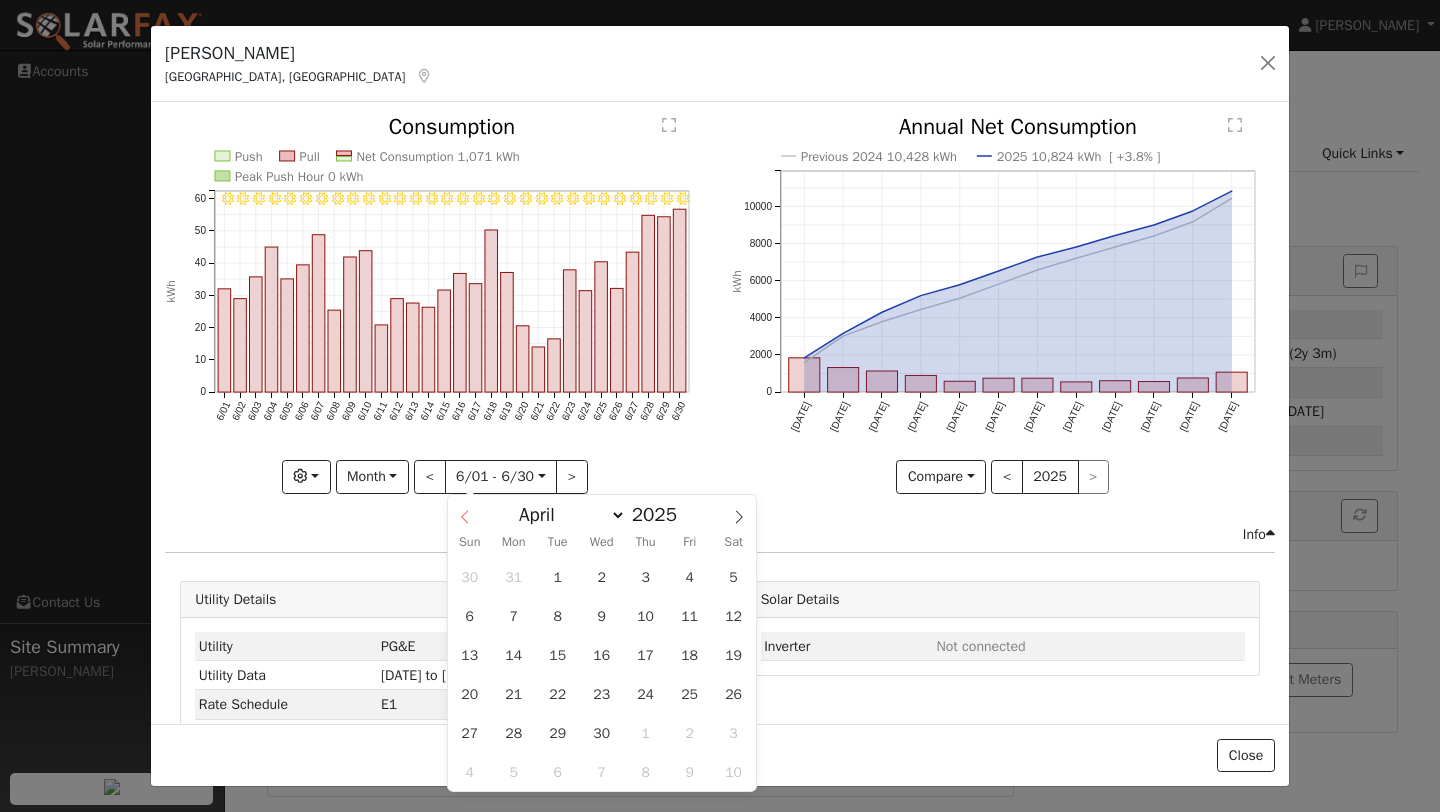 click 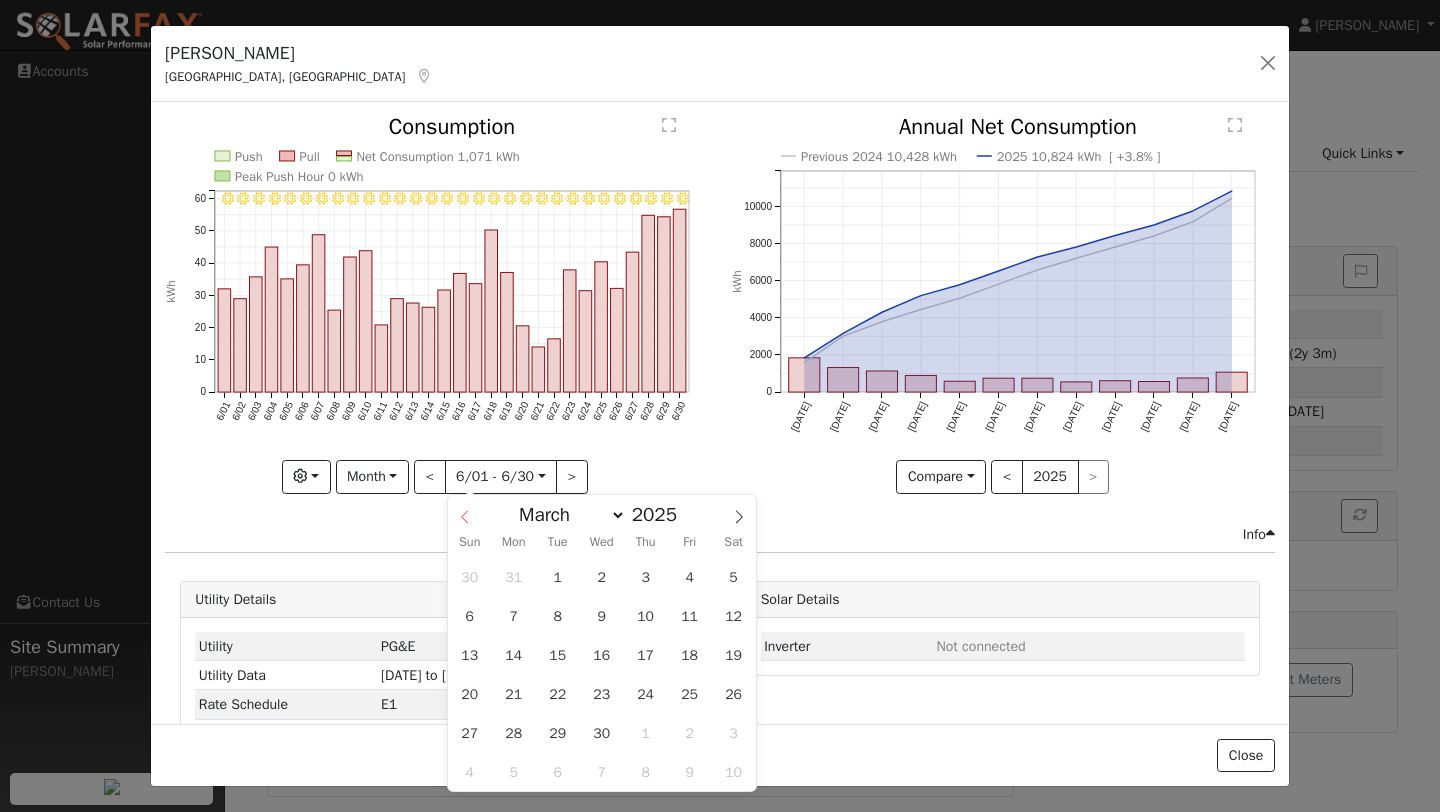click 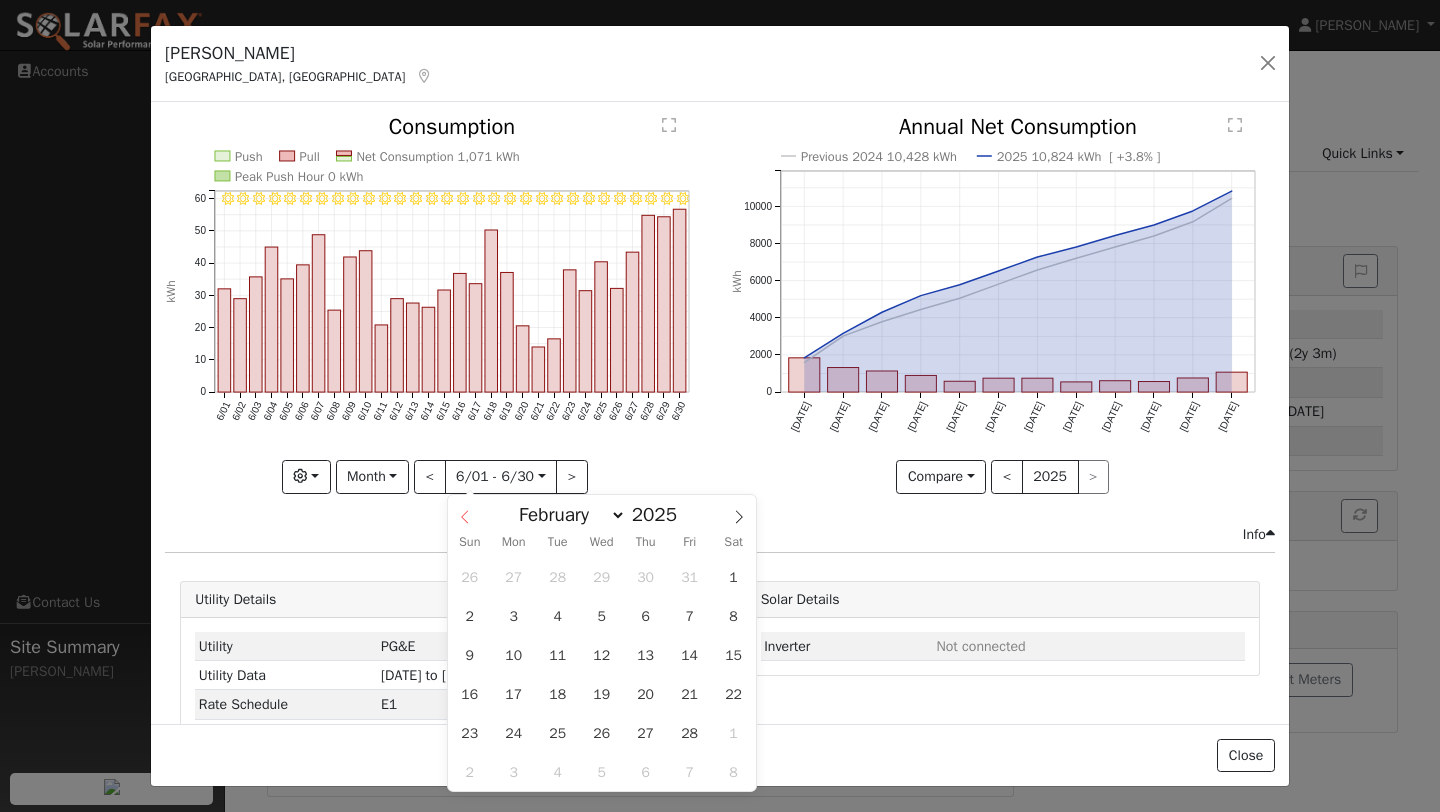 click 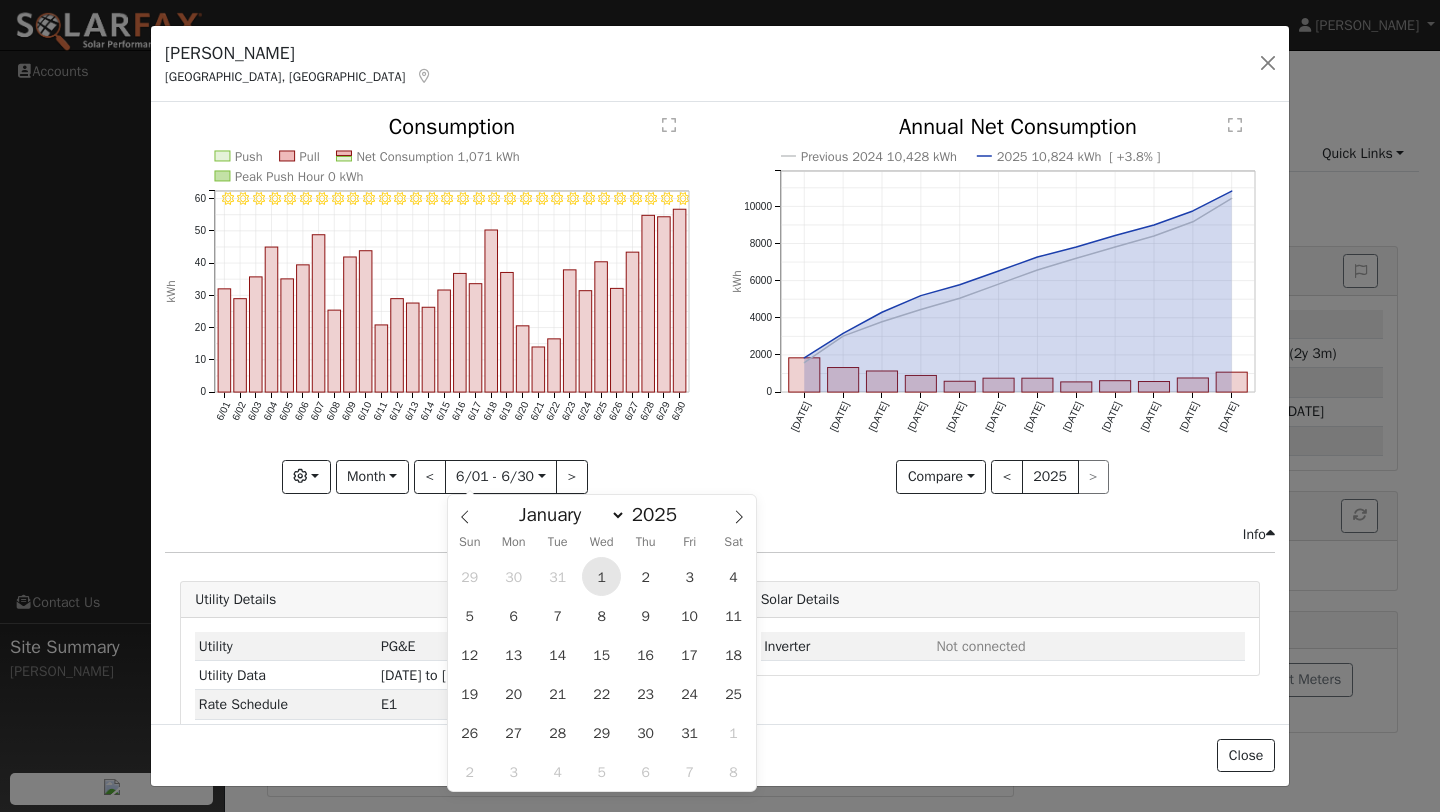 click on "1" at bounding box center (601, 576) 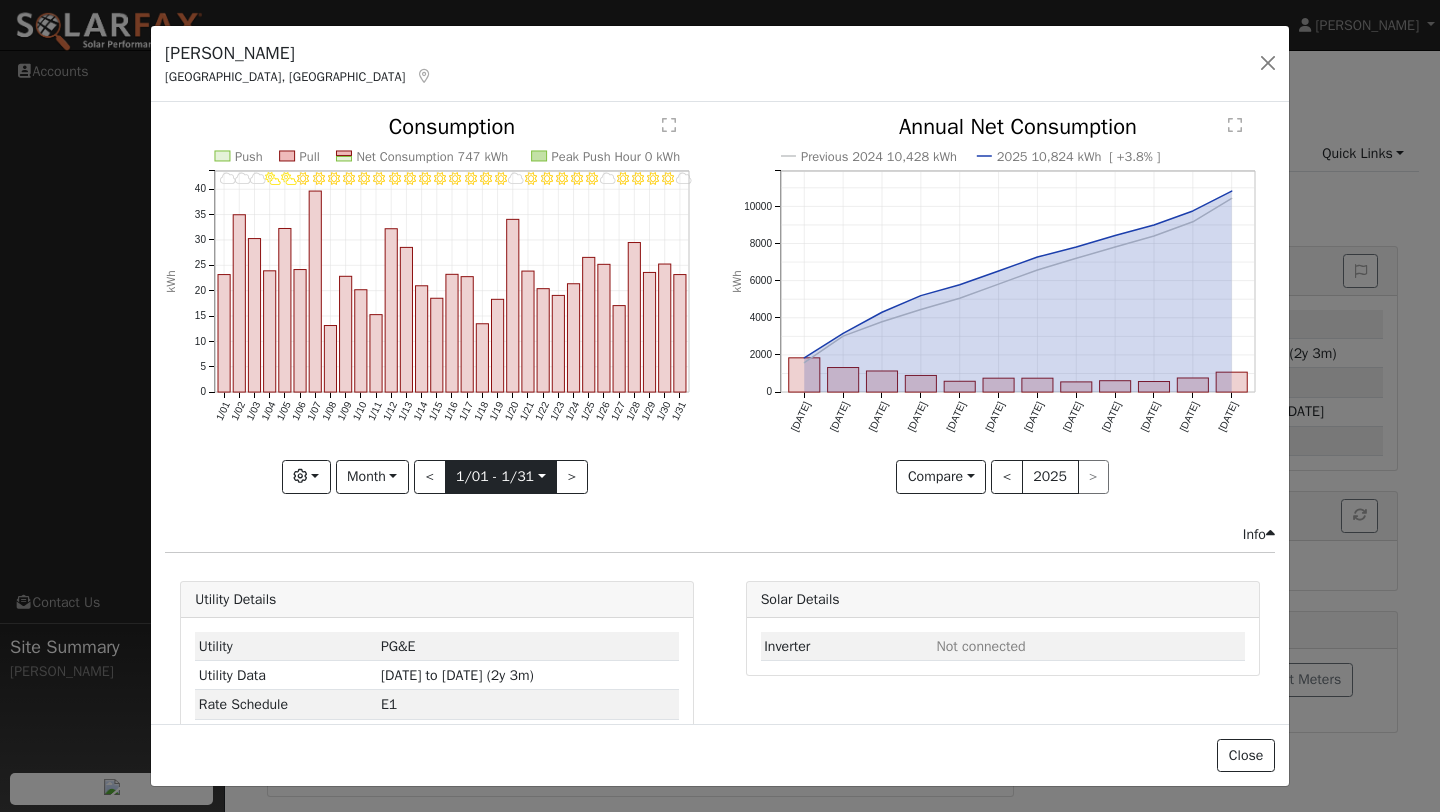 click on "2025-01-01" at bounding box center (501, 477) 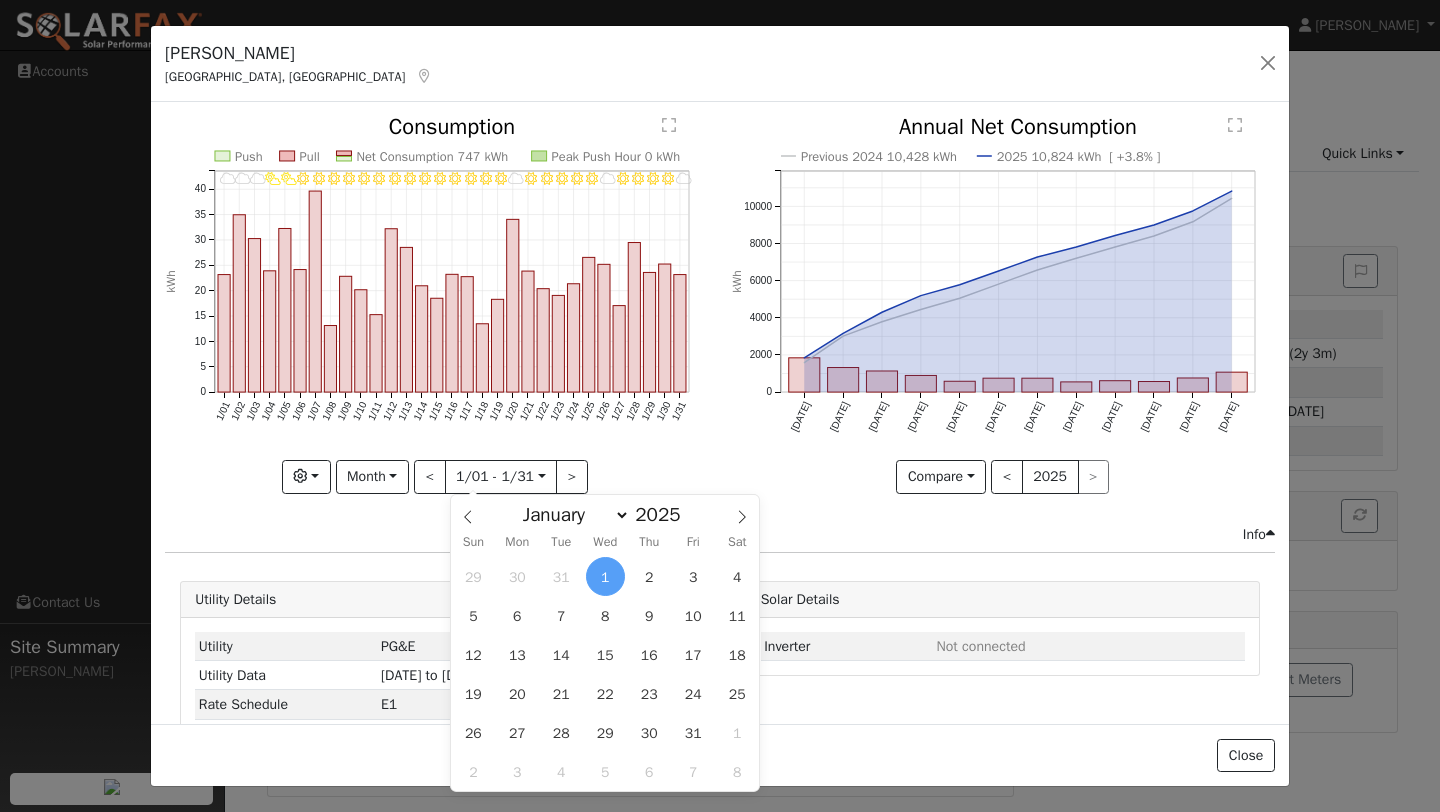 click on "Previous 2024 10,428 kWh 2025 10,824 kWh  [ +3.8% ] Jul '24 Aug '24 Sep '24 Oct '24 Nov '24 Dec '24 Jan '25 Feb '25 Mar '25 Apr '25 May '25 Jun '25 0 2000 4000 6000 8000 10000  Annual Net Consumption kWh onclick="" onclick="" onclick="" onclick="" onclick="" onclick="" onclick="" onclick="" onclick="" onclick="" onclick="" onclick="" onclick="" onclick="" onclick="" onclick="" onclick="" onclick="" onclick="" onclick="" onclick="" onclick="" onclick="" onclick="" onclick="" onclick="" onclick="" onclick="" onclick="" onclick="" onclick="" onclick="" onclick="" onclick="" onclick="" onclick=""" 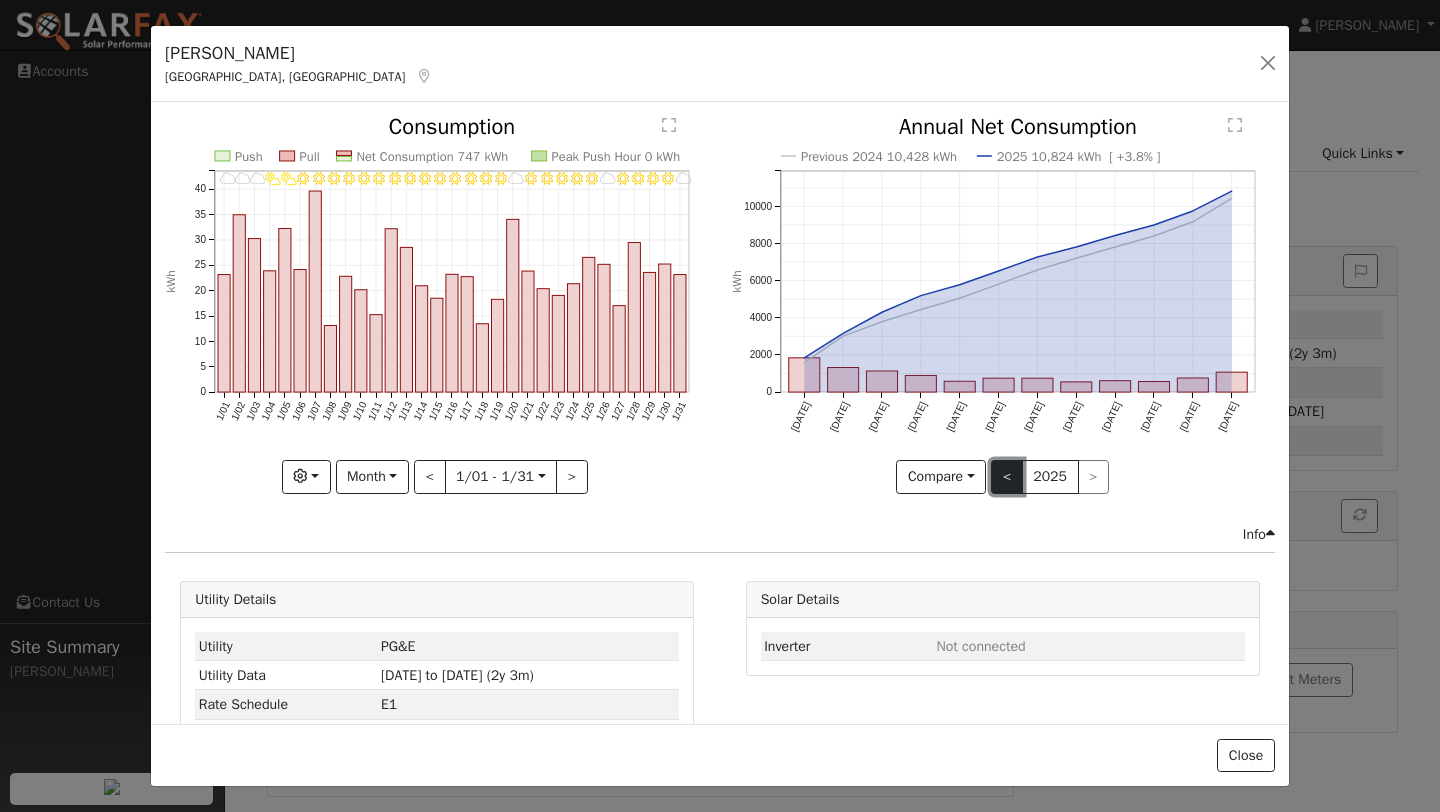 click on "<" at bounding box center (1007, 477) 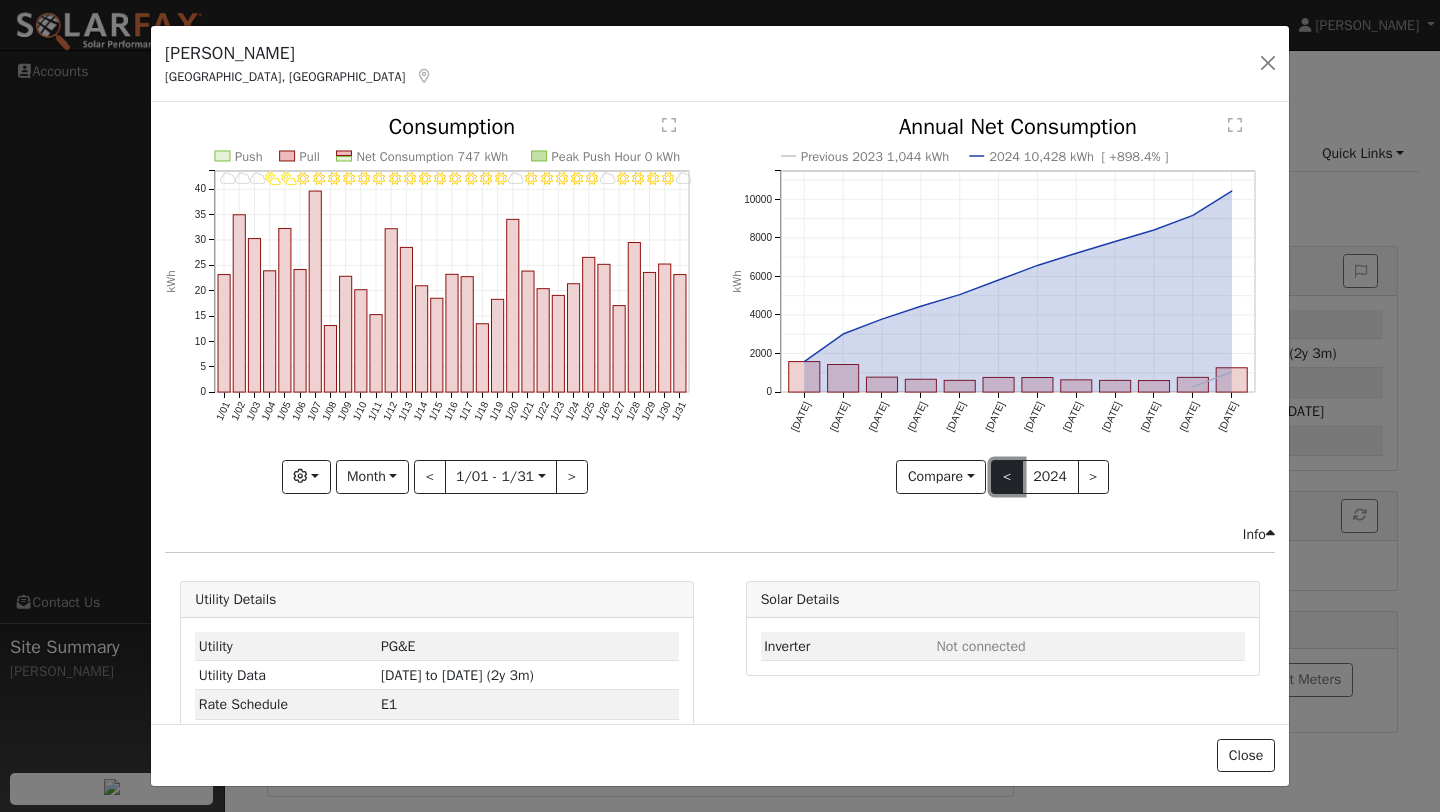 click on "<" at bounding box center (1007, 477) 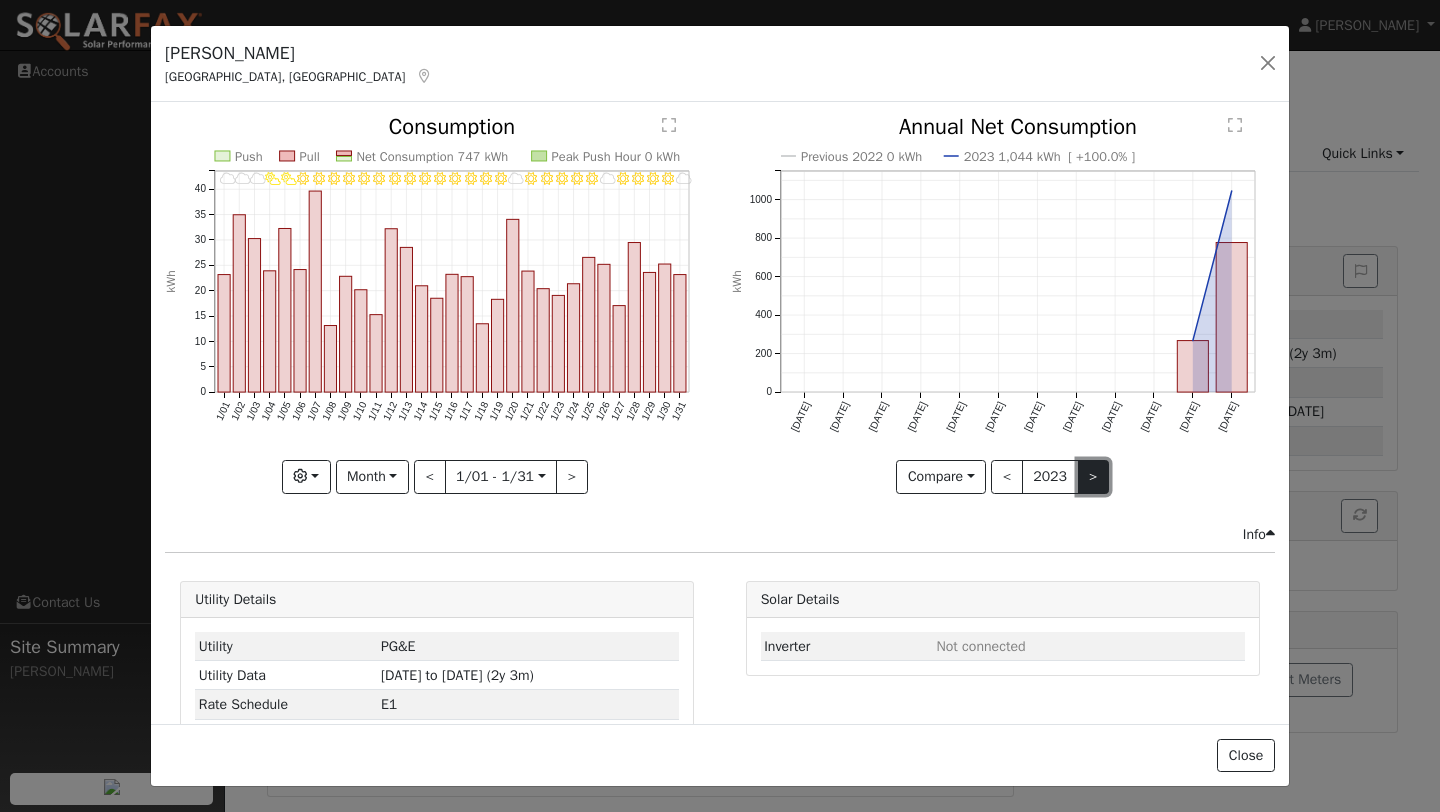 click on ">" at bounding box center (1094, 477) 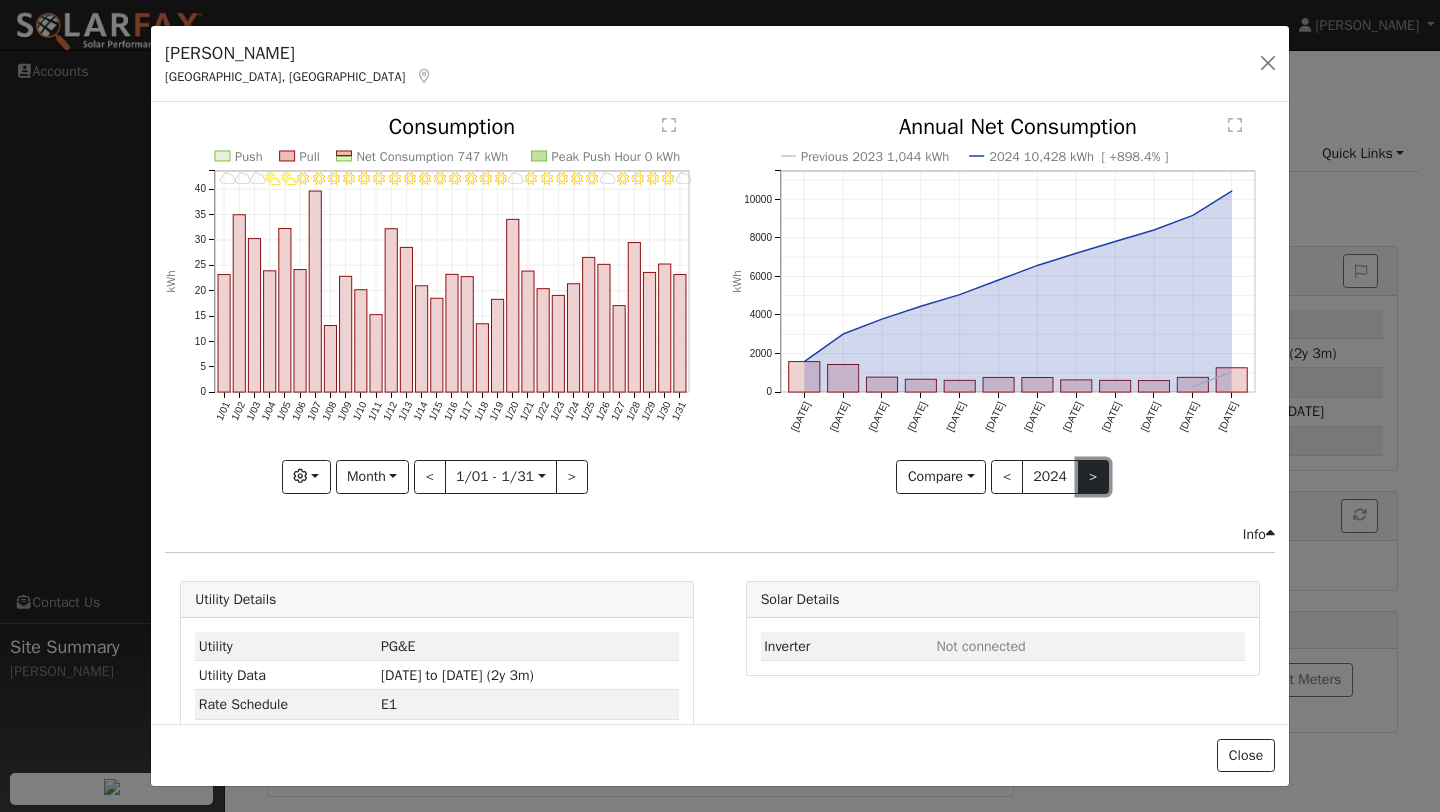 click on ">" at bounding box center [1094, 477] 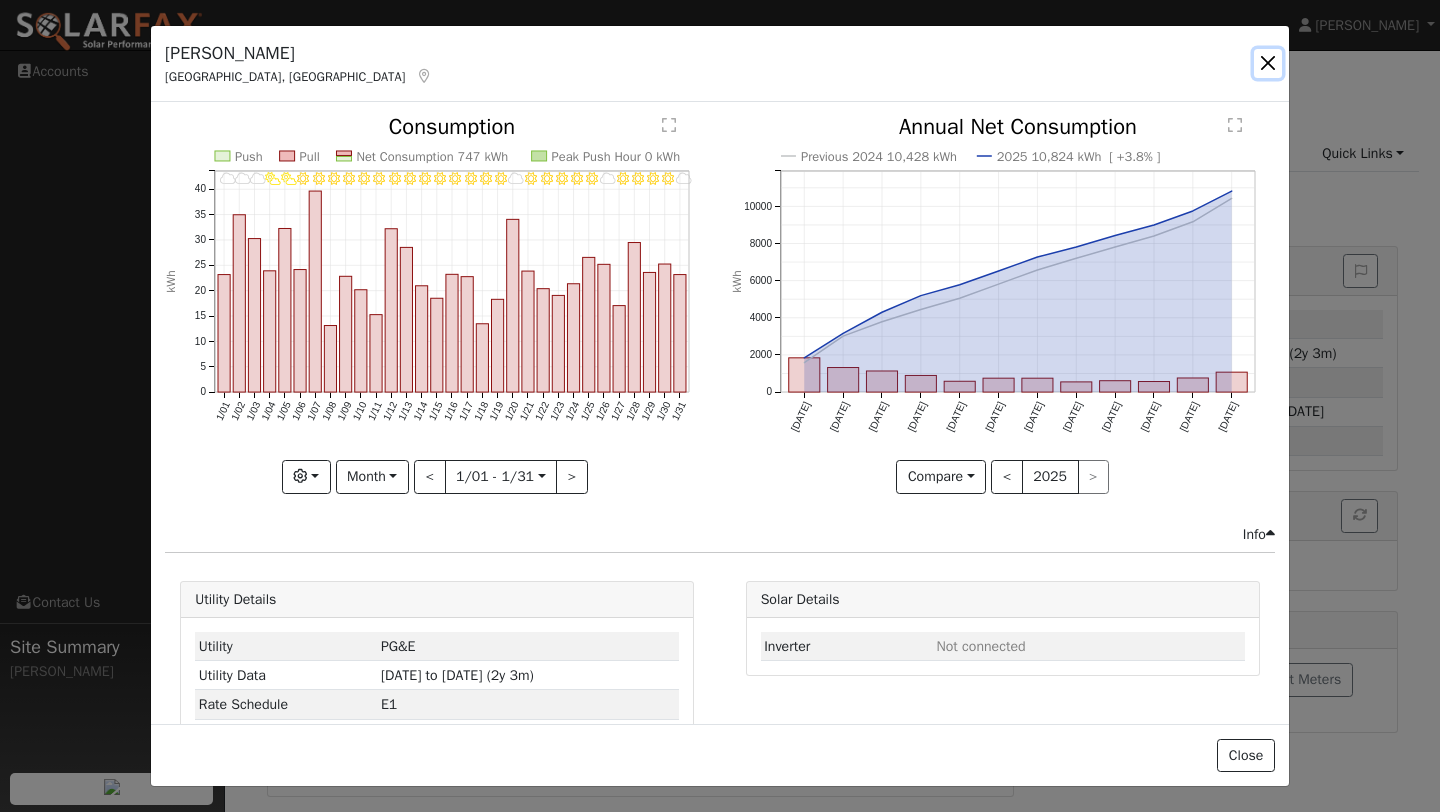 click at bounding box center [1268, 63] 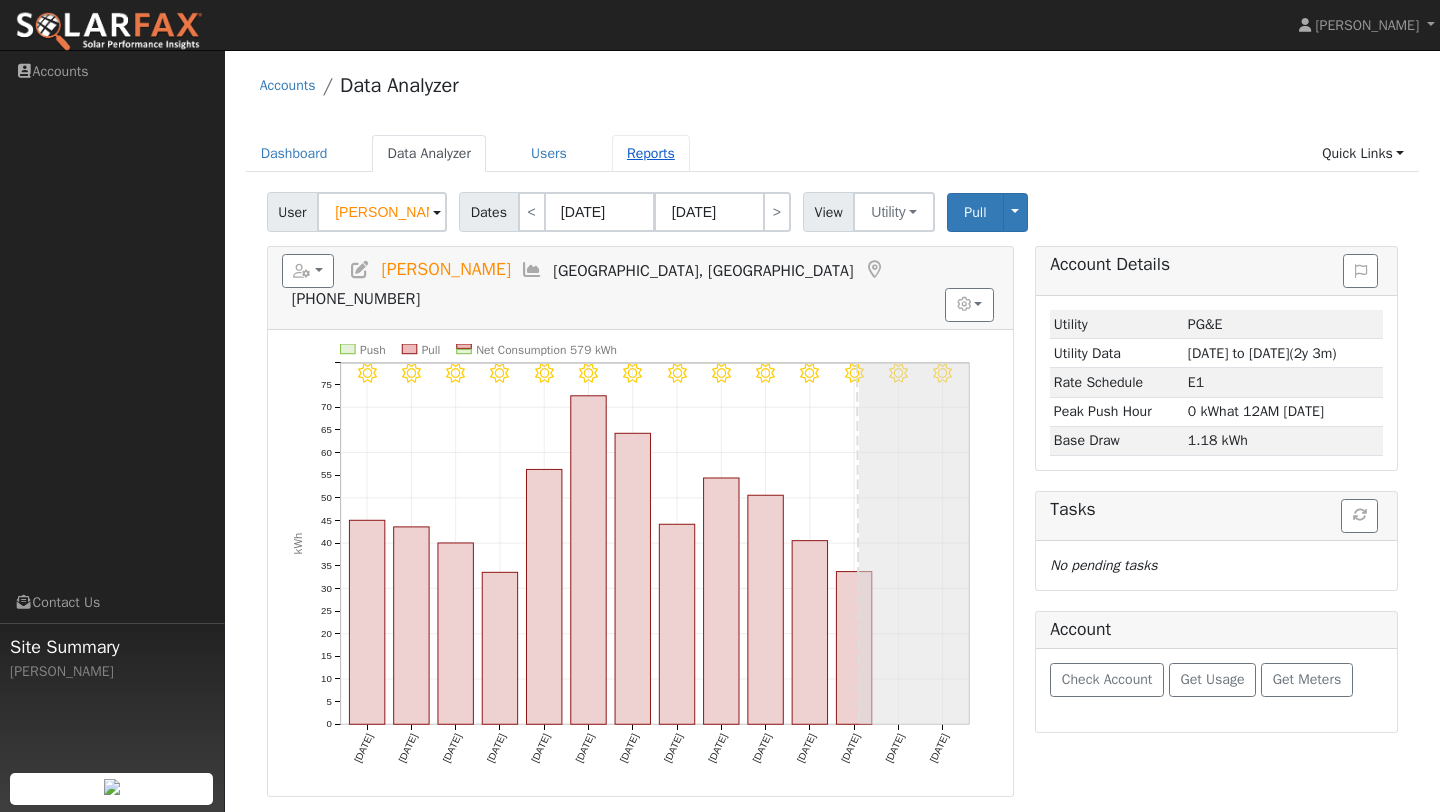 click on "Reports" at bounding box center (651, 153) 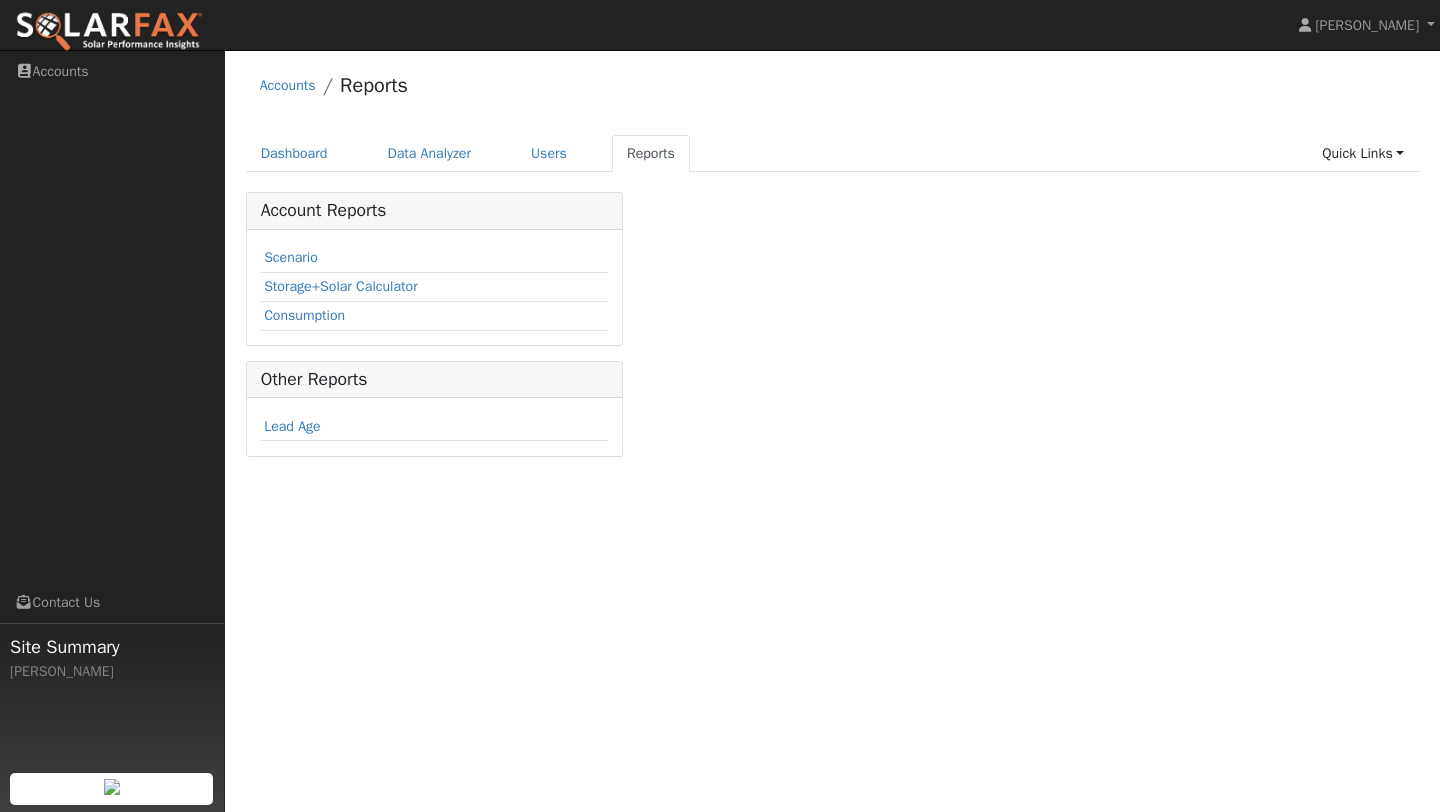 scroll, scrollTop: 0, scrollLeft: 0, axis: both 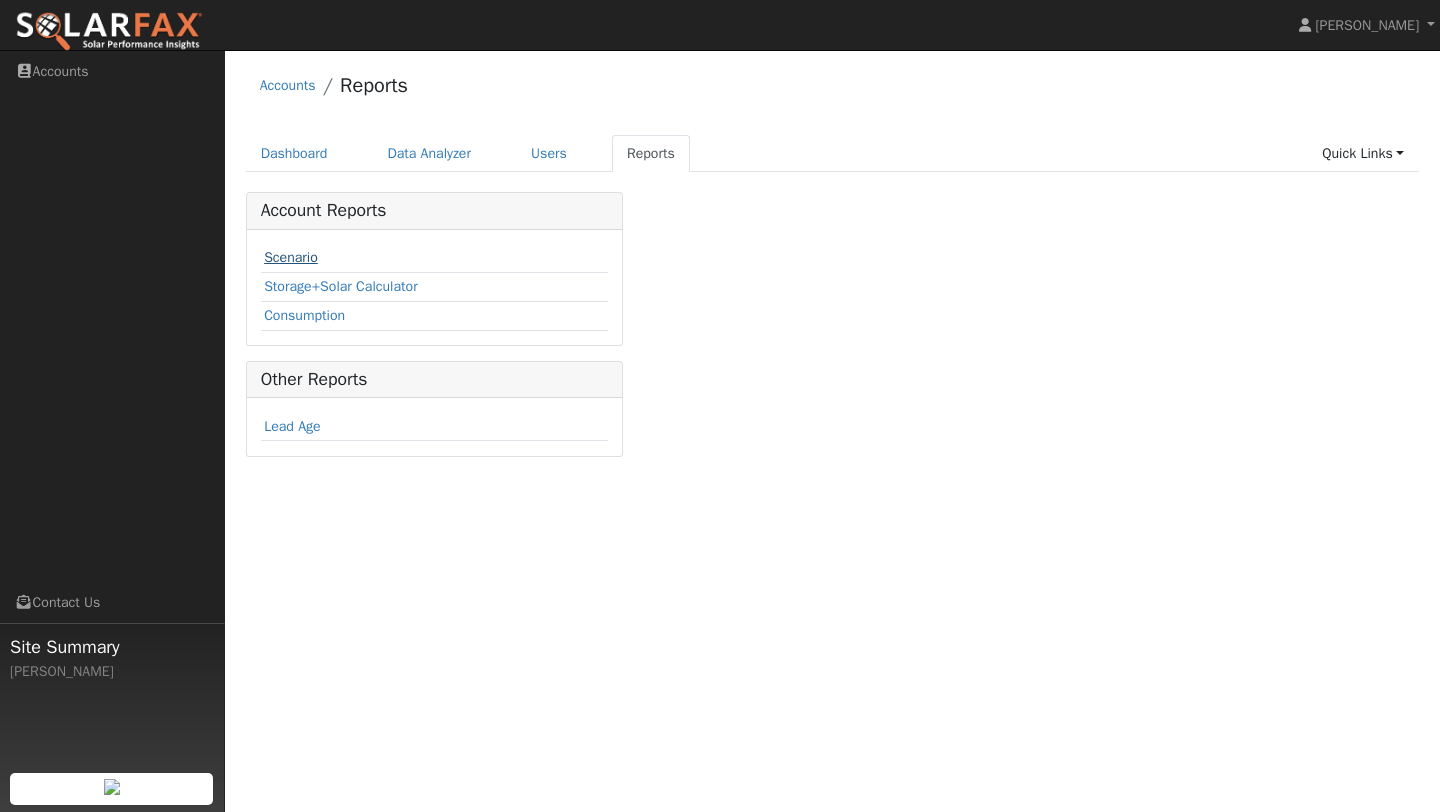 click on "Scenario" at bounding box center [291, 257] 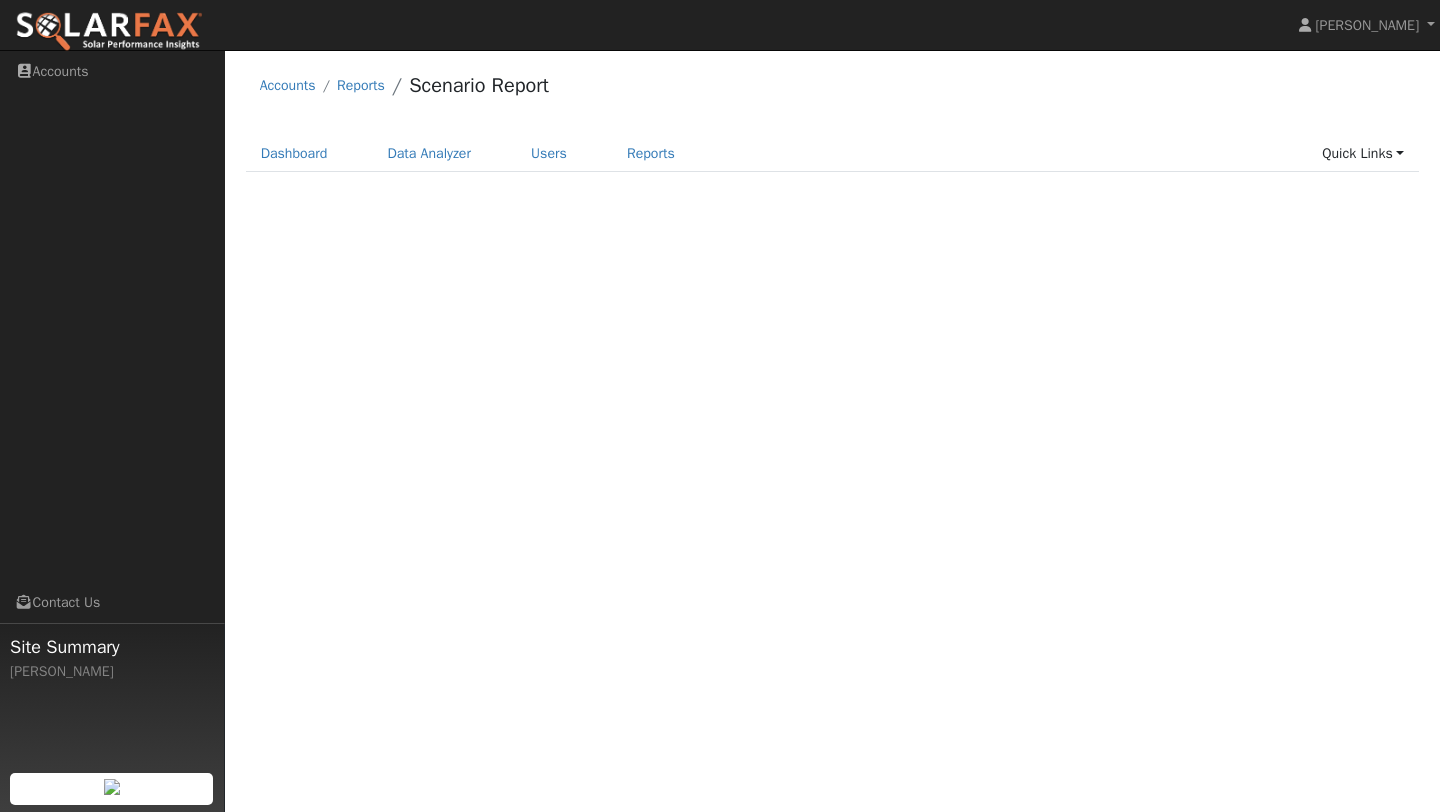 scroll, scrollTop: 0, scrollLeft: 0, axis: both 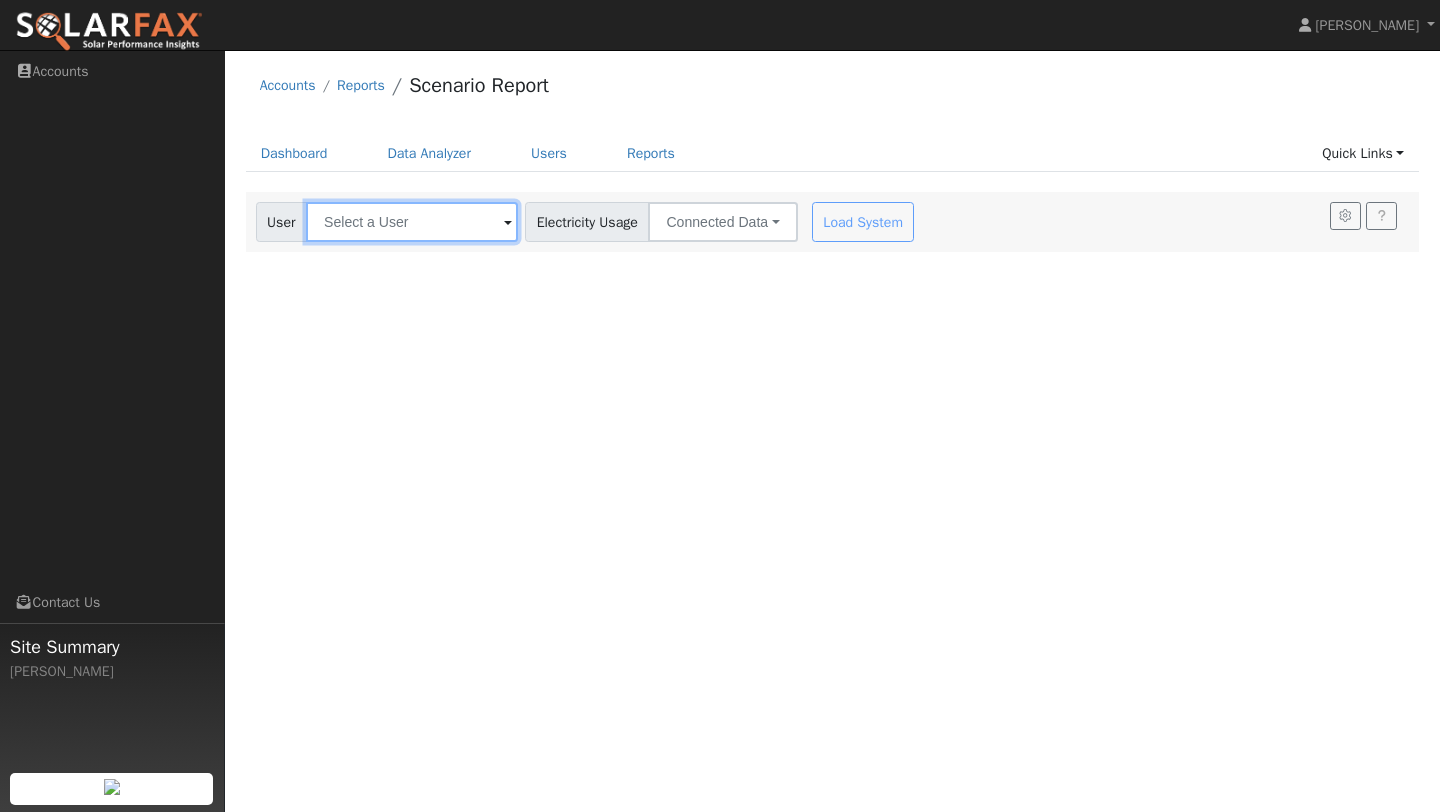 click at bounding box center (412, 222) 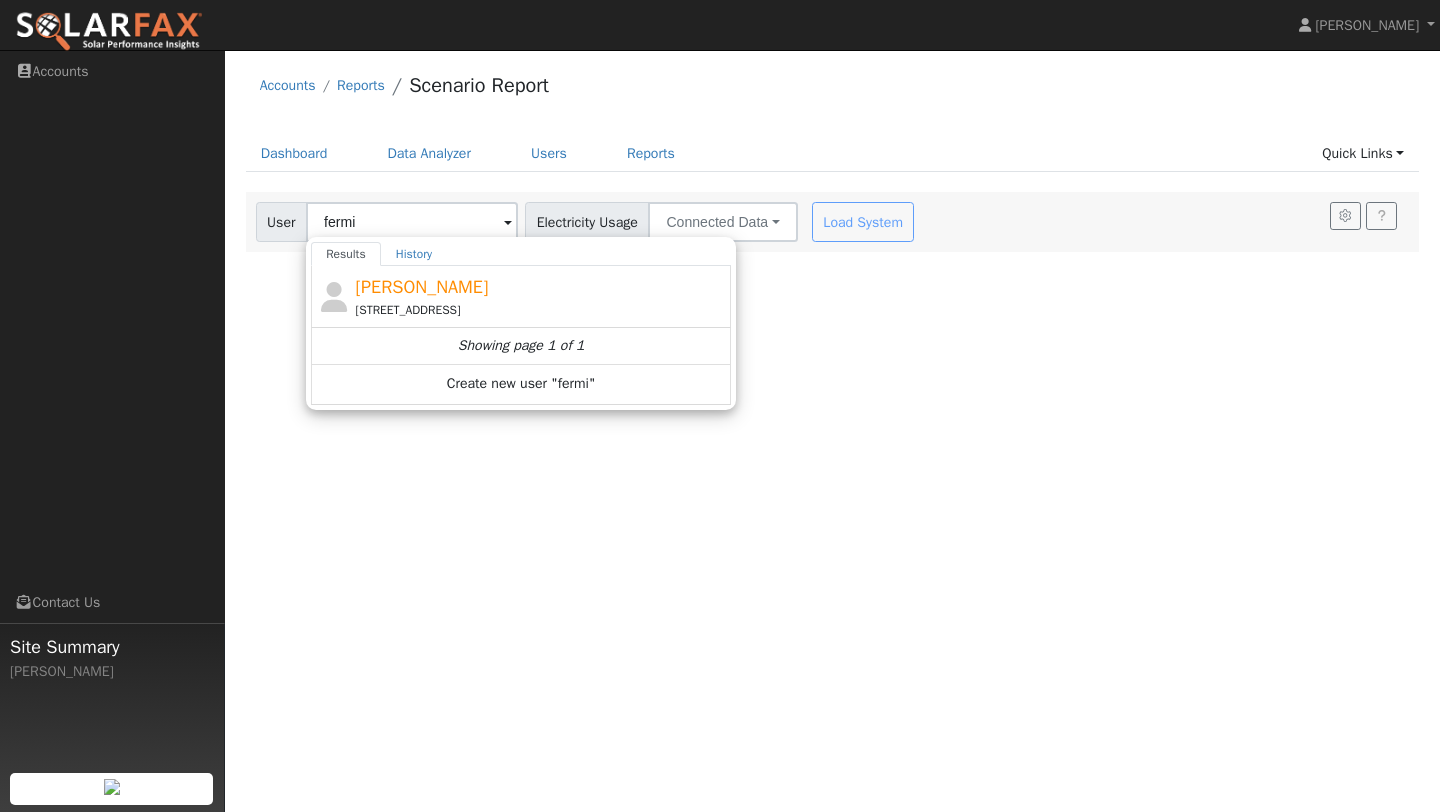 click on "[STREET_ADDRESS]" at bounding box center (541, 310) 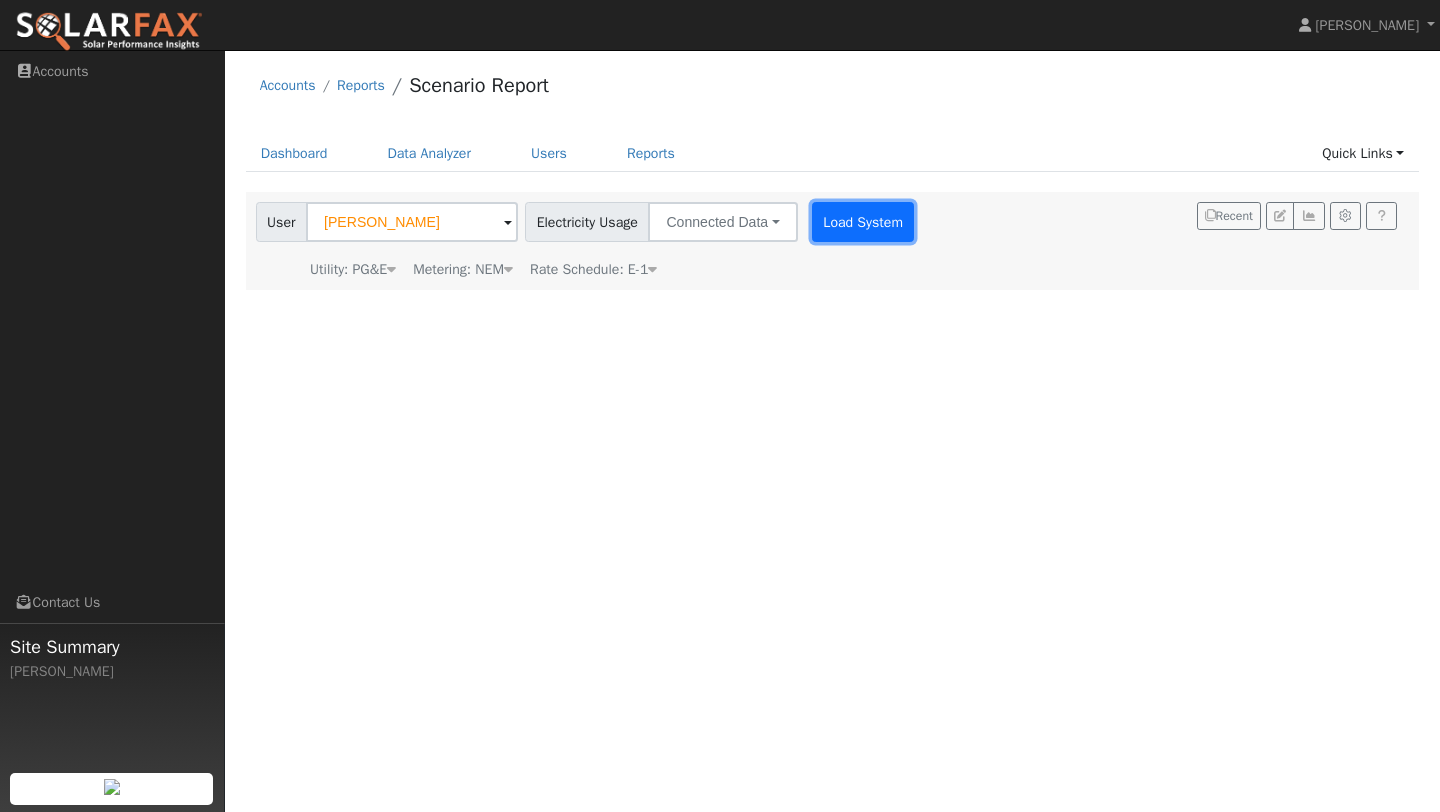 click on "Load System" at bounding box center (863, 222) 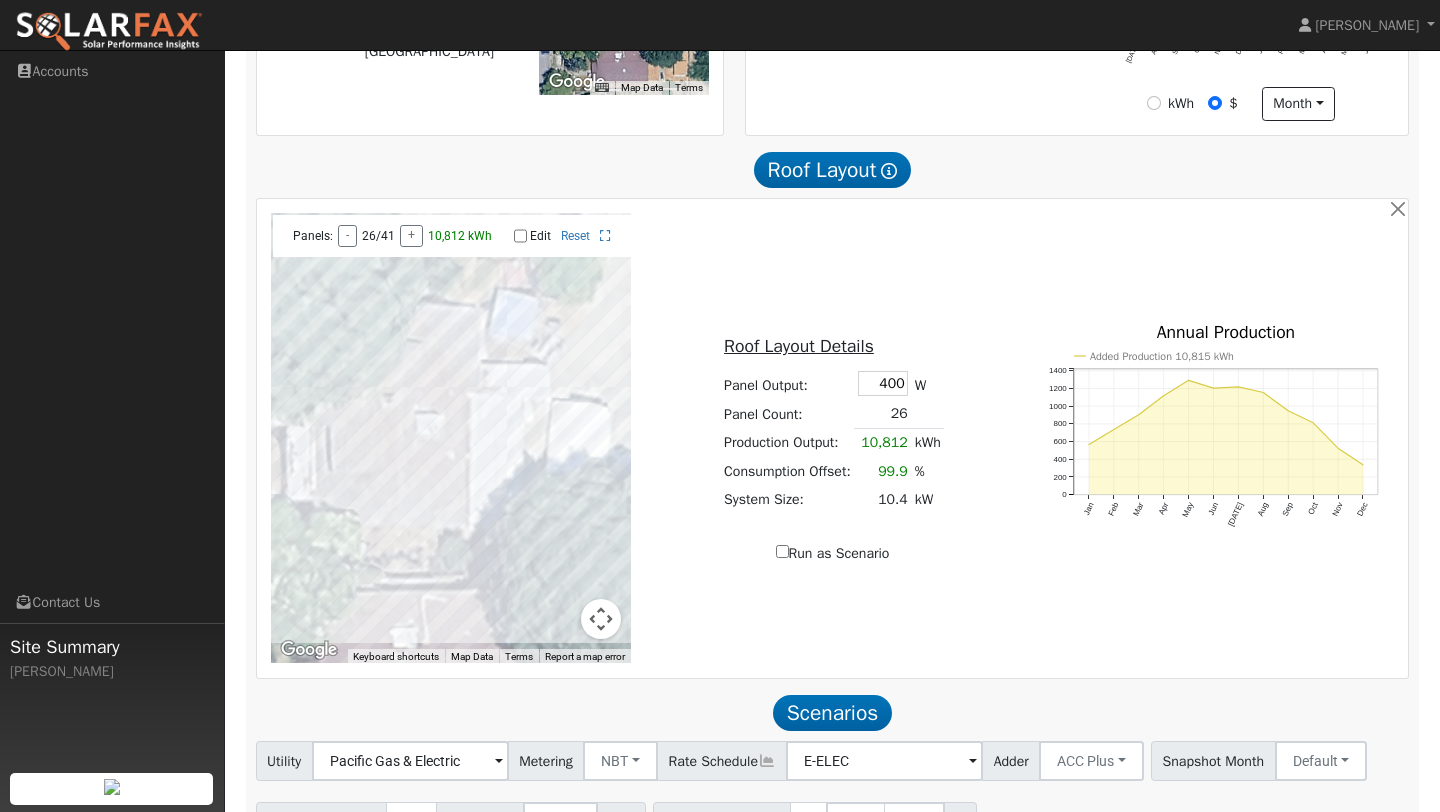 scroll, scrollTop: 698, scrollLeft: 0, axis: vertical 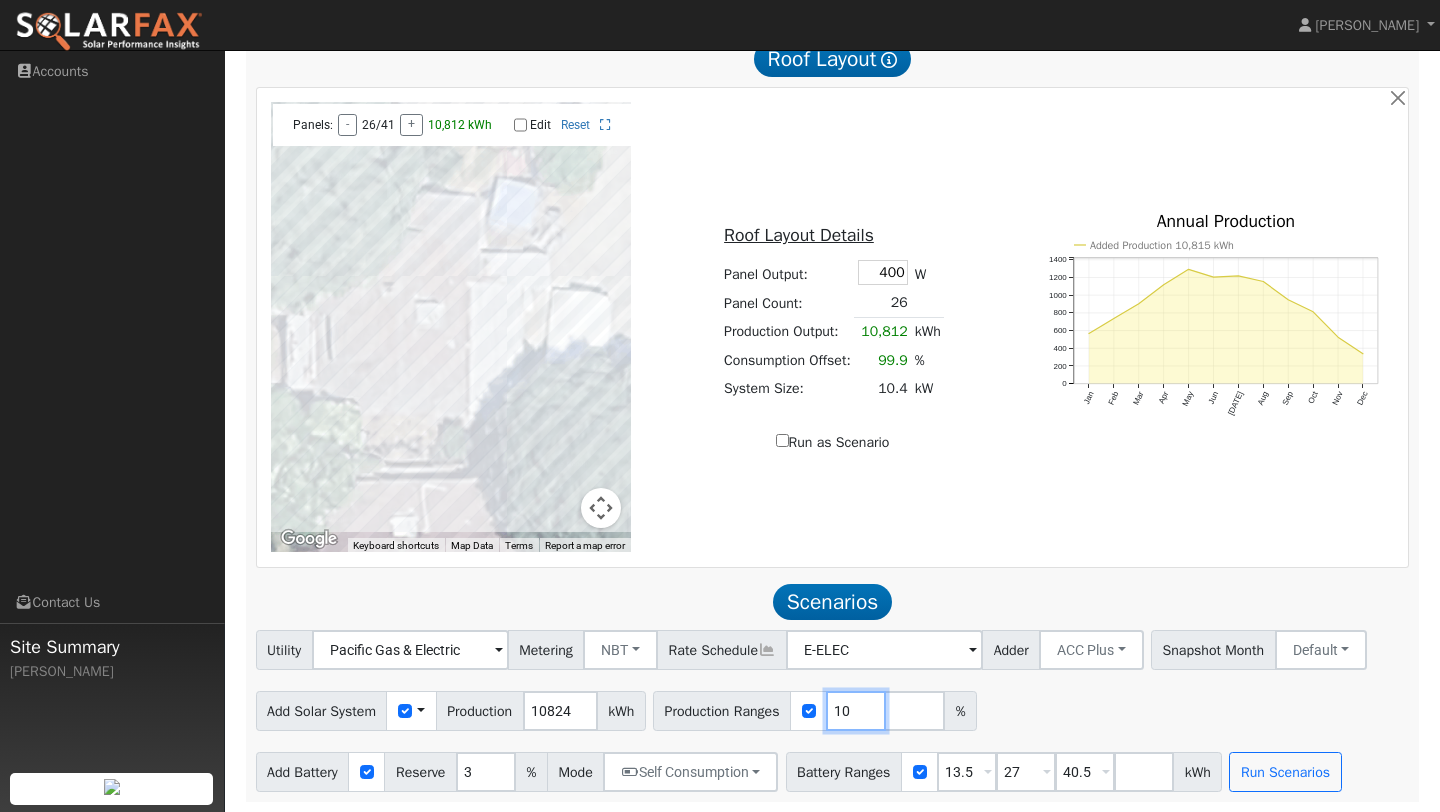 click on "10" at bounding box center (856, 711) 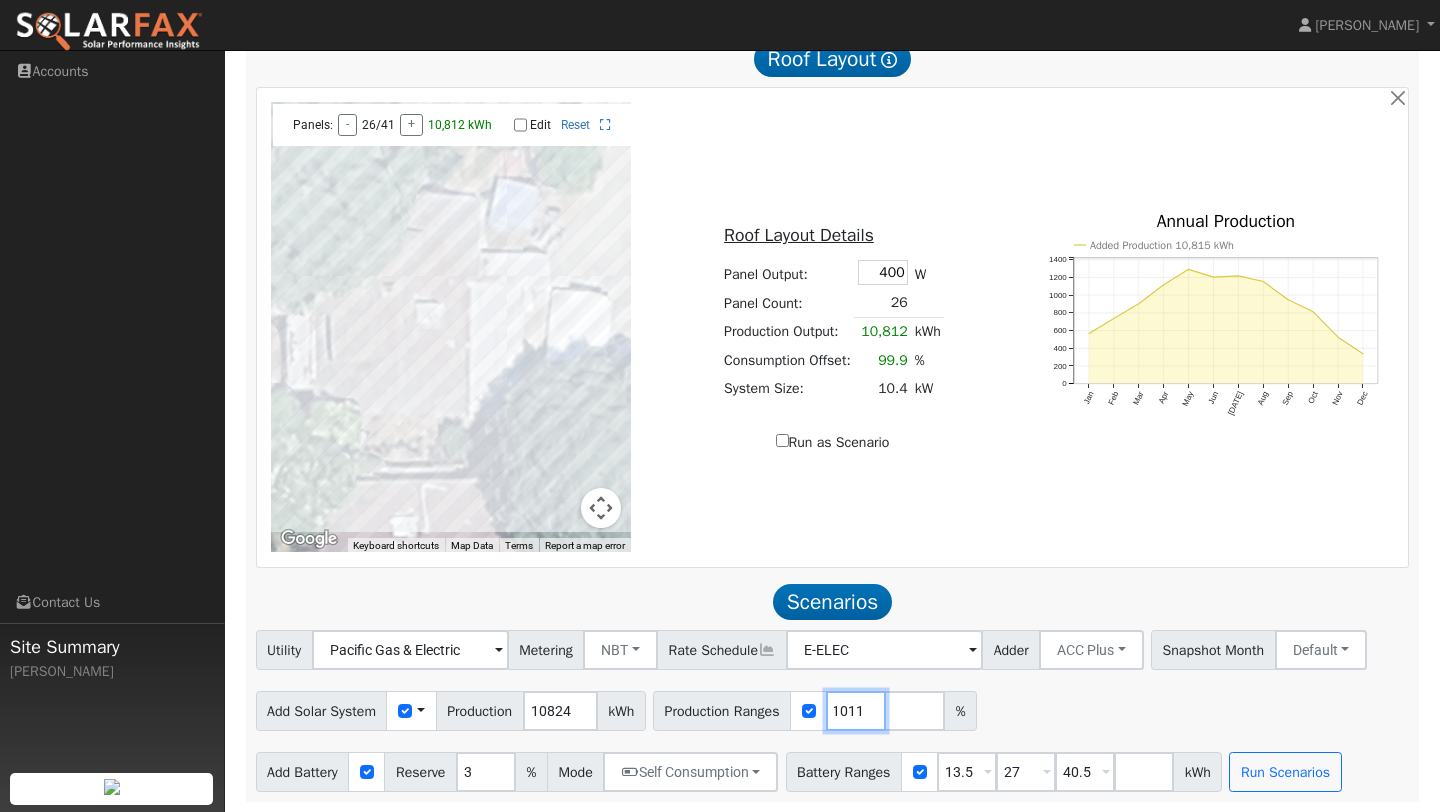 scroll, scrollTop: 0, scrollLeft: 10, axis: horizontal 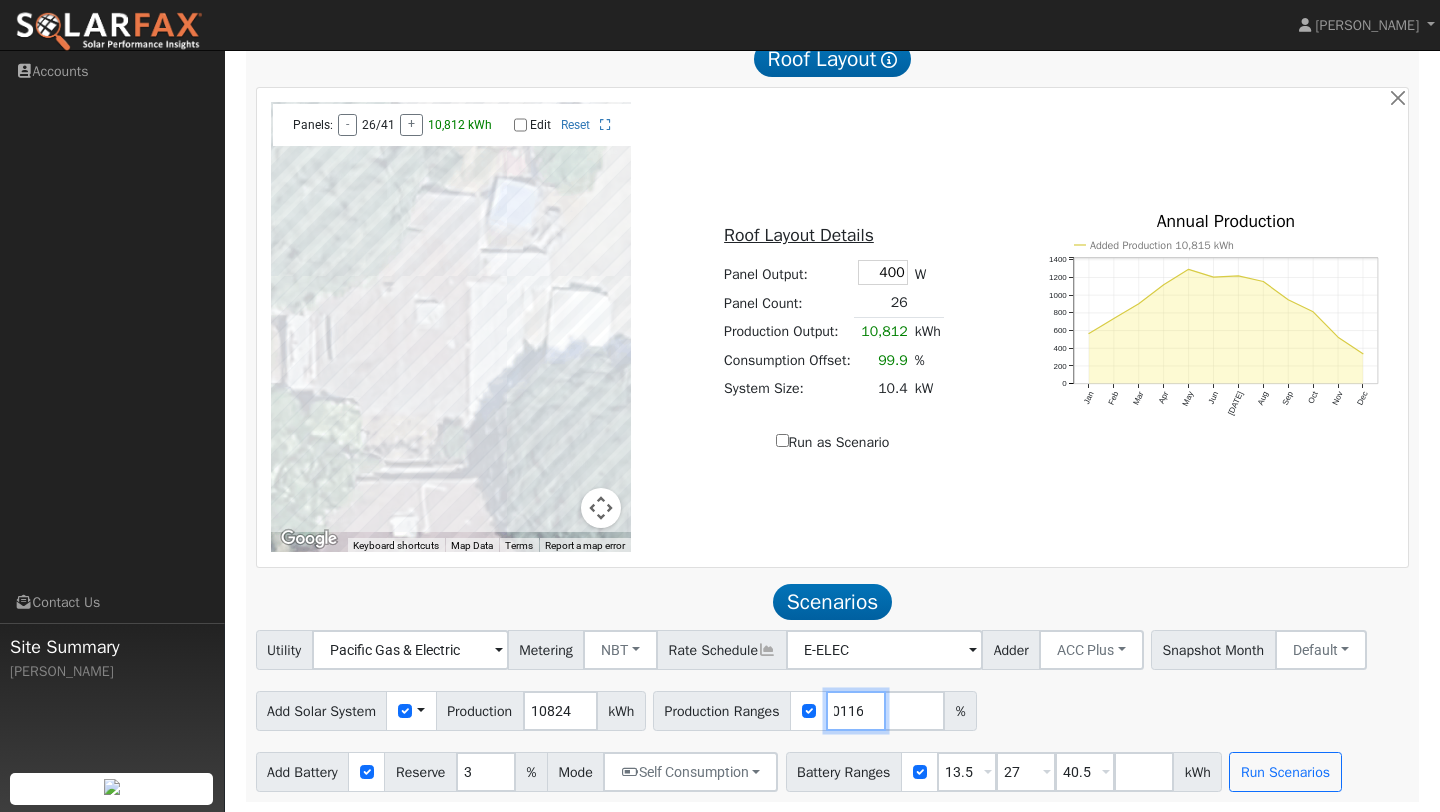 click on "10116" at bounding box center (856, 711) 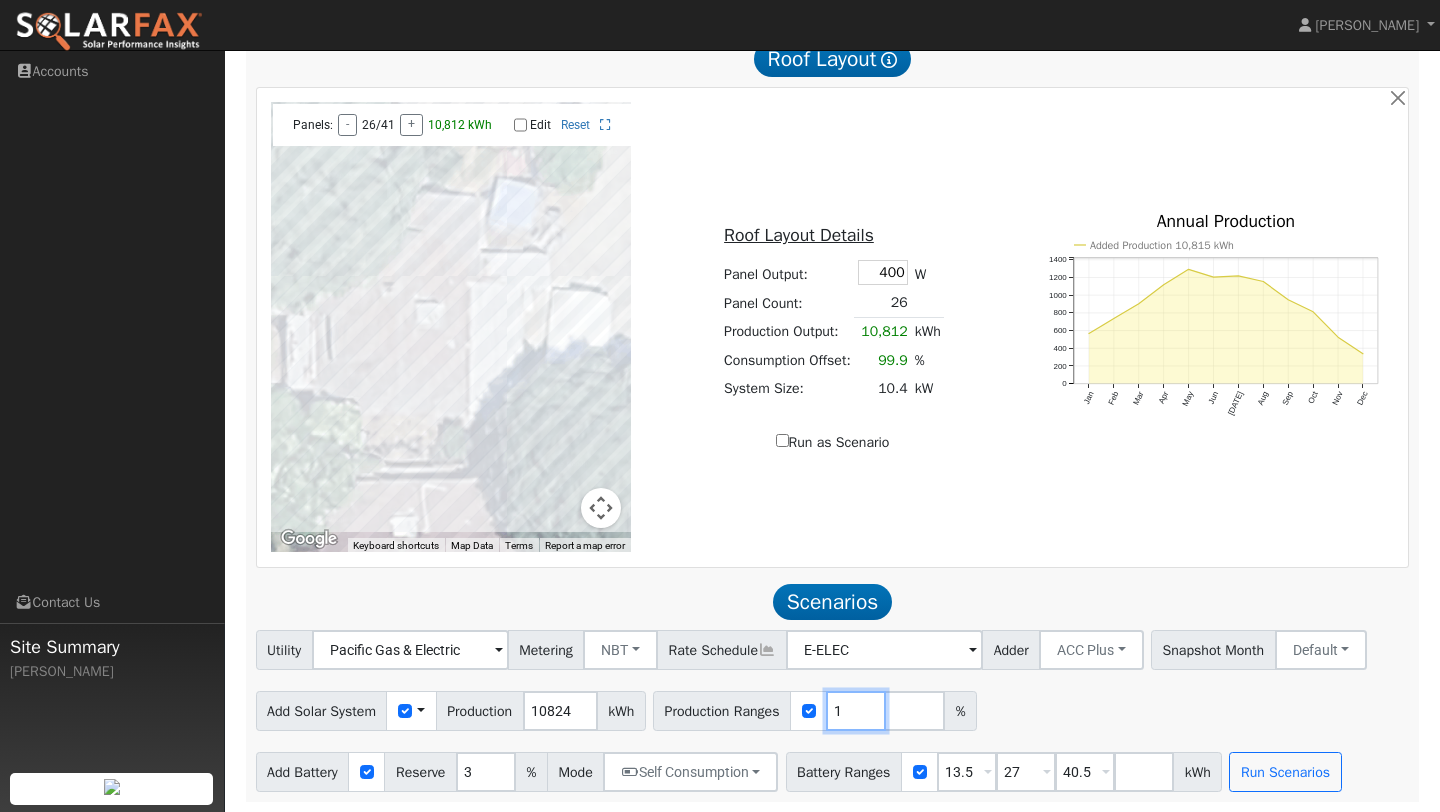 scroll, scrollTop: 0, scrollLeft: 0, axis: both 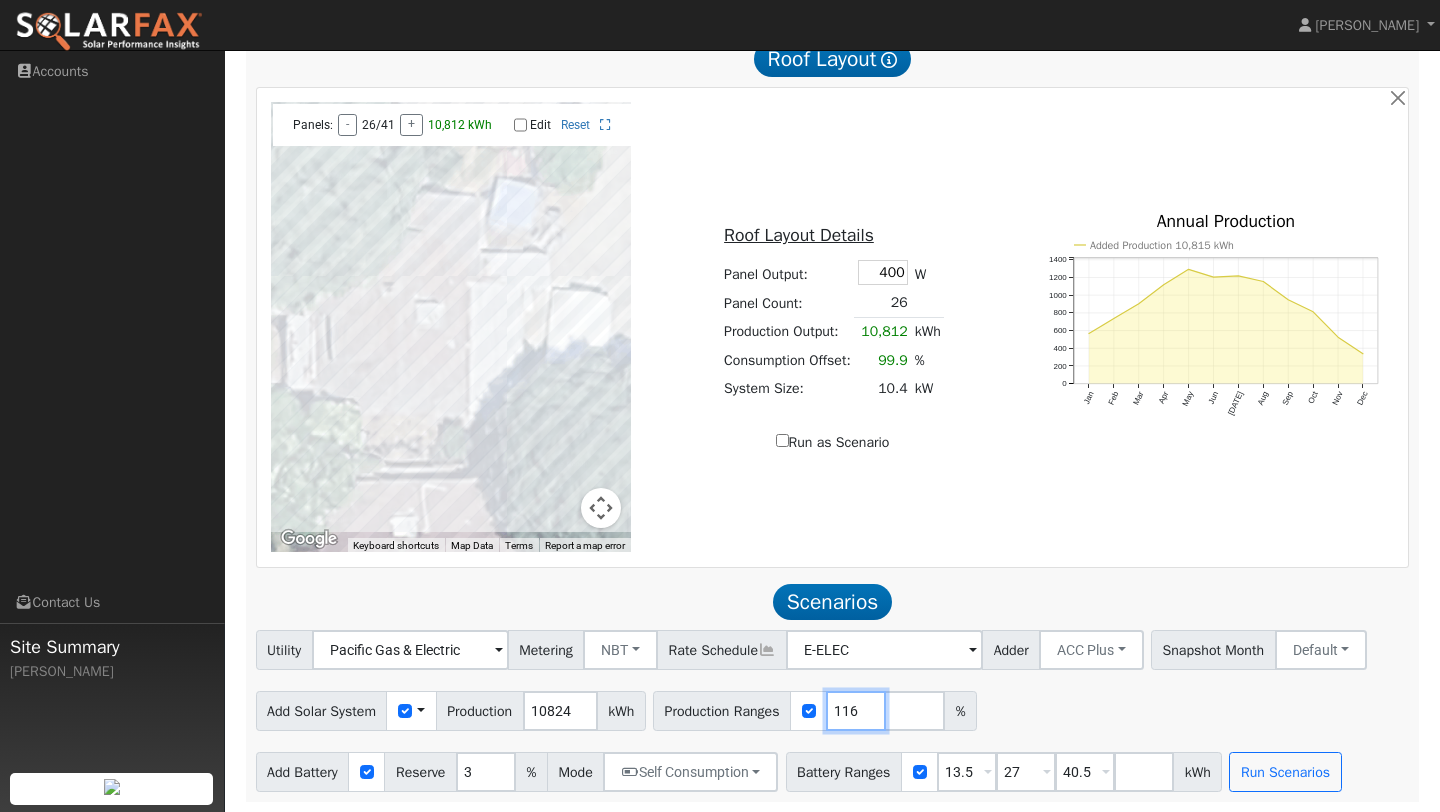 type on "116" 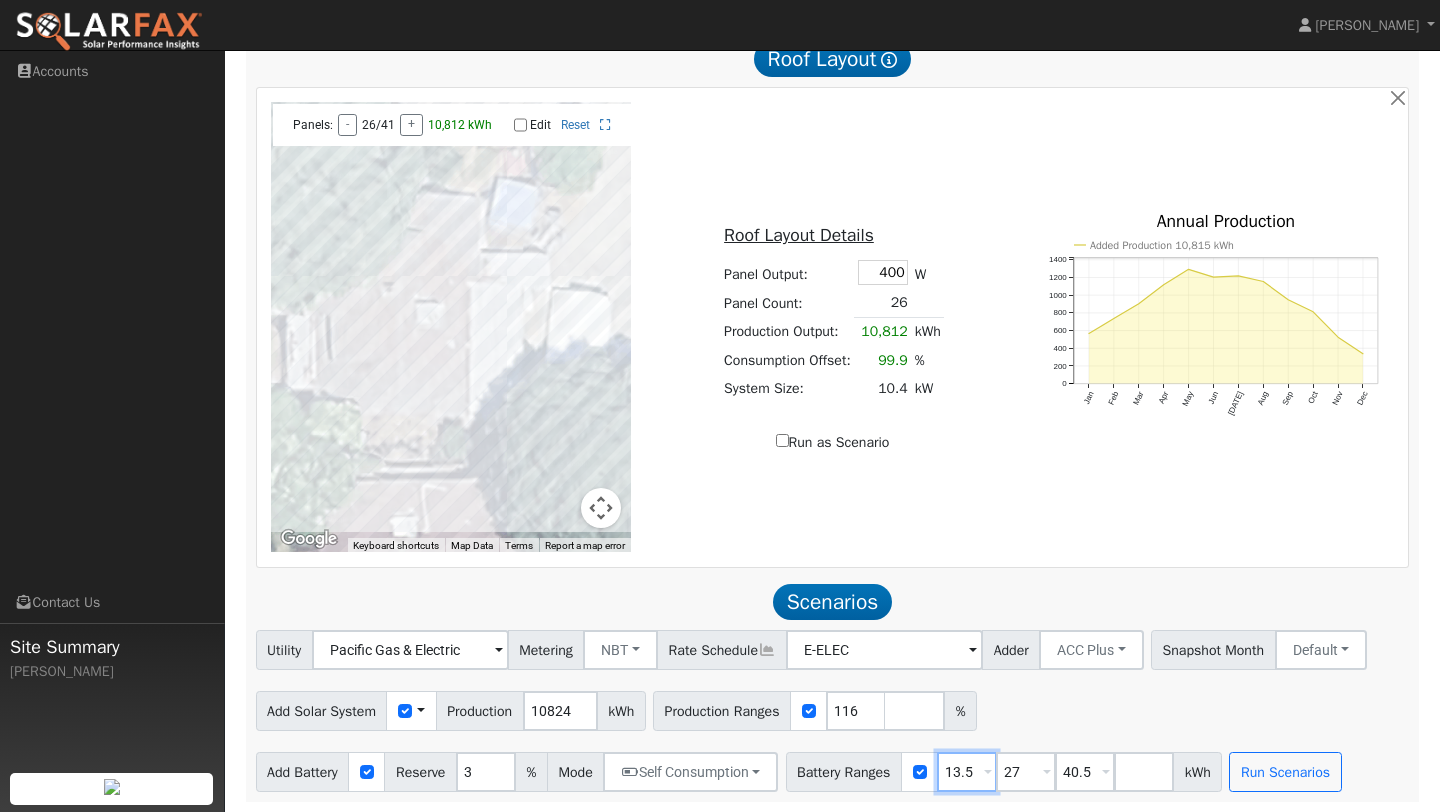click on "13.5" at bounding box center [967, 772] 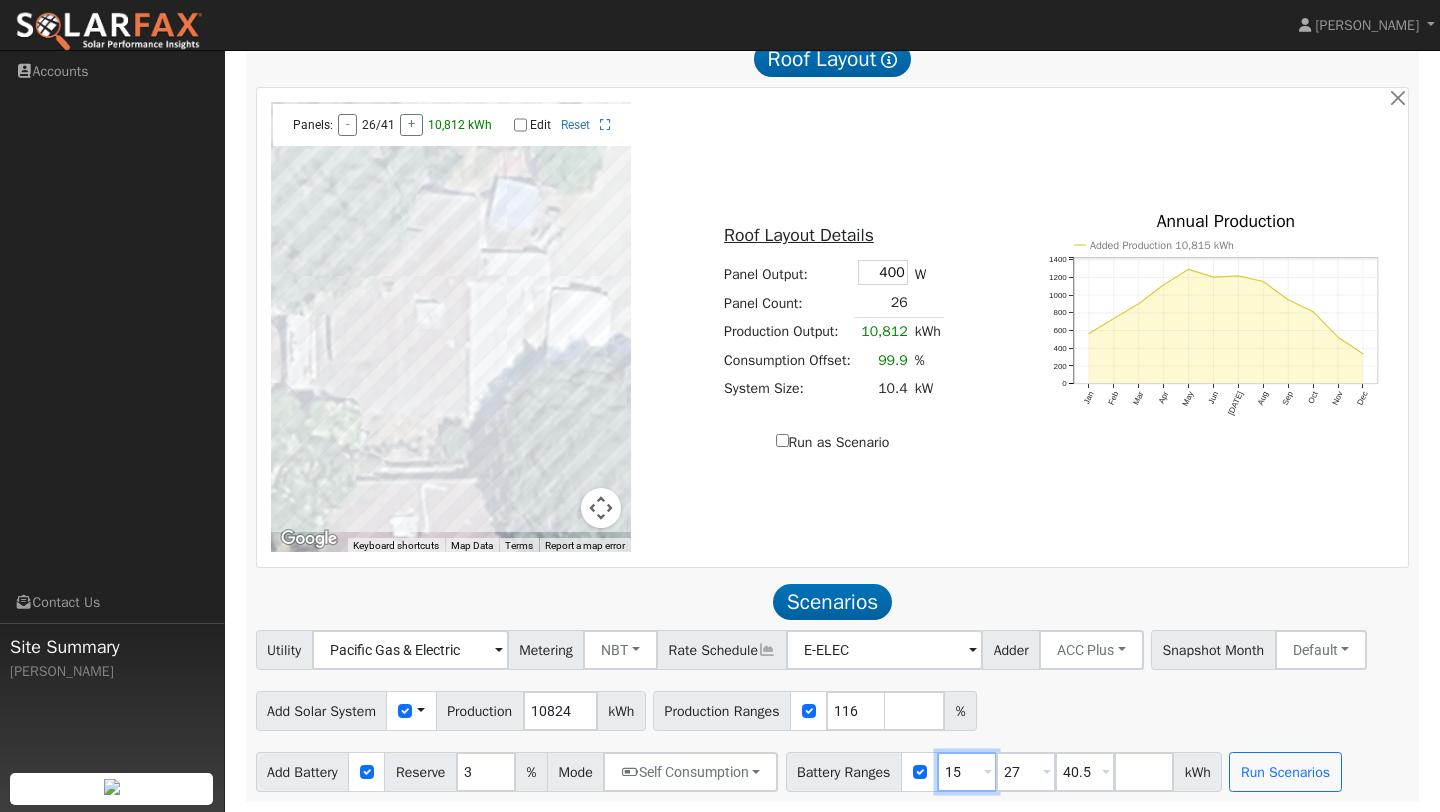 type on "15" 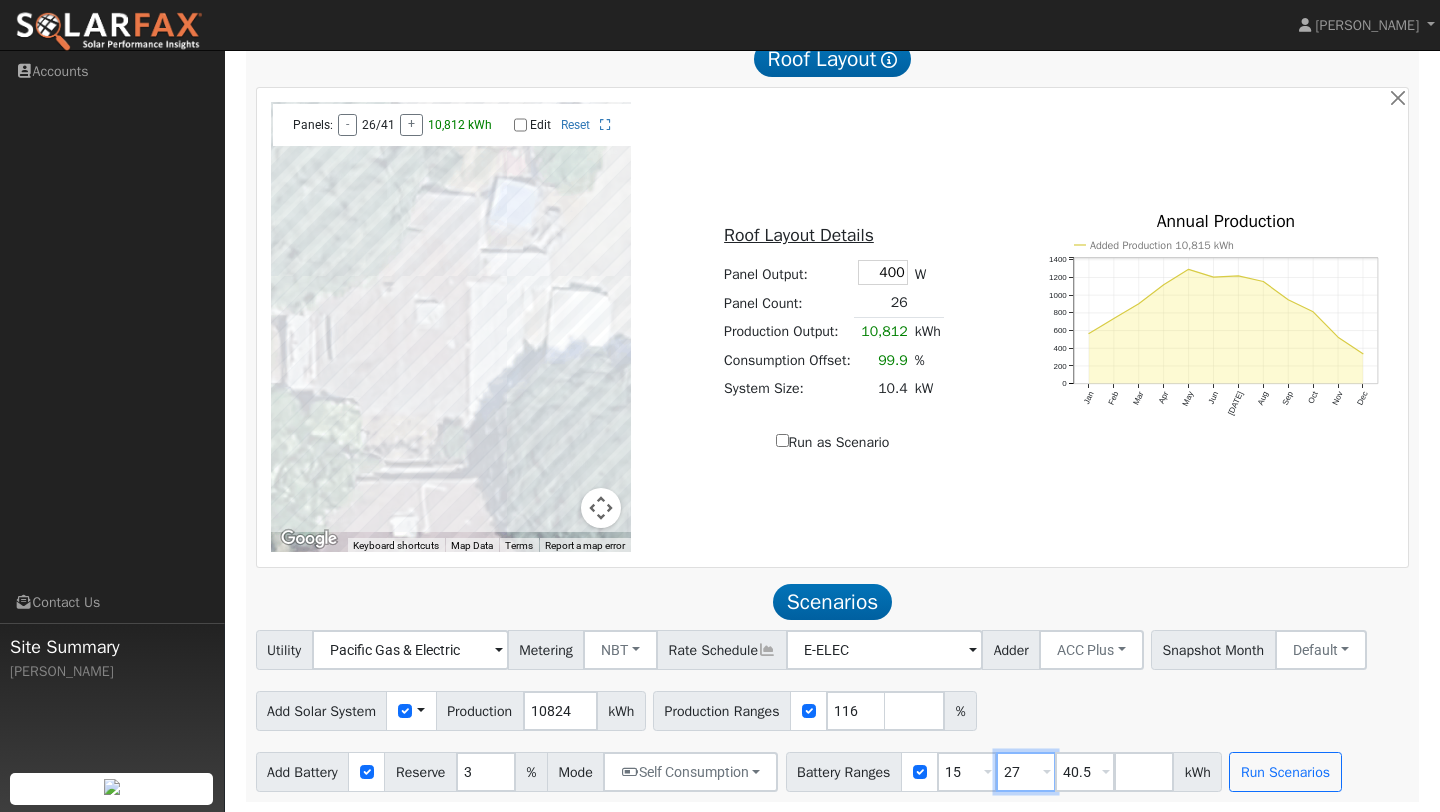 click on "27" at bounding box center [1026, 772] 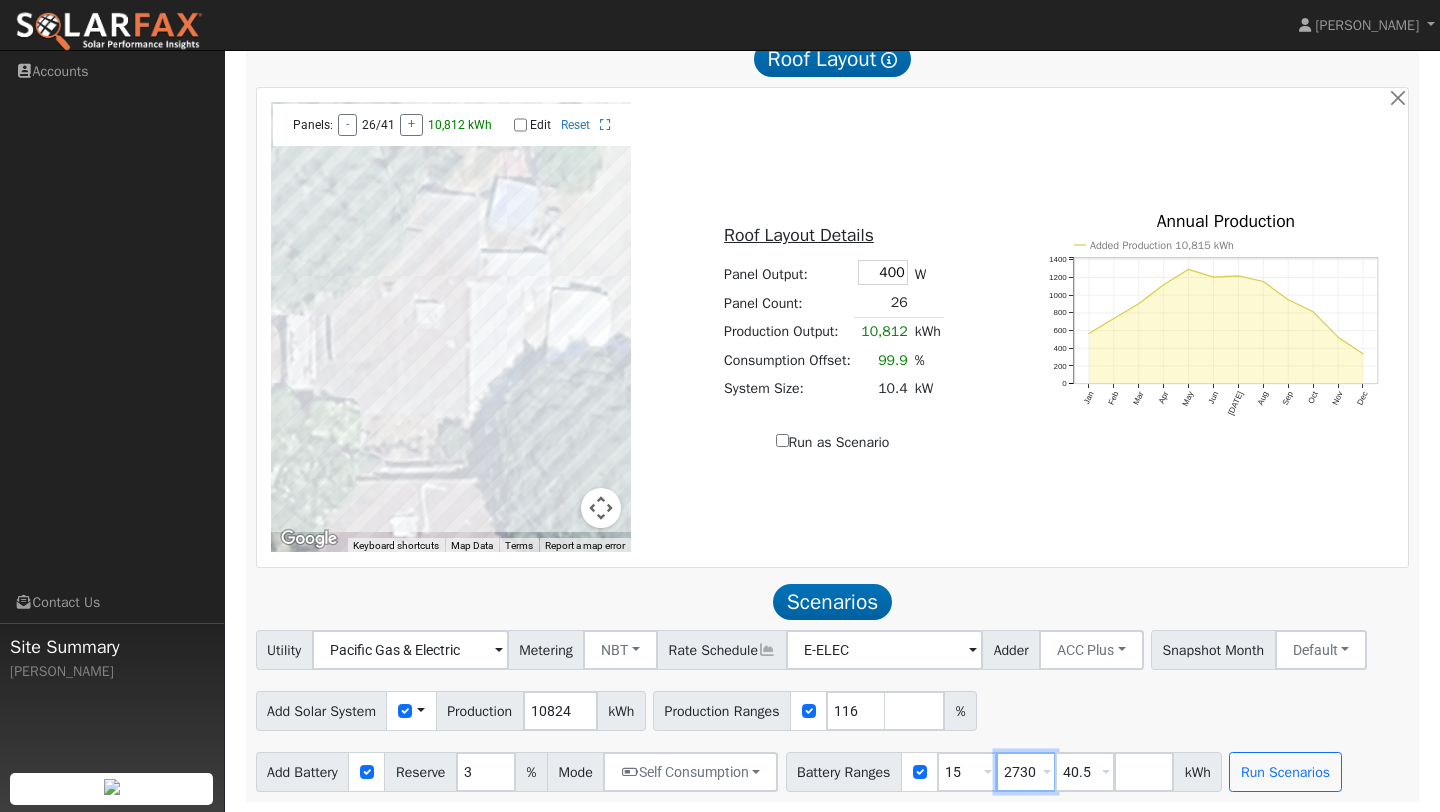 click on "2730" at bounding box center (1026, 772) 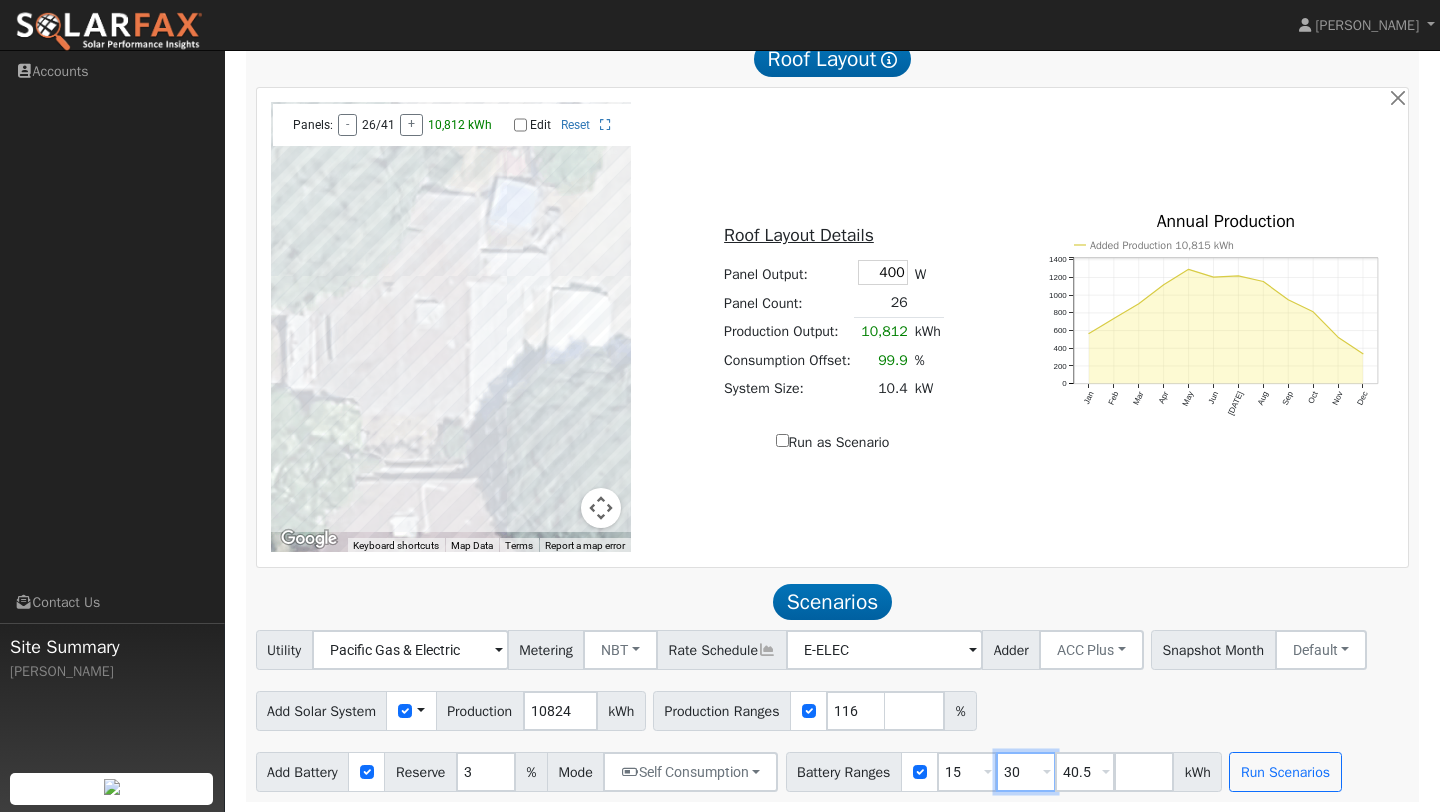 type on "30" 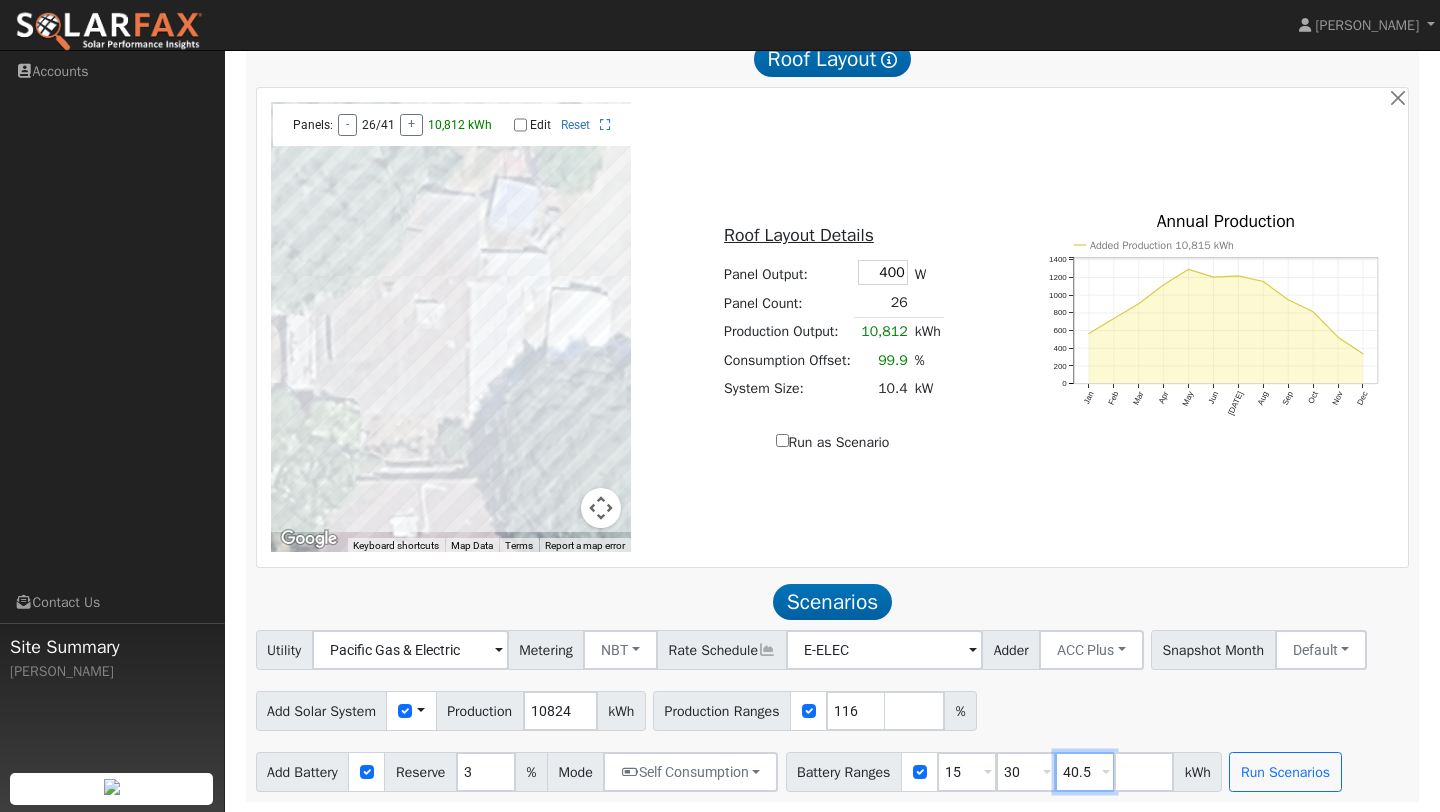 click on "40.5" at bounding box center [1085, 772] 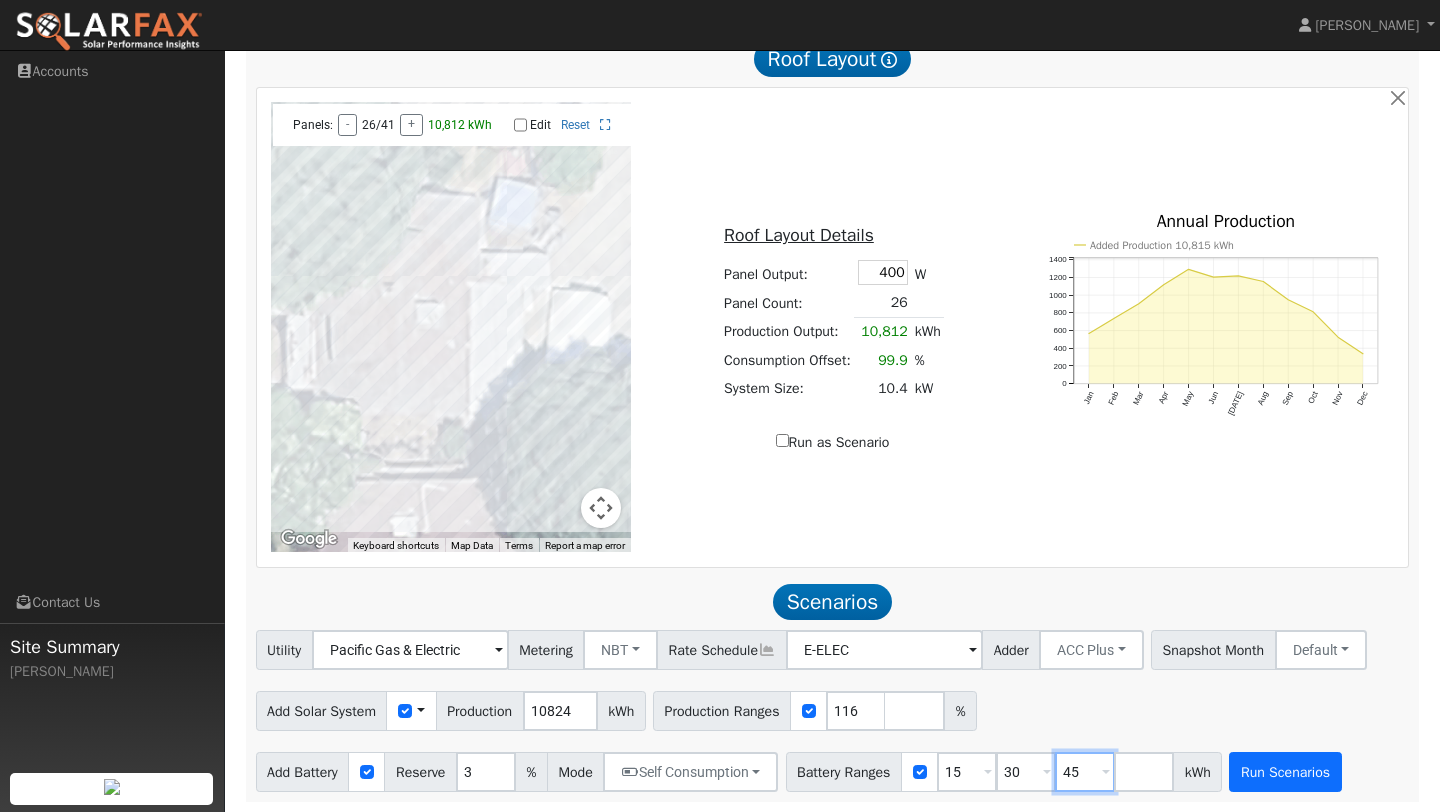 type on "45" 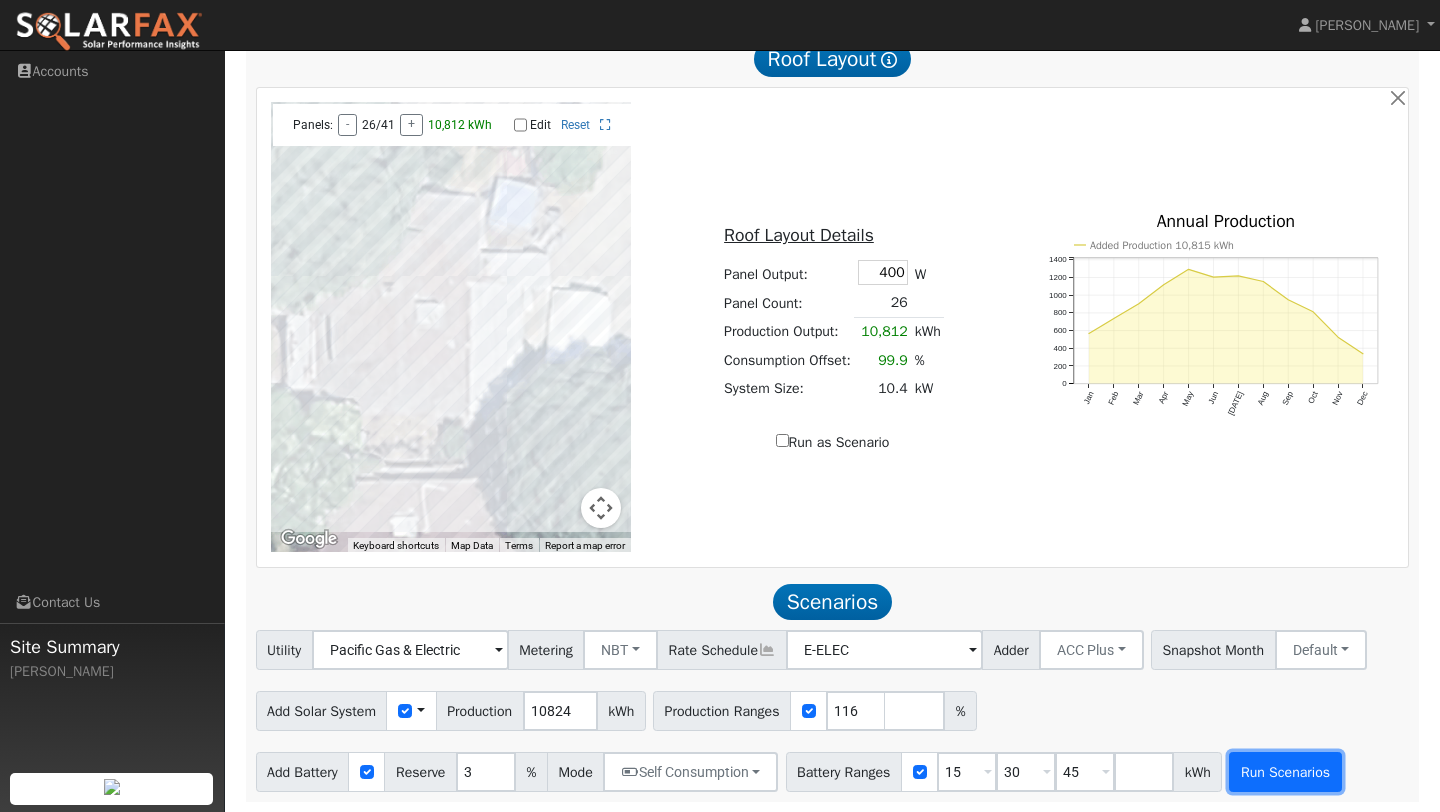 click on "Run Scenarios" at bounding box center (1285, 772) 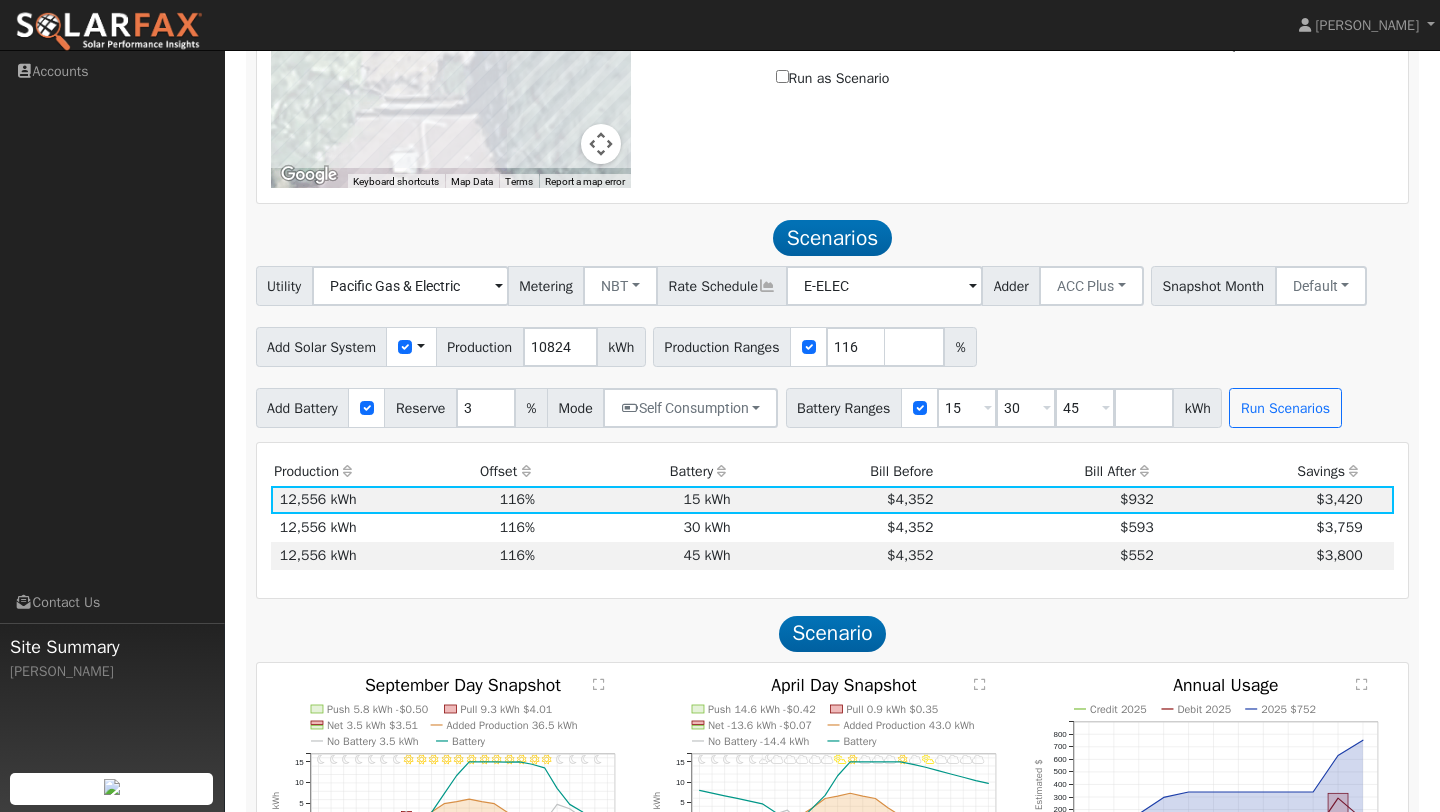 scroll, scrollTop: 1221, scrollLeft: 0, axis: vertical 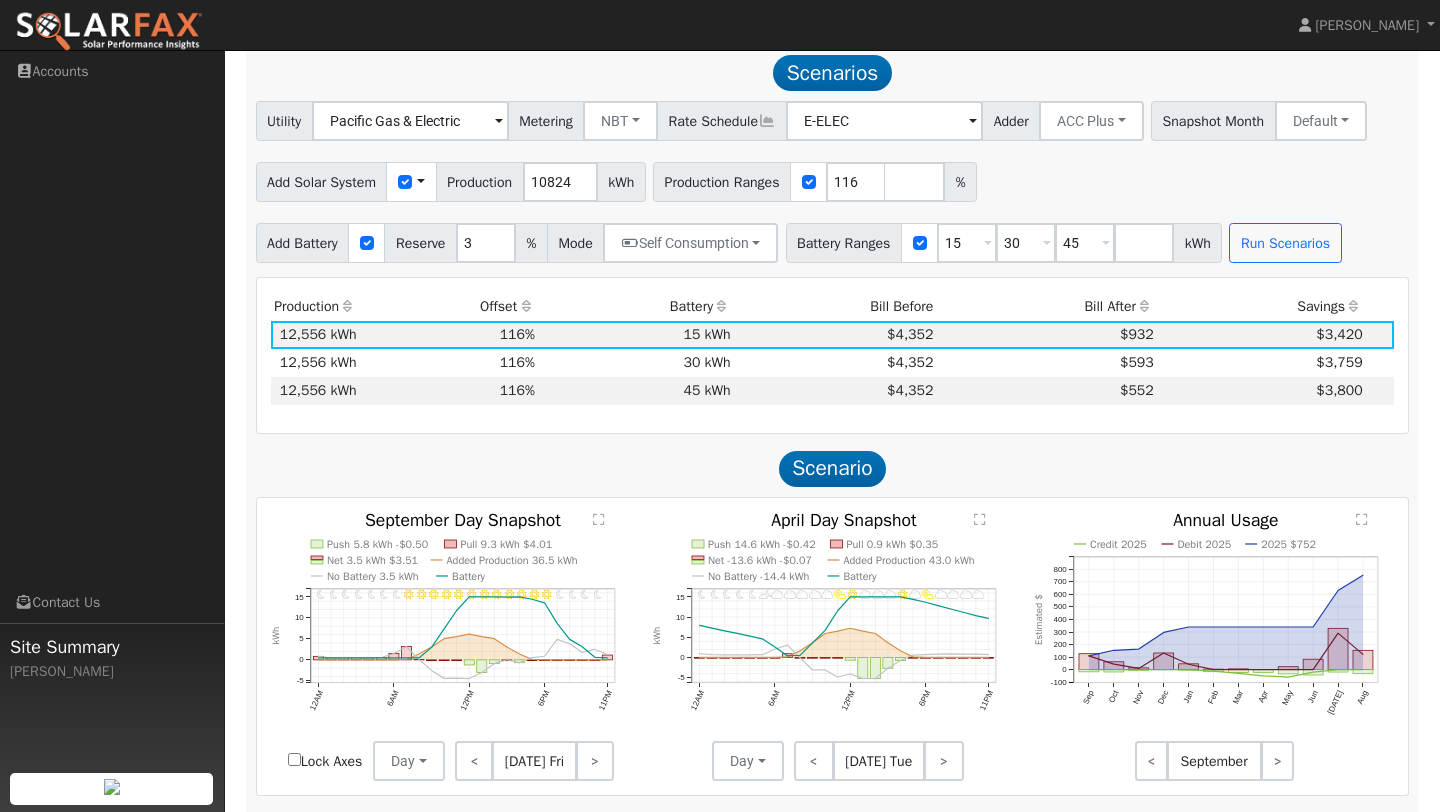 click on "Bill After" at bounding box center (1047, 306) 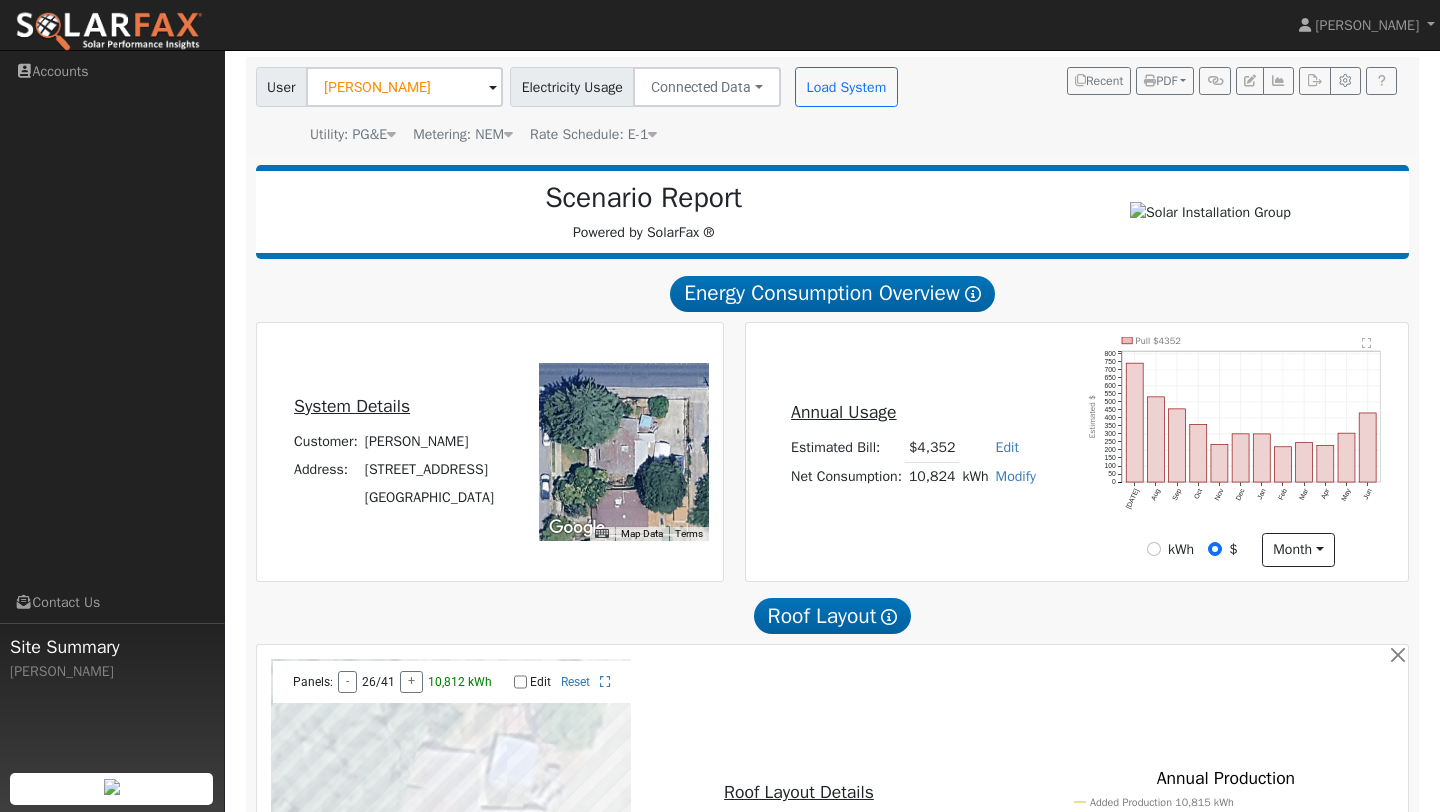 scroll, scrollTop: 0, scrollLeft: 0, axis: both 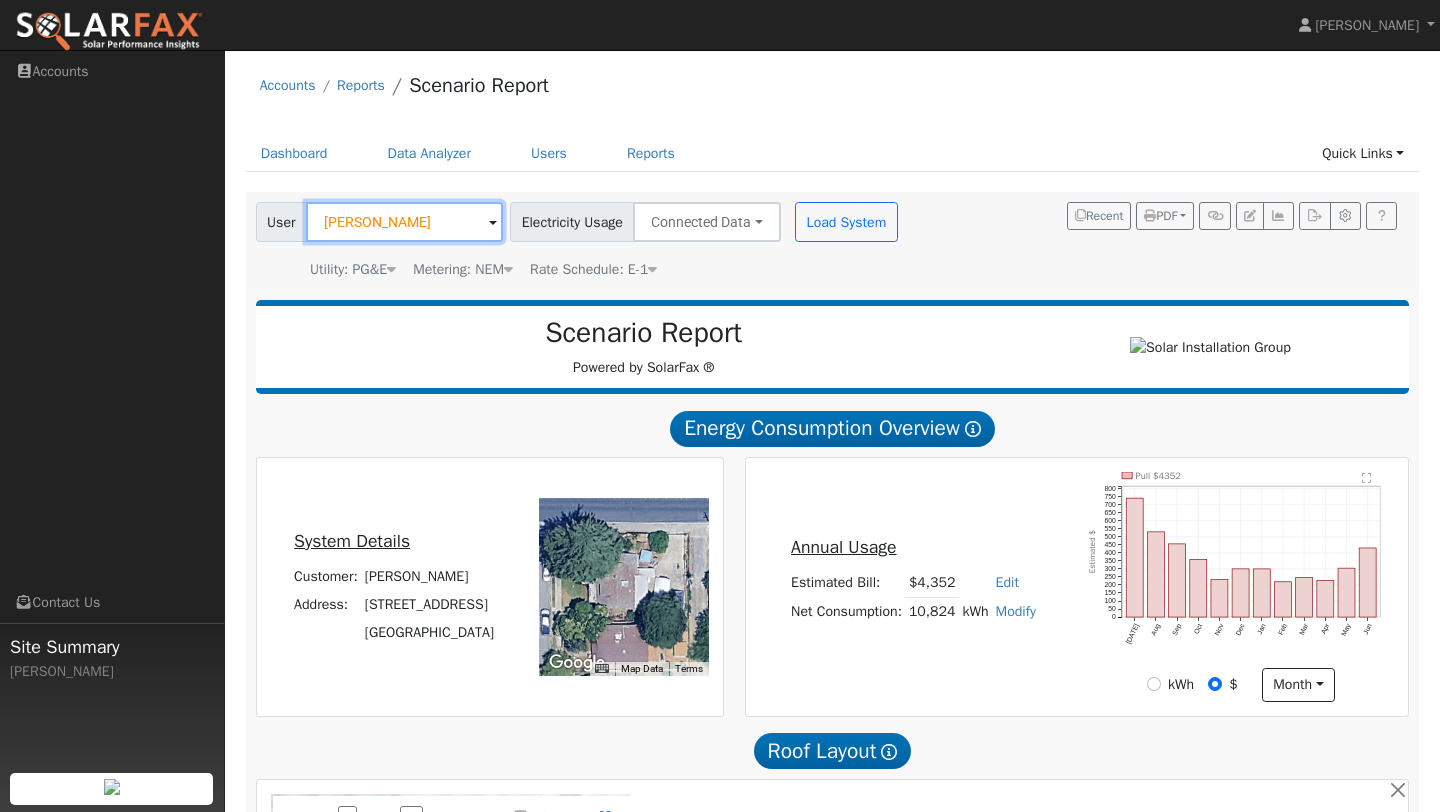 click on "[PERSON_NAME]" at bounding box center (404, 222) 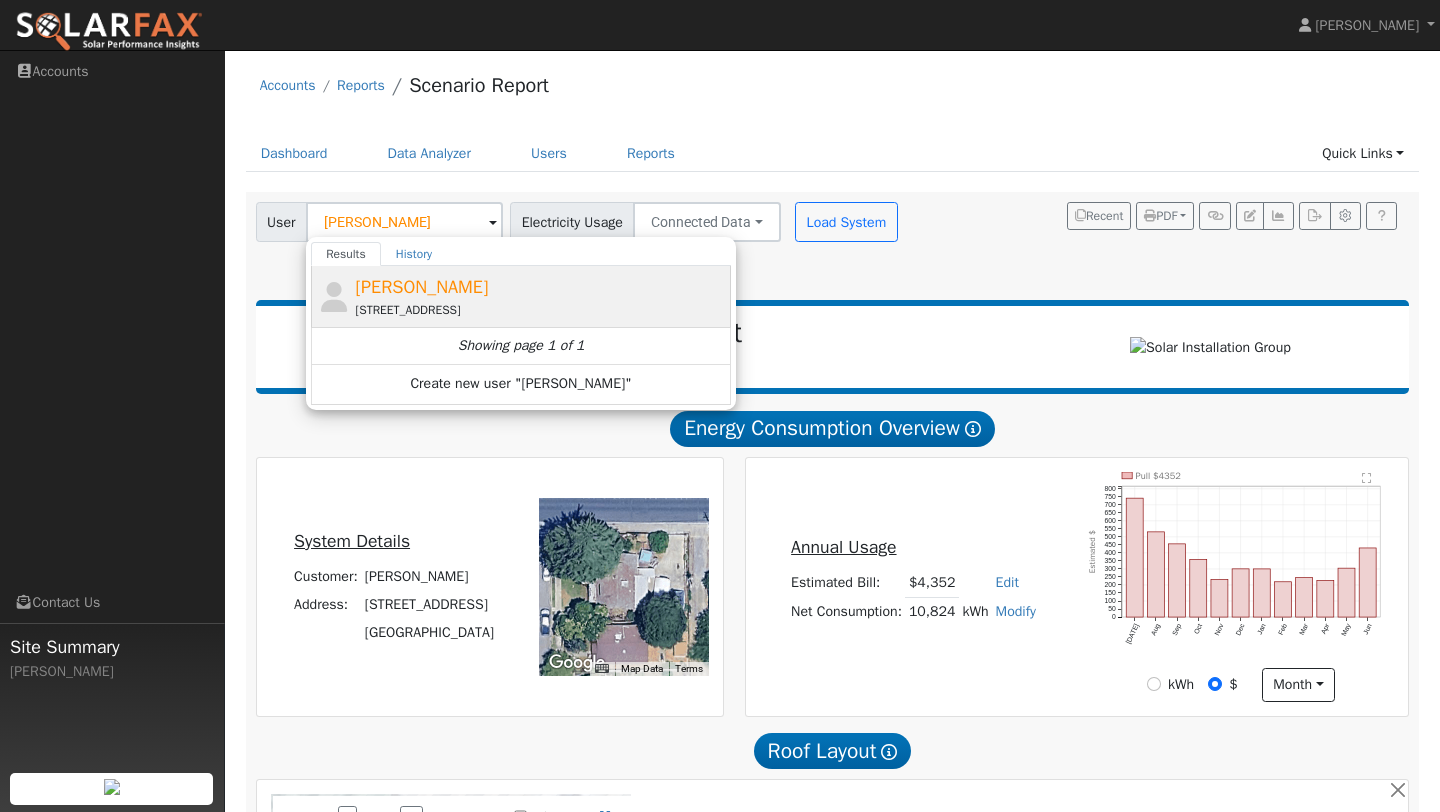 click on "[PERSON_NAME]" at bounding box center [422, 287] 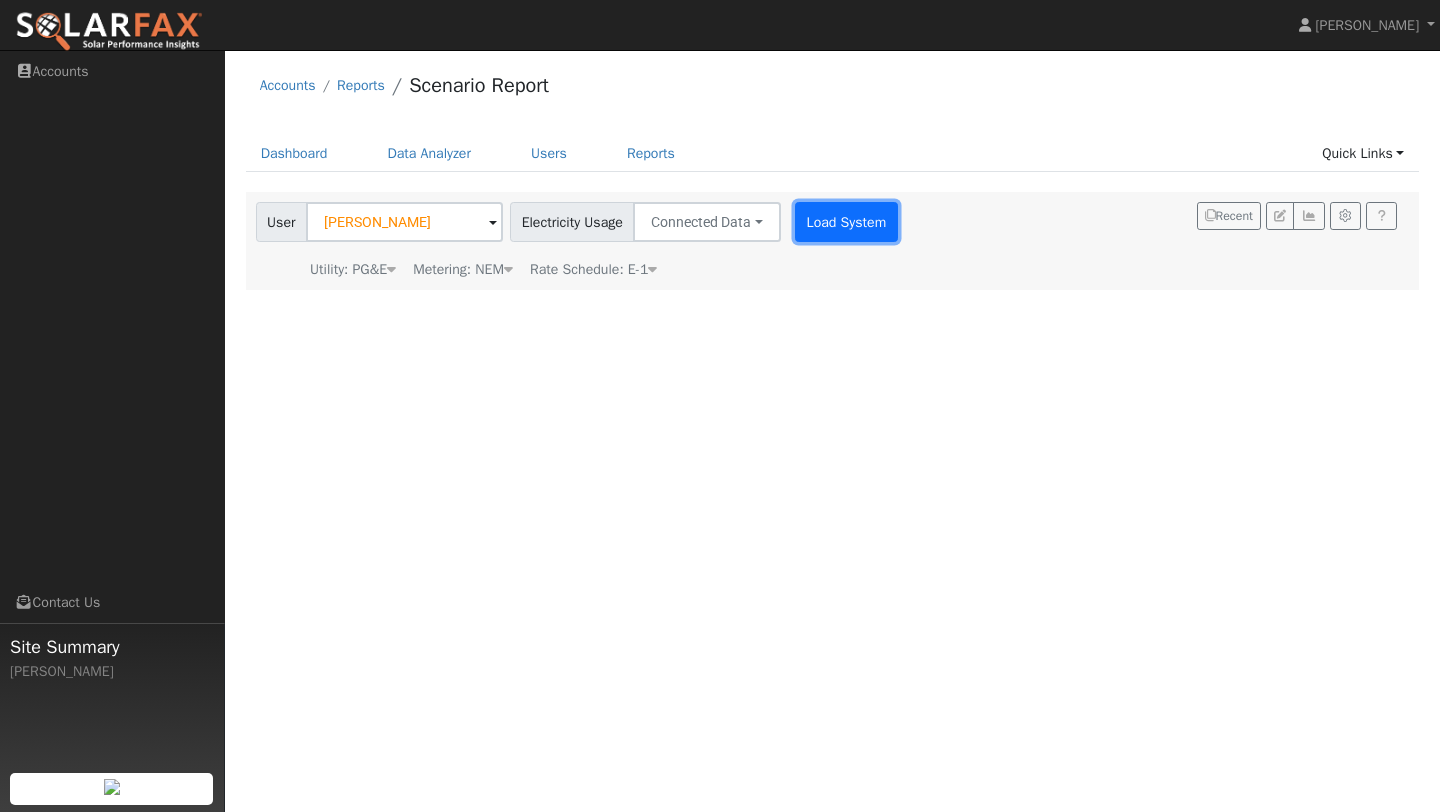 click on "Load System" at bounding box center (846, 222) 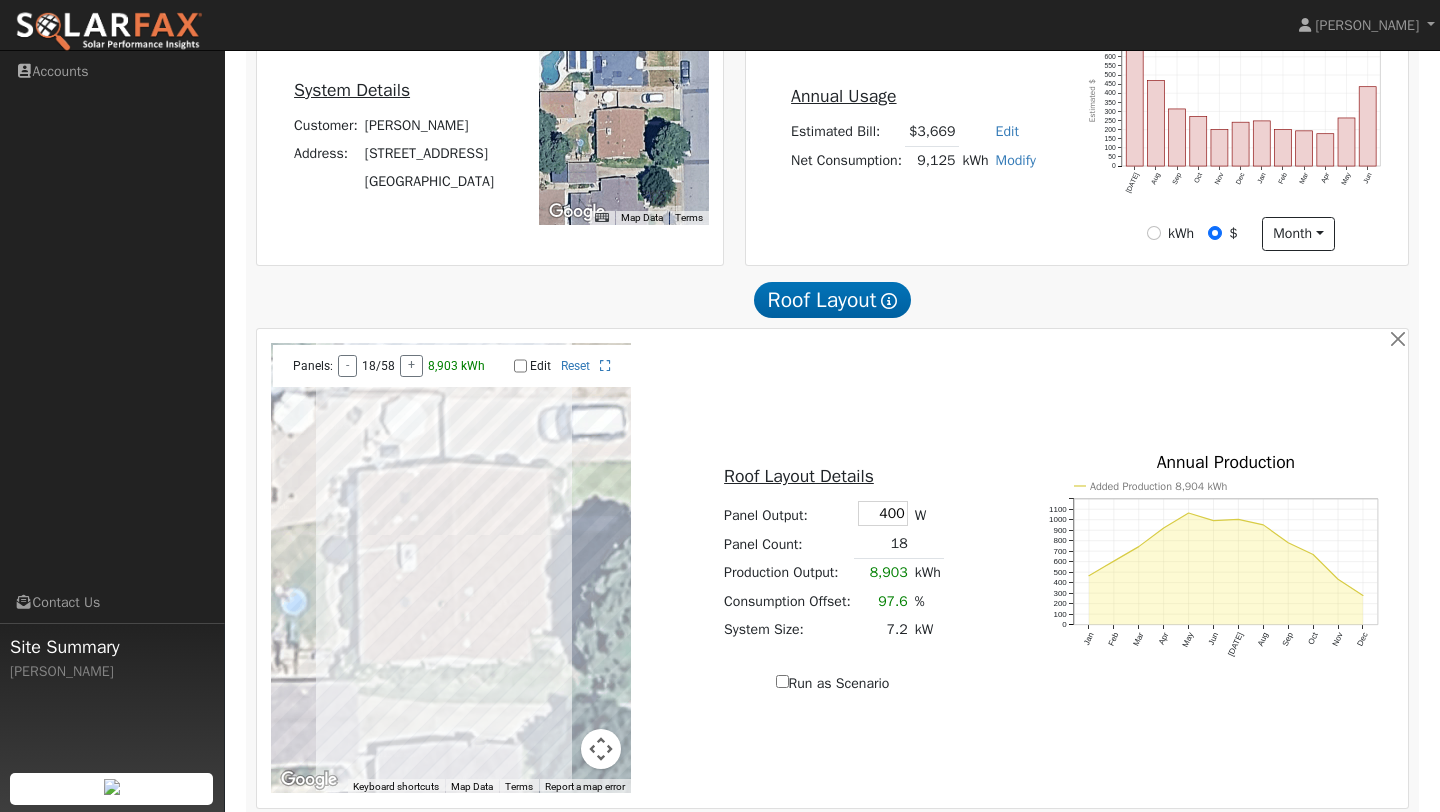 scroll, scrollTop: 698, scrollLeft: 0, axis: vertical 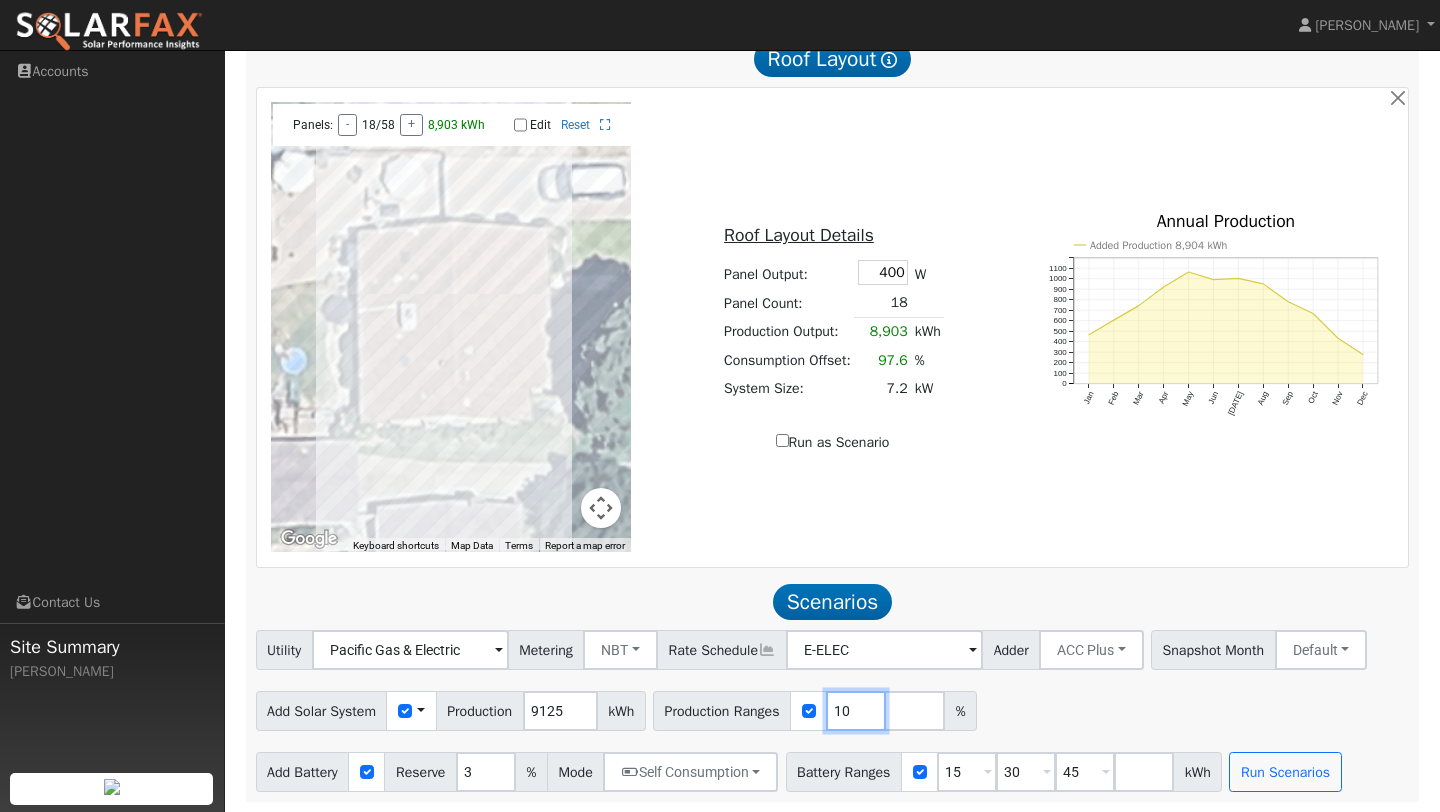 click on "10" at bounding box center [856, 711] 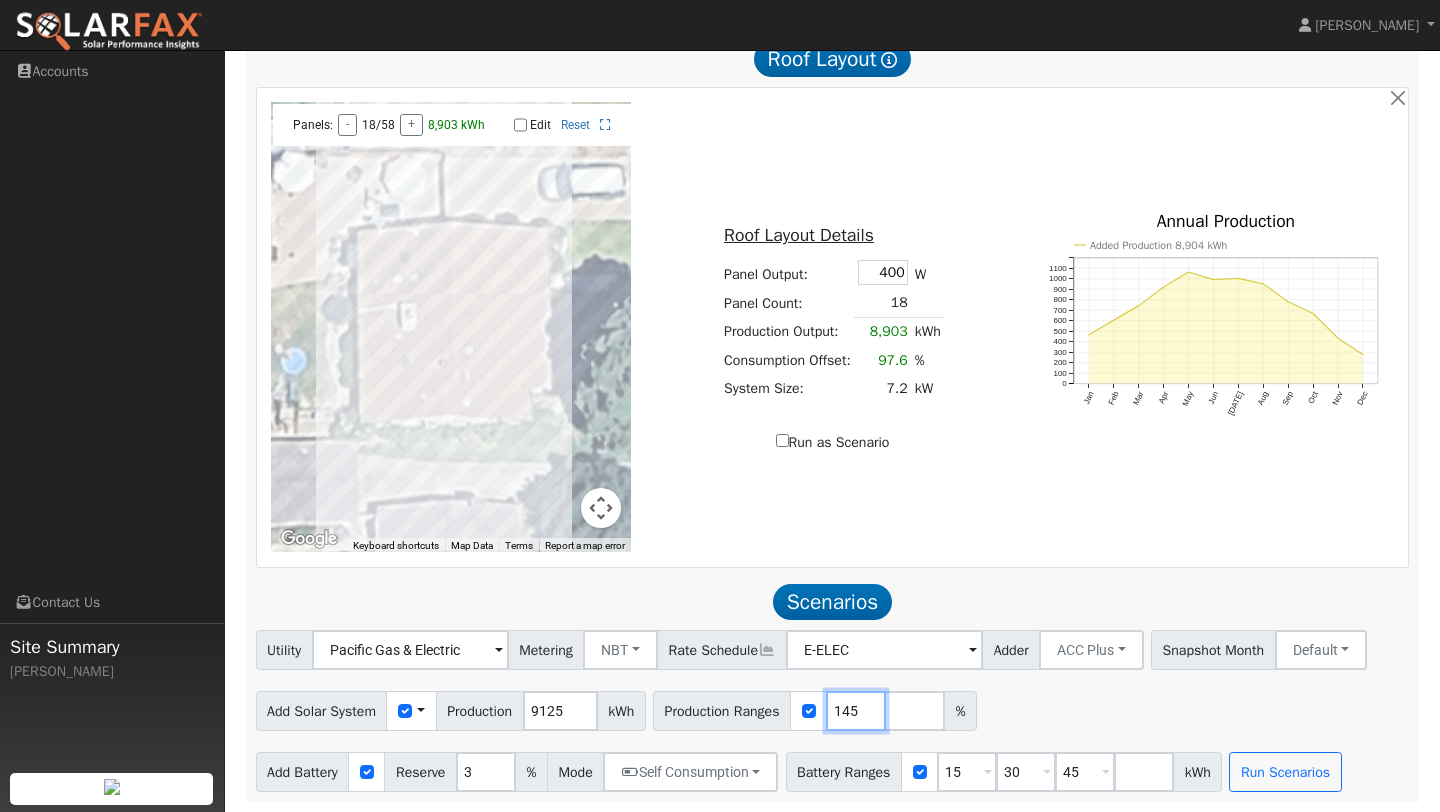 type on "145" 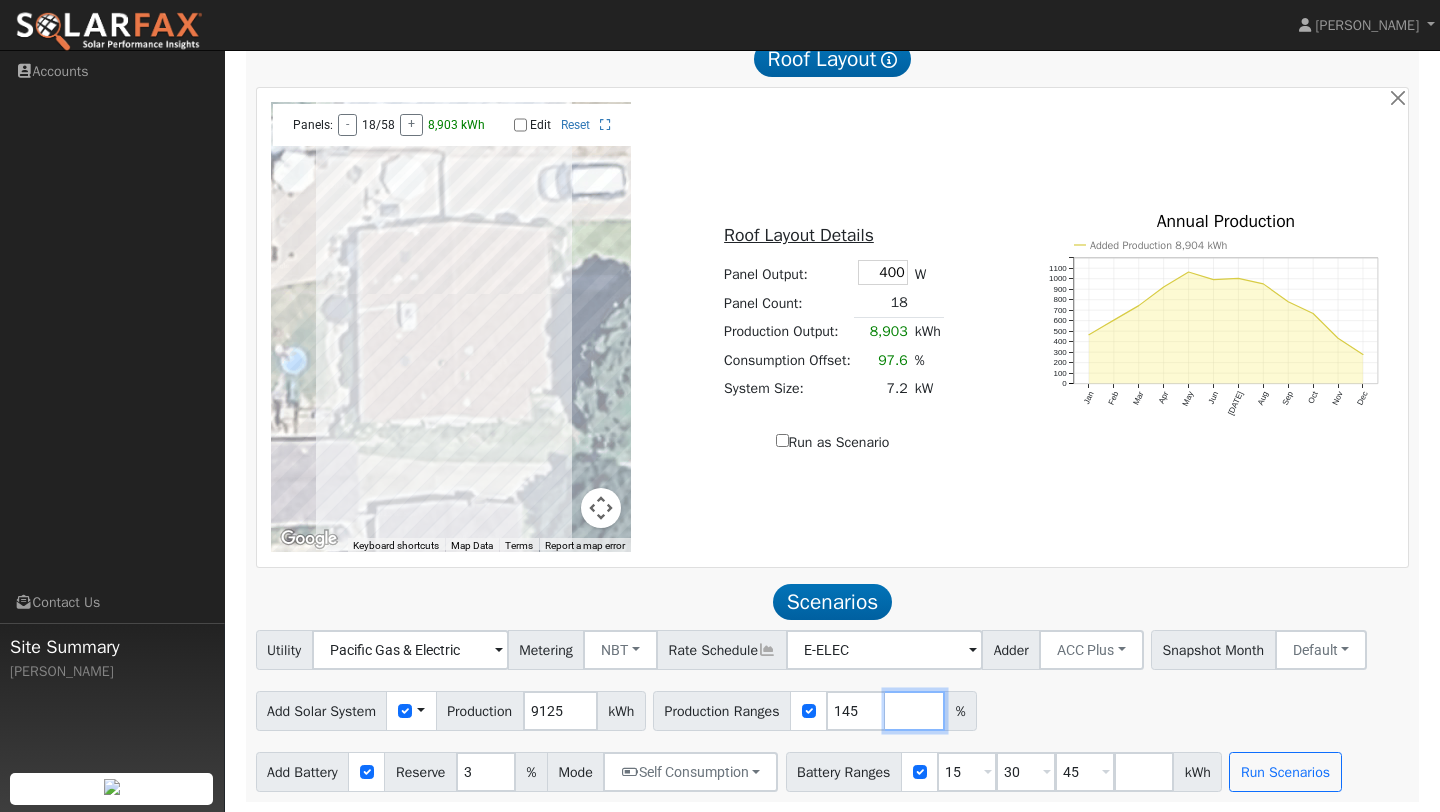 click at bounding box center (915, 711) 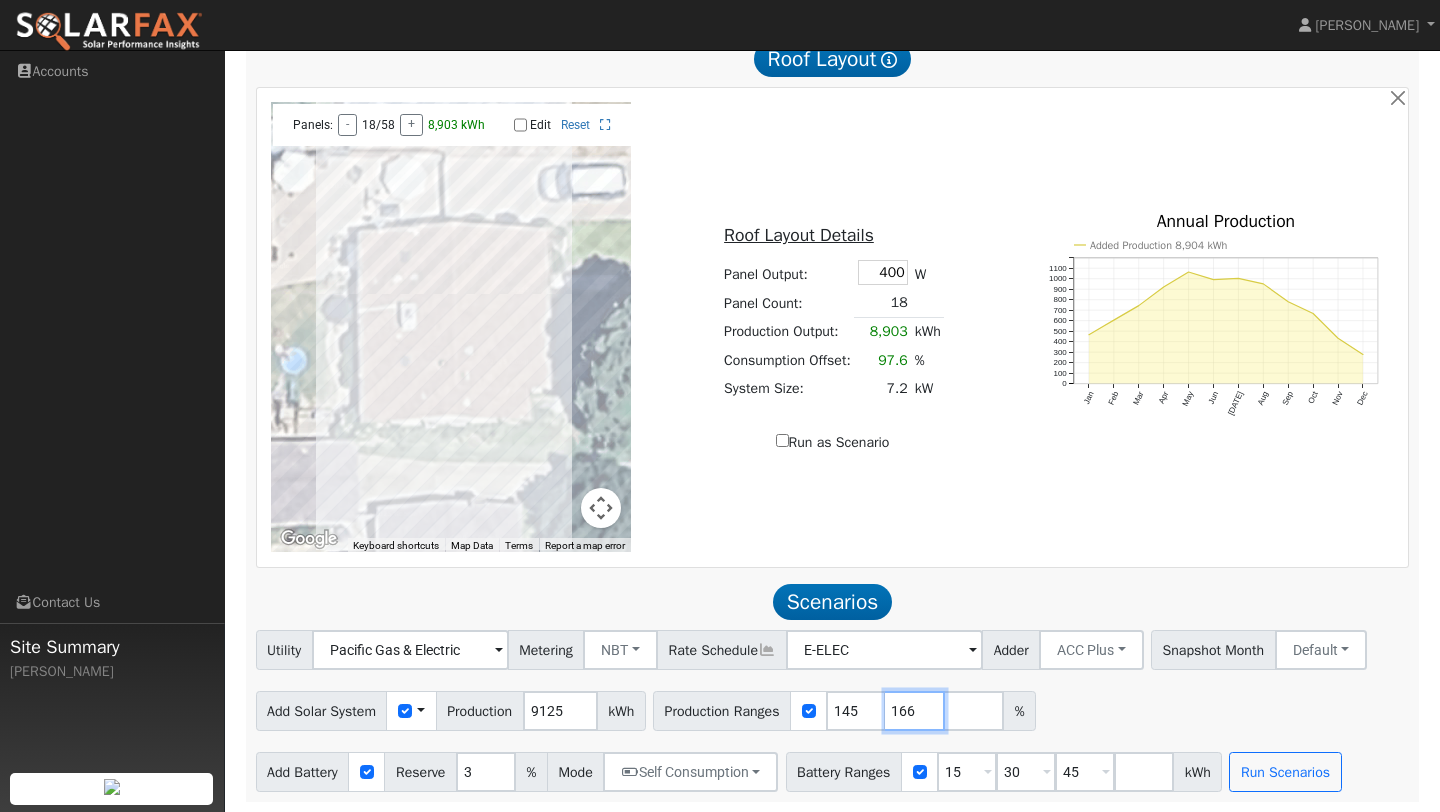 type on "166" 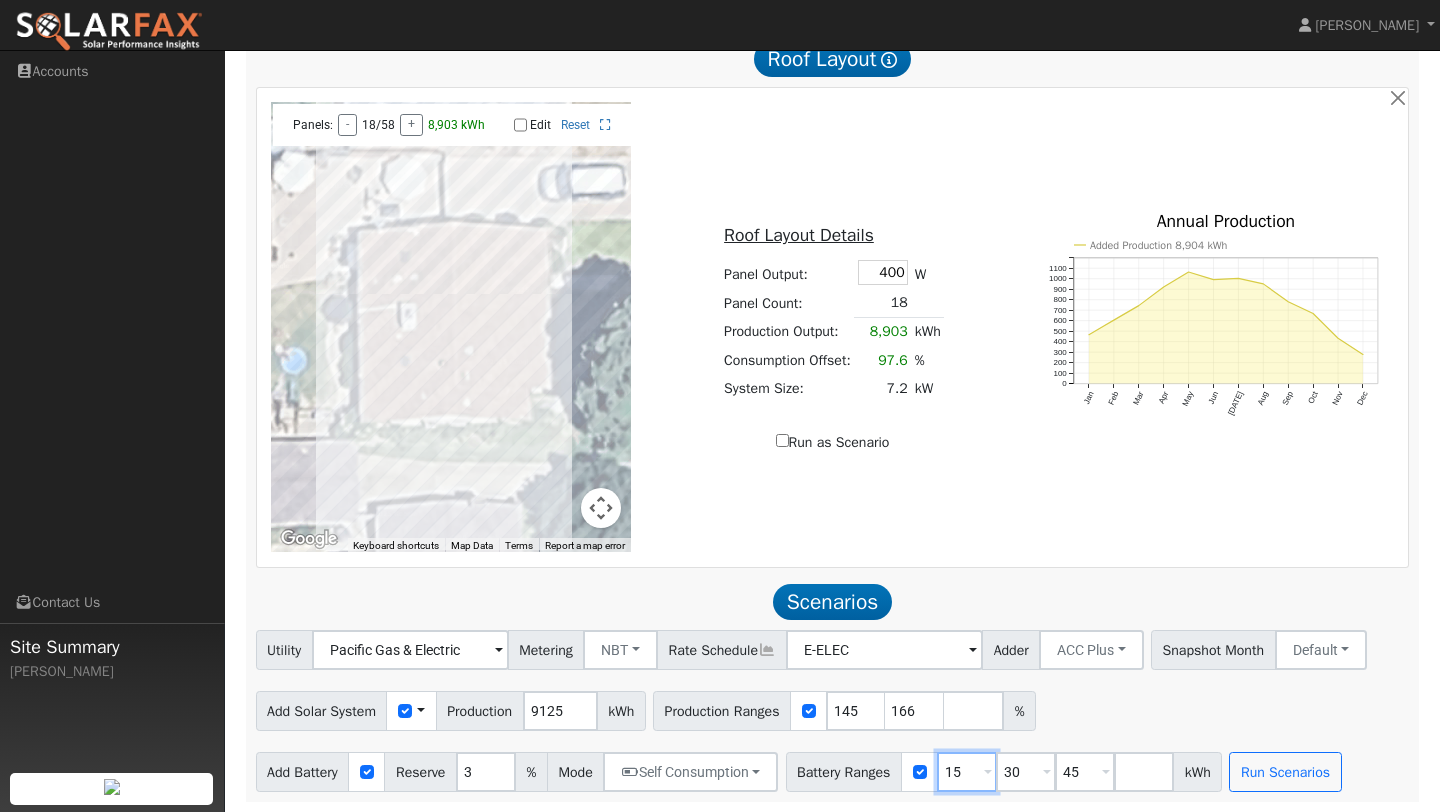 click on "15" at bounding box center [967, 772] 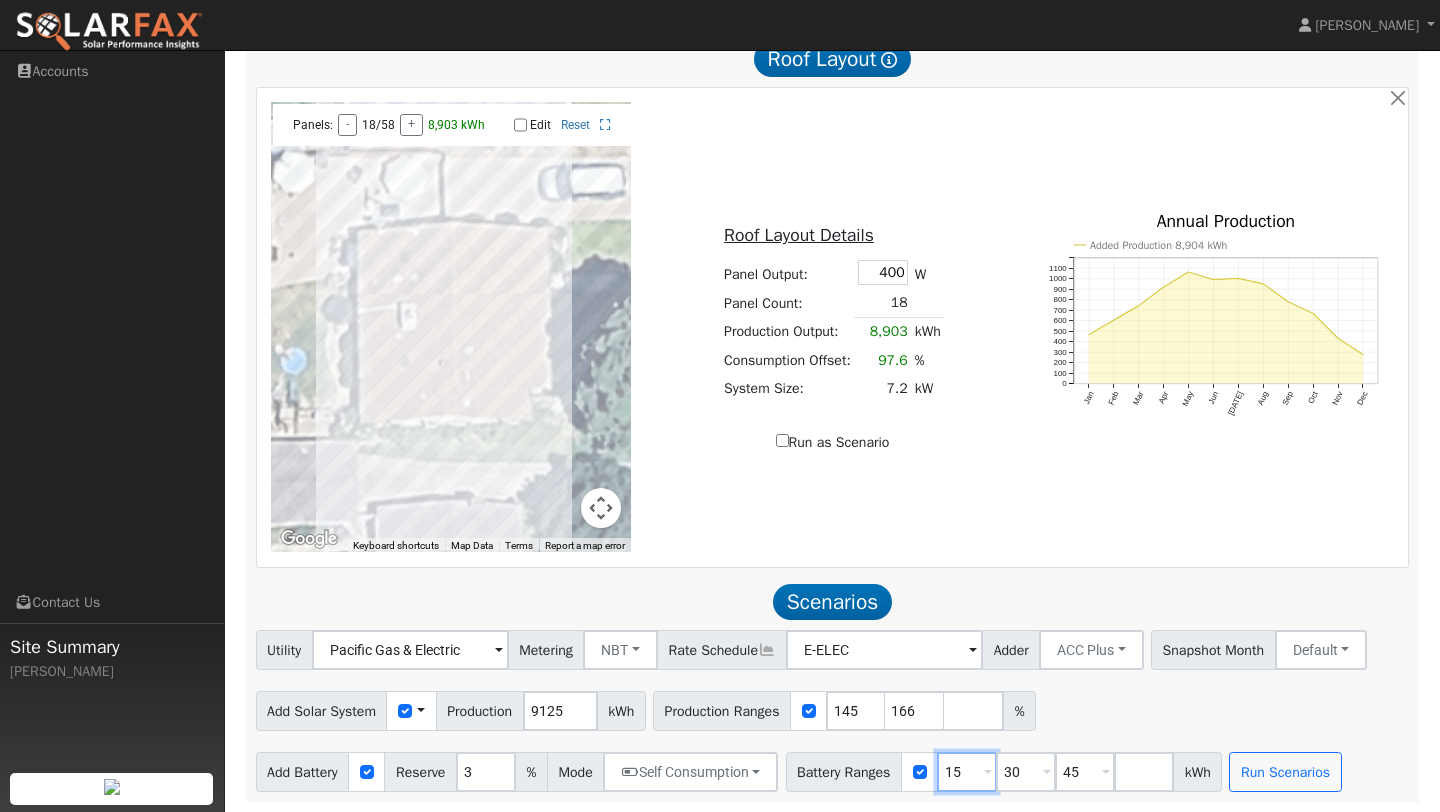 click on "15" at bounding box center [967, 772] 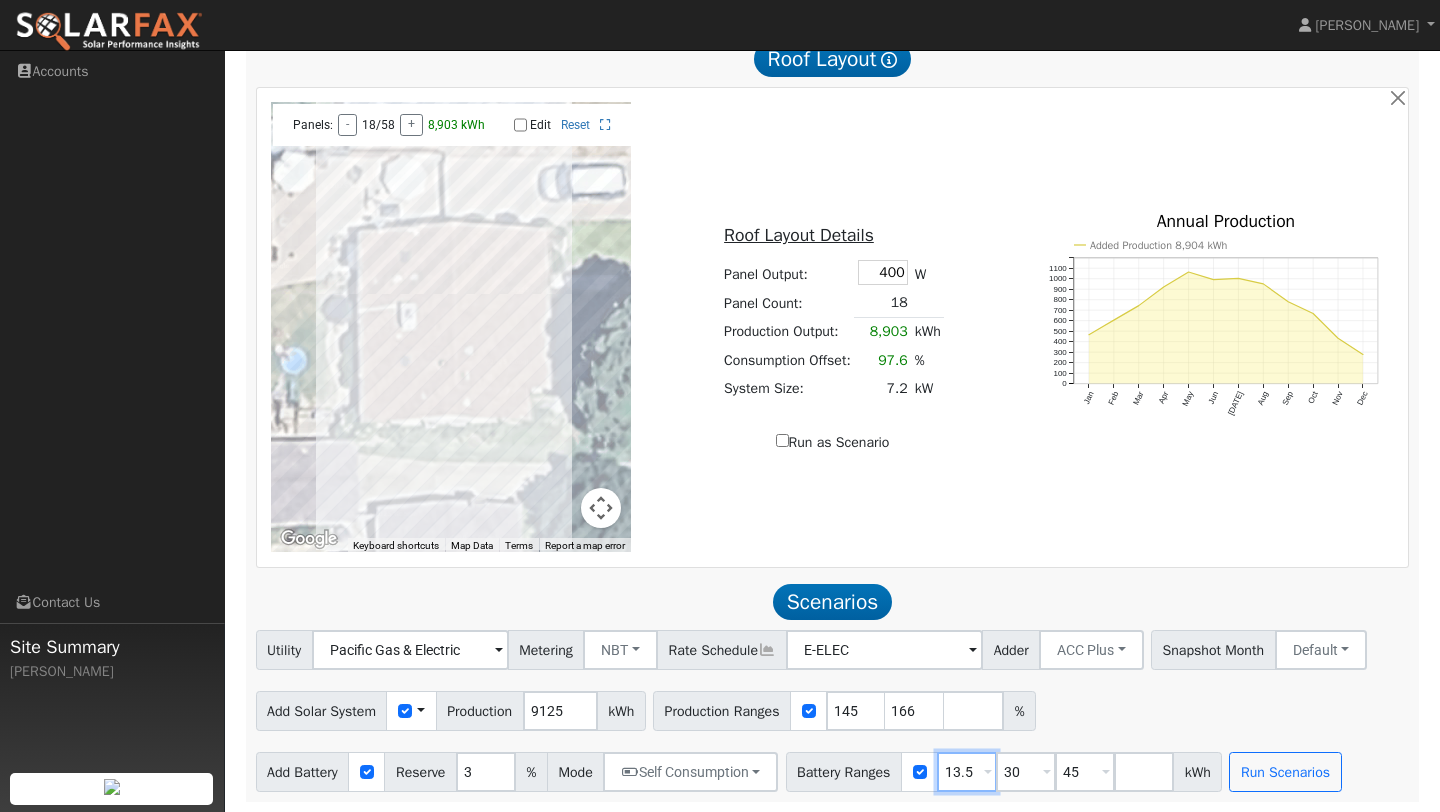 type on "13.5" 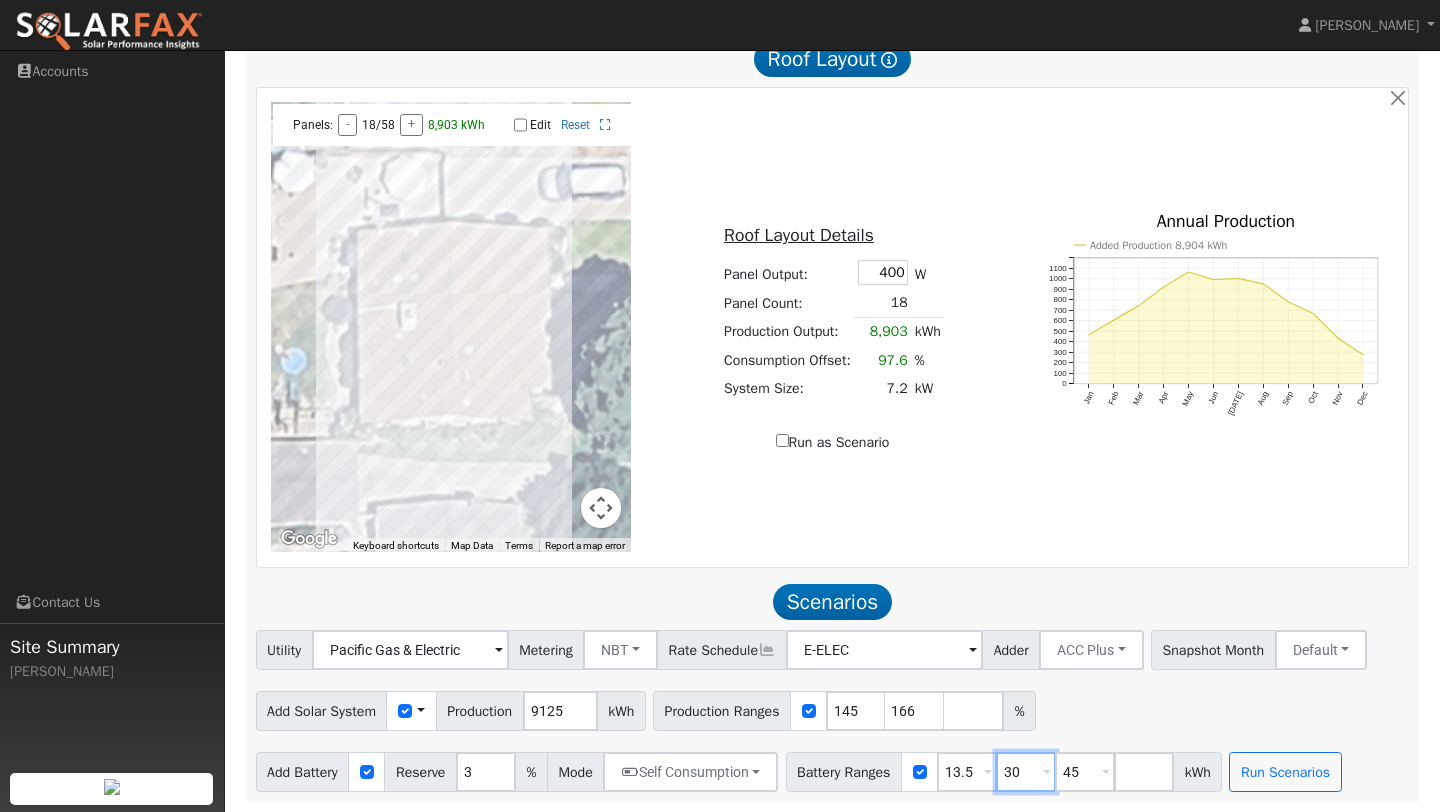 click on "30" at bounding box center (1026, 772) 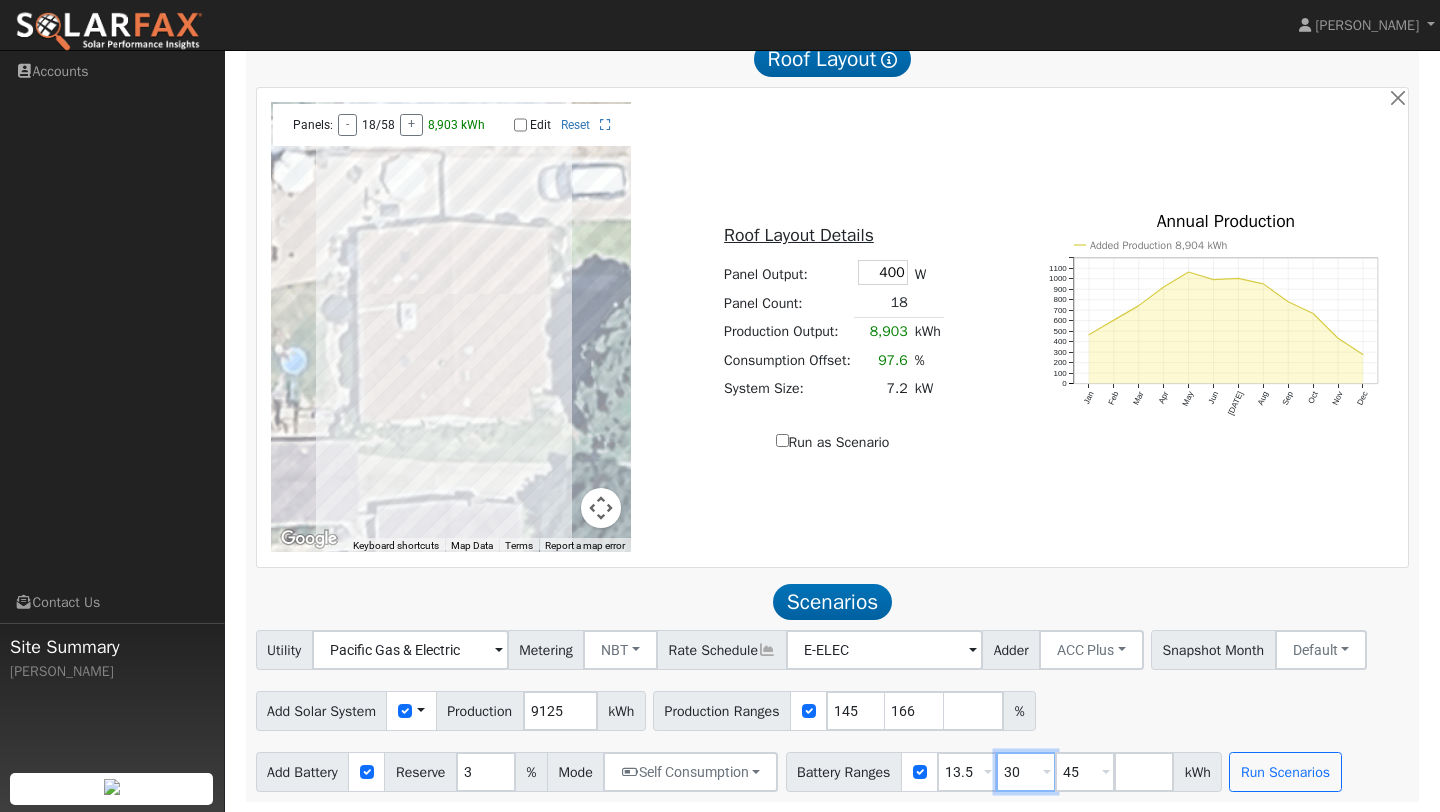 click on "30" at bounding box center (1026, 772) 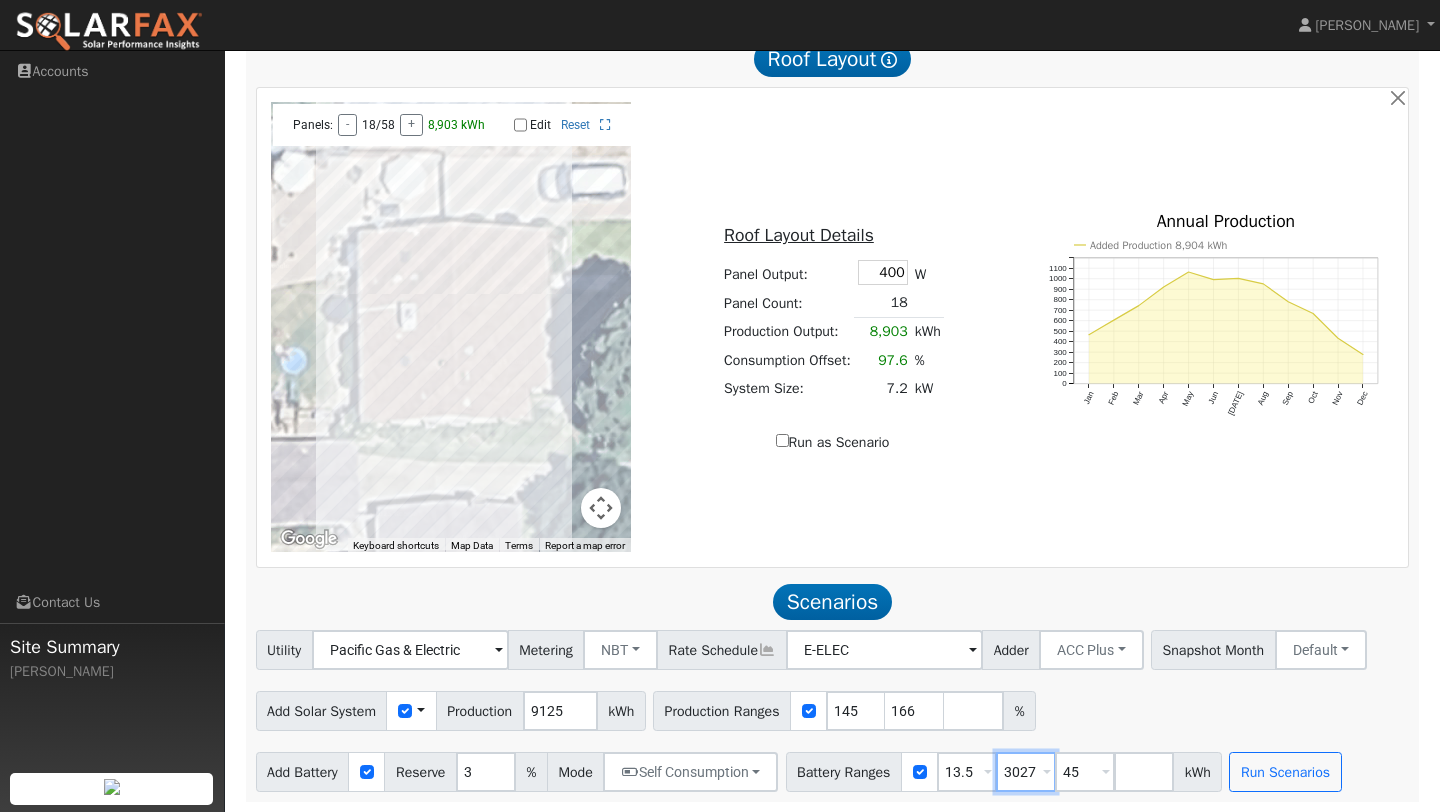 click on "3027" at bounding box center (1026, 772) 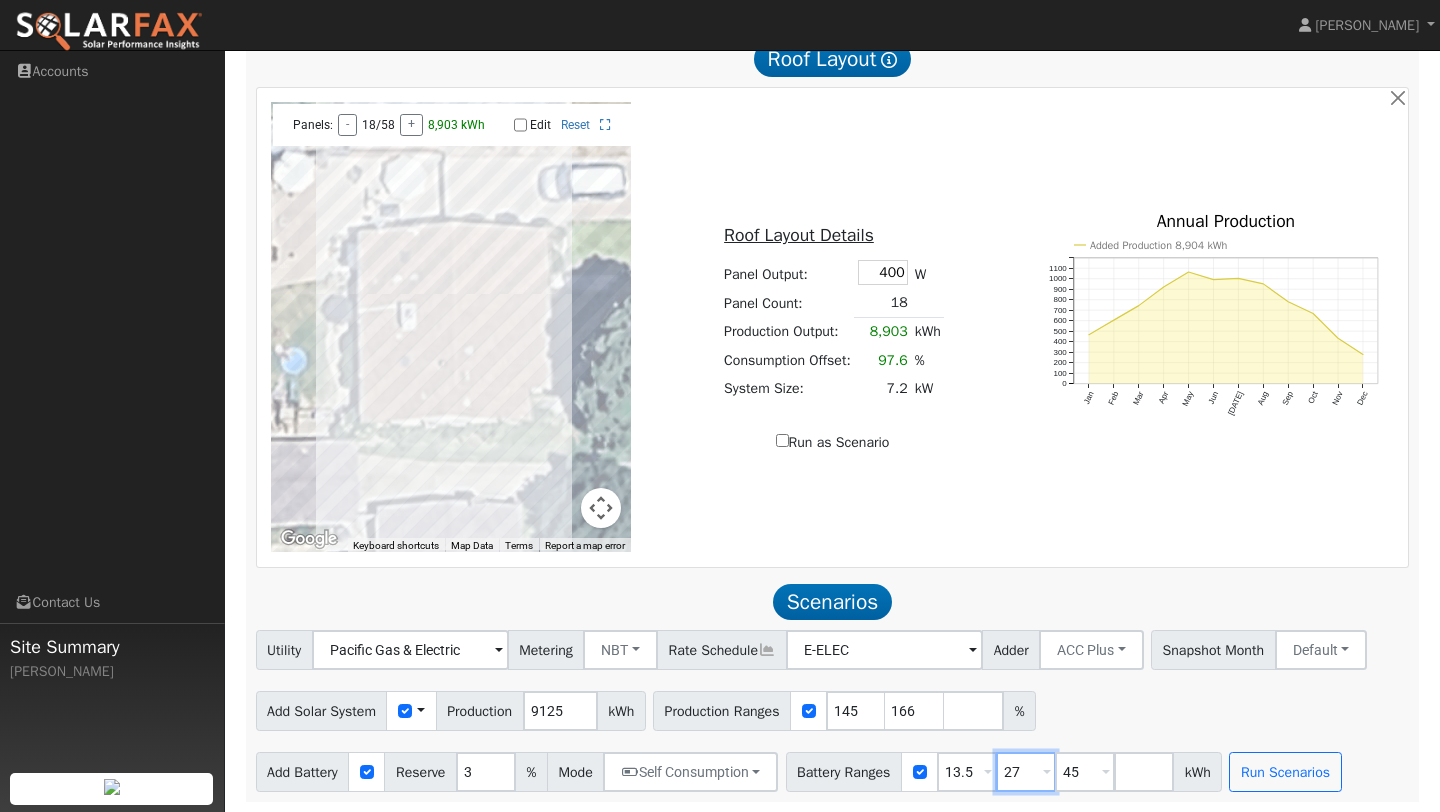 type on "27" 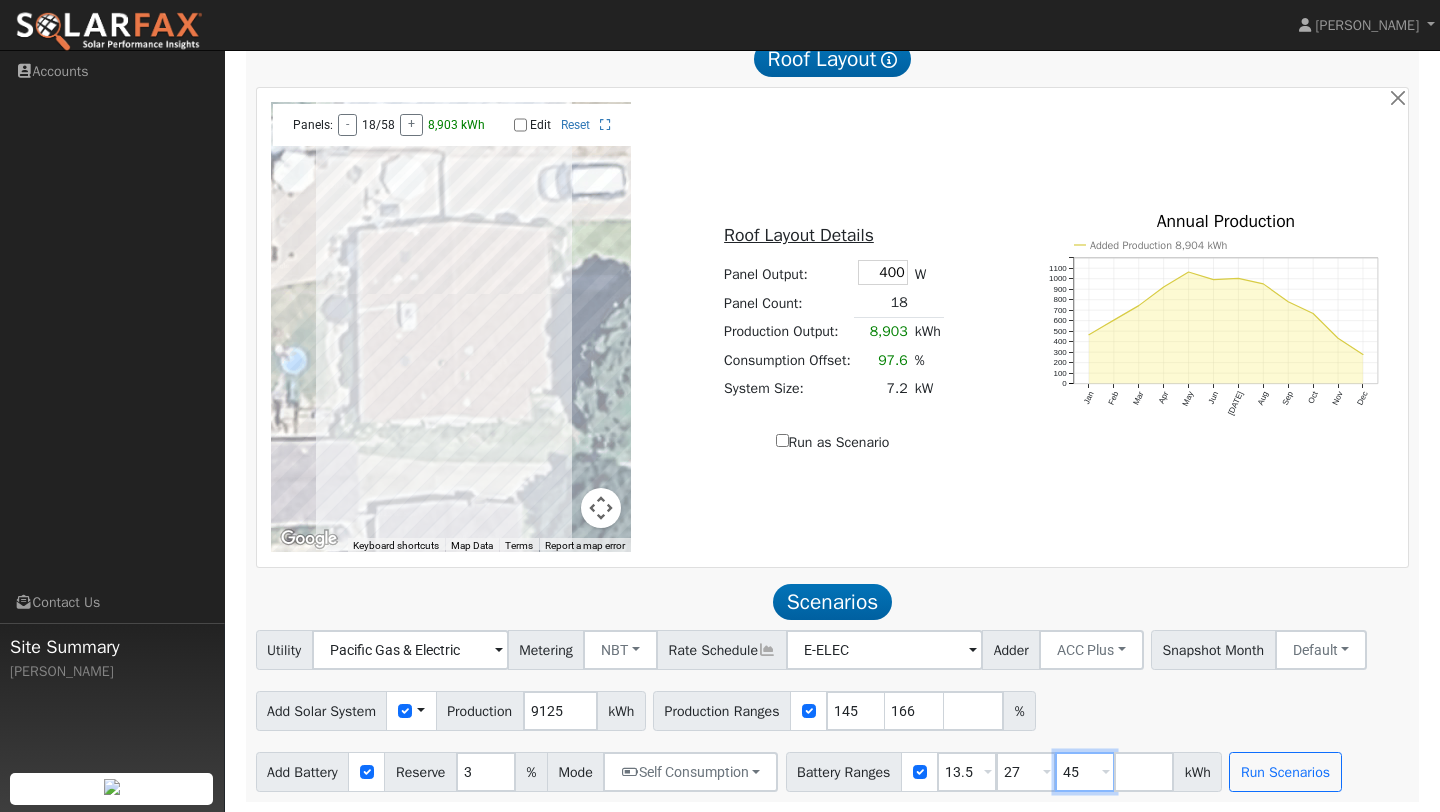 click on "45" at bounding box center [1085, 772] 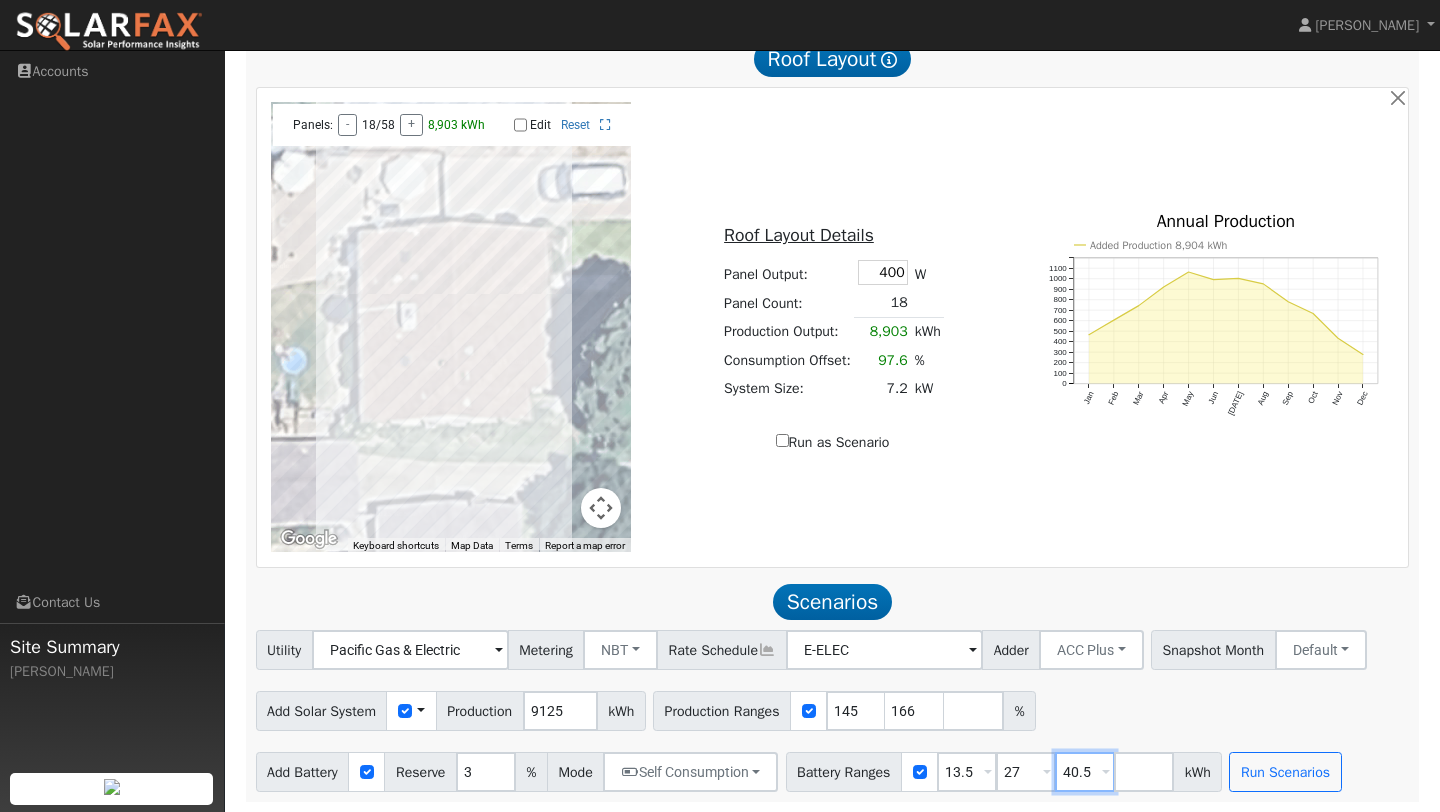 type on "40.5" 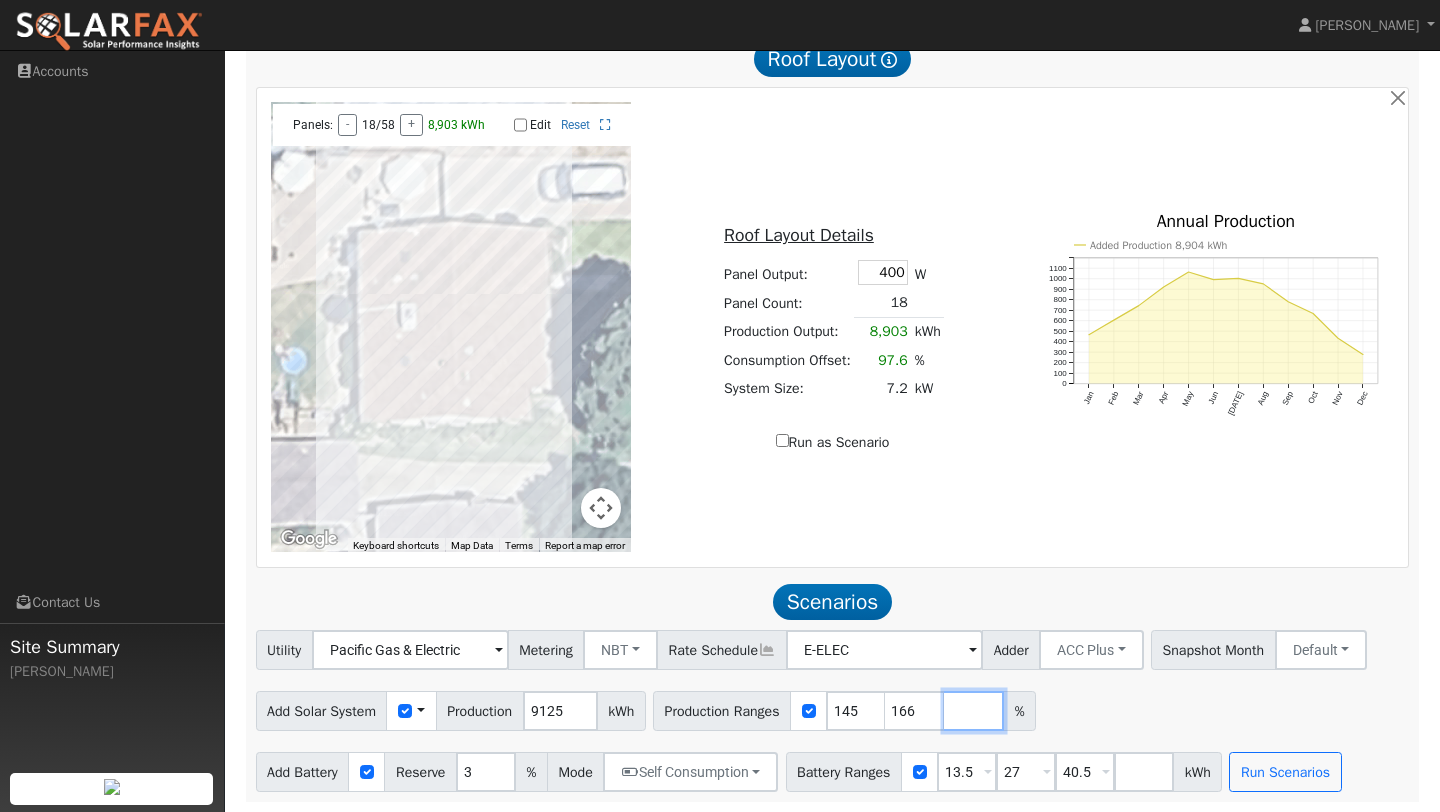 click at bounding box center [974, 711] 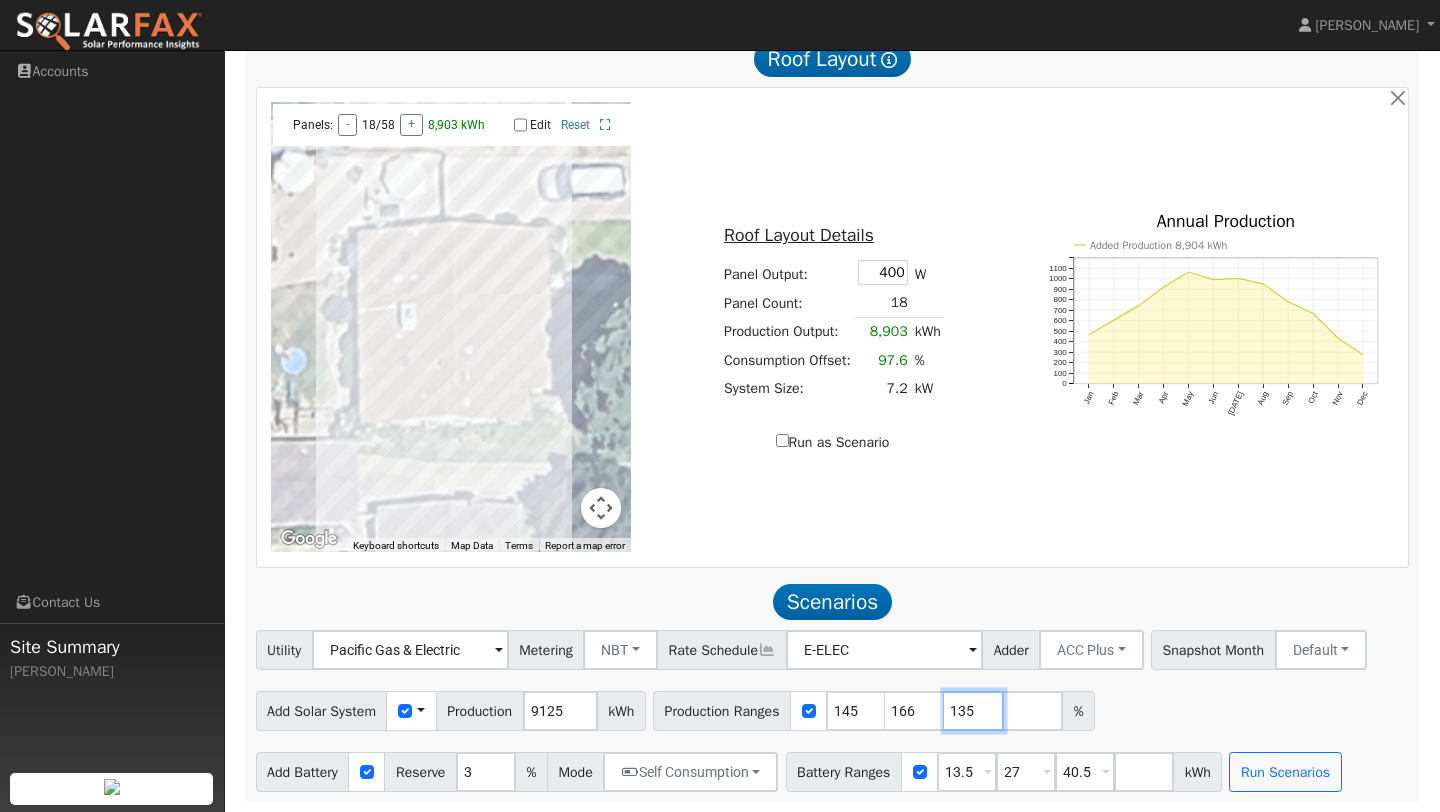type on "135" 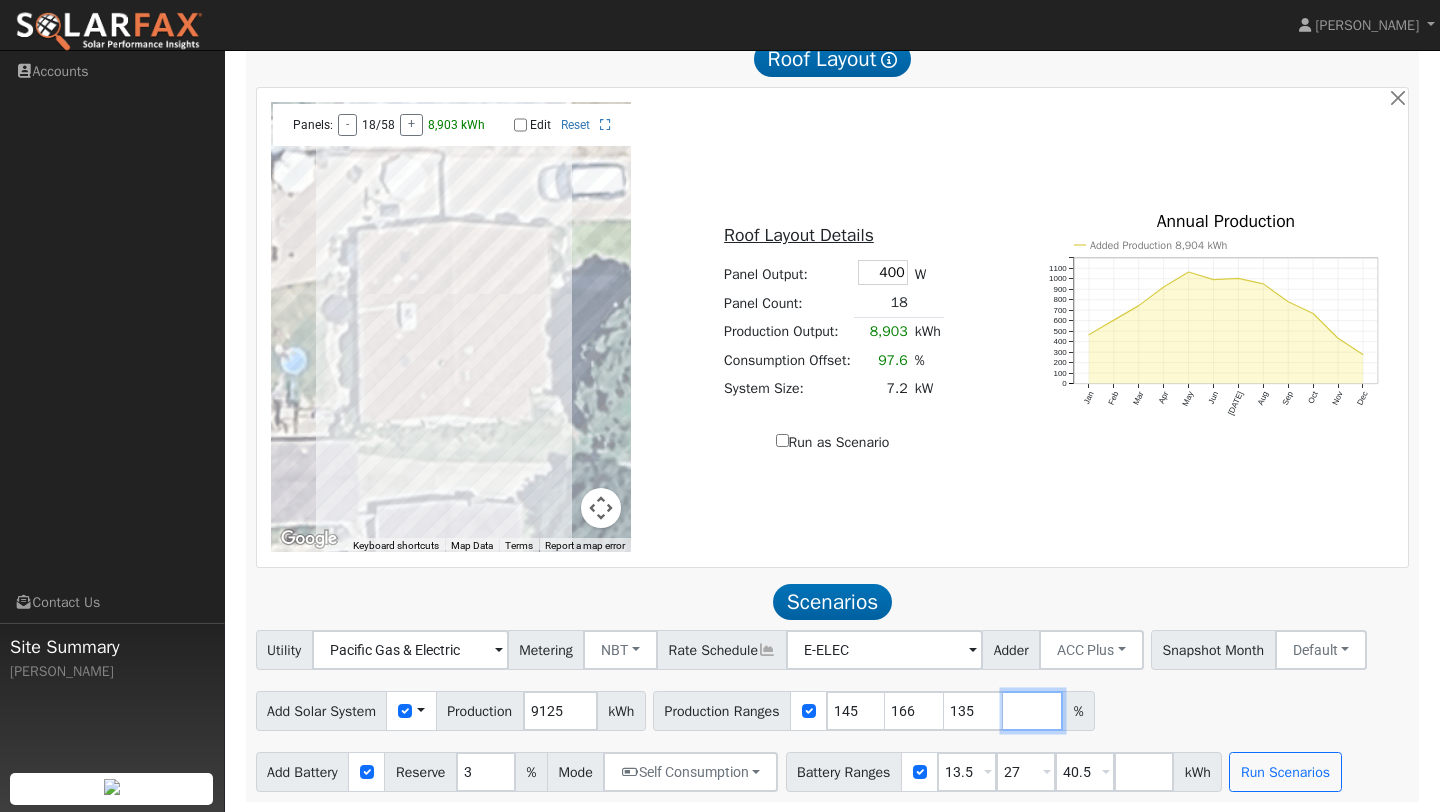 type on "135" 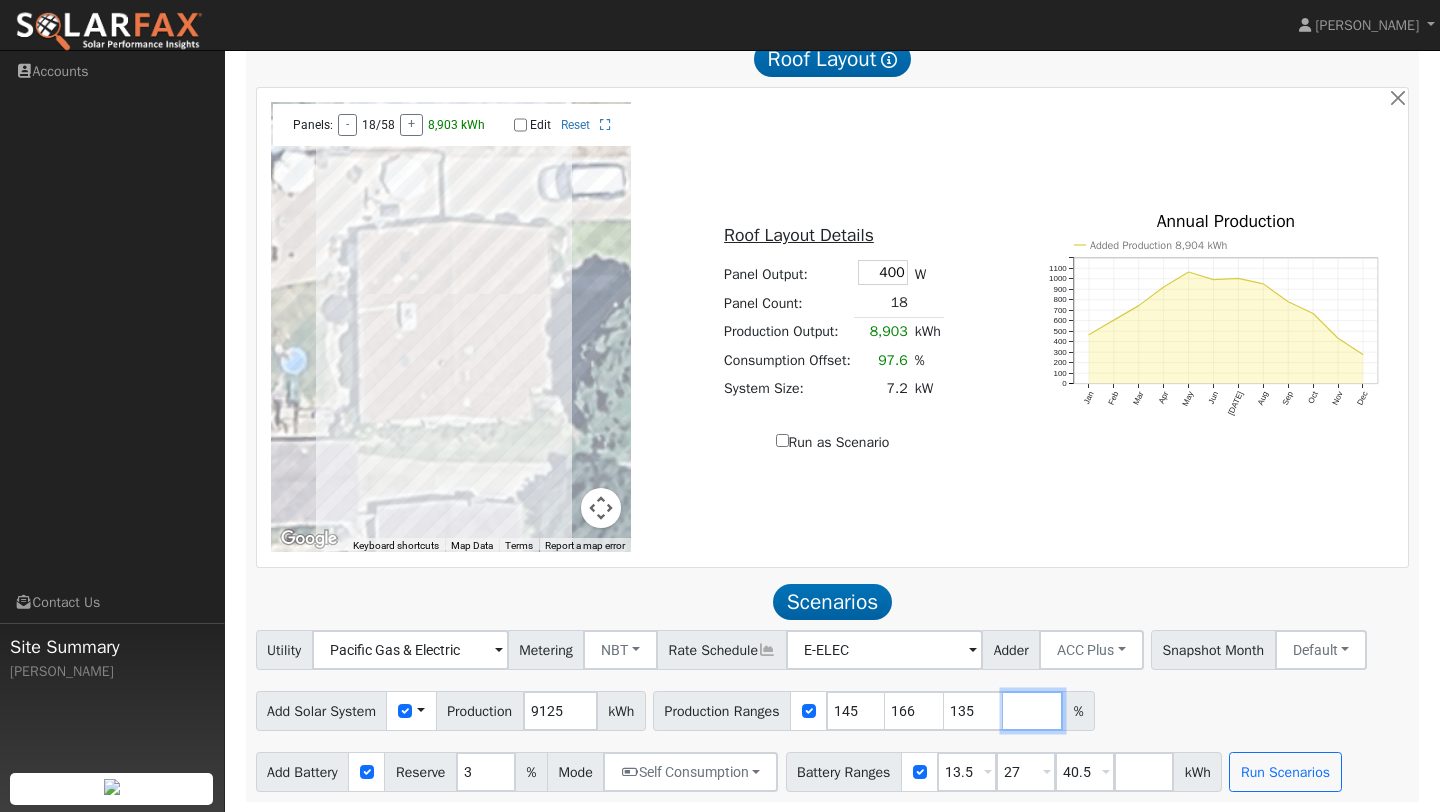 type on "145" 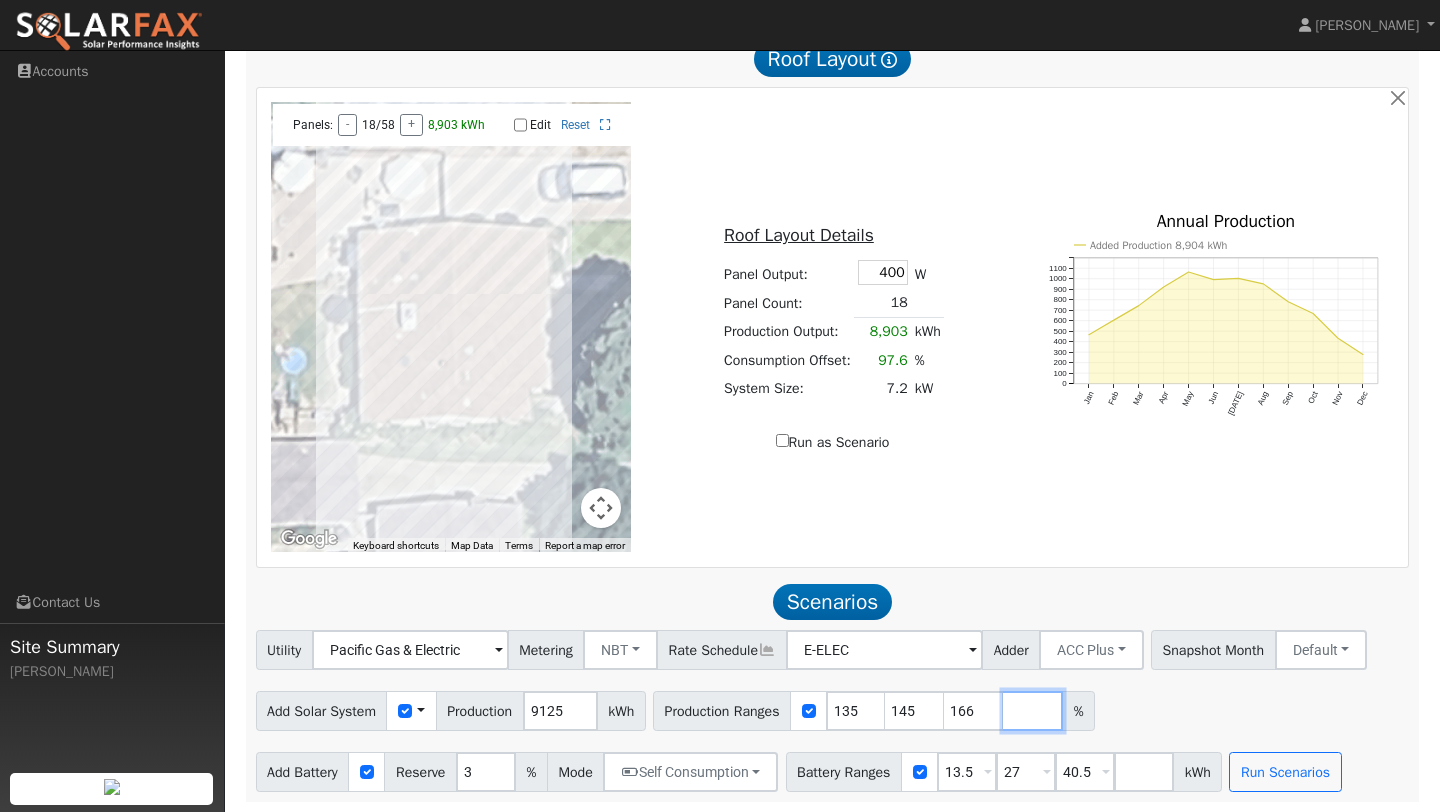 click at bounding box center [1033, 711] 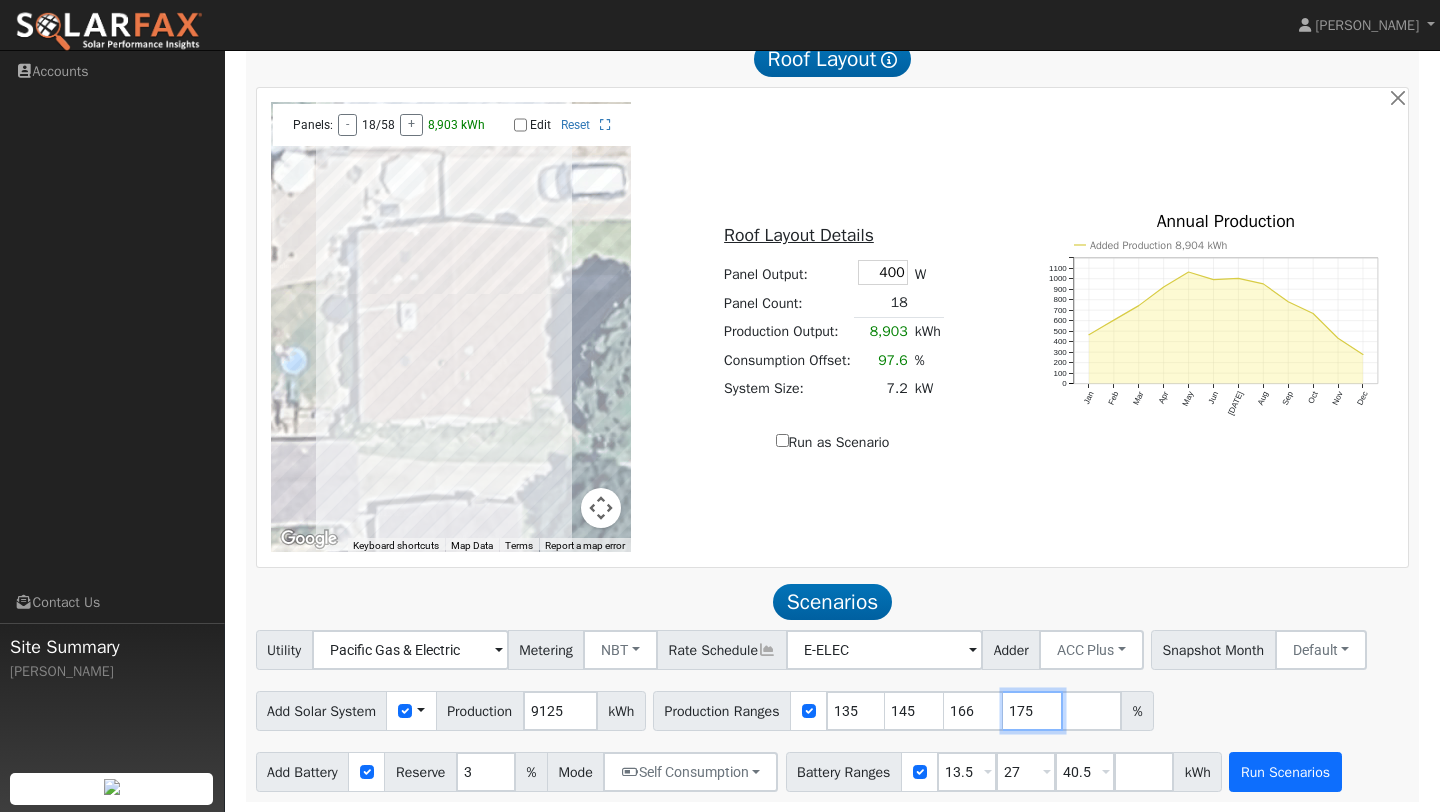 type on "175" 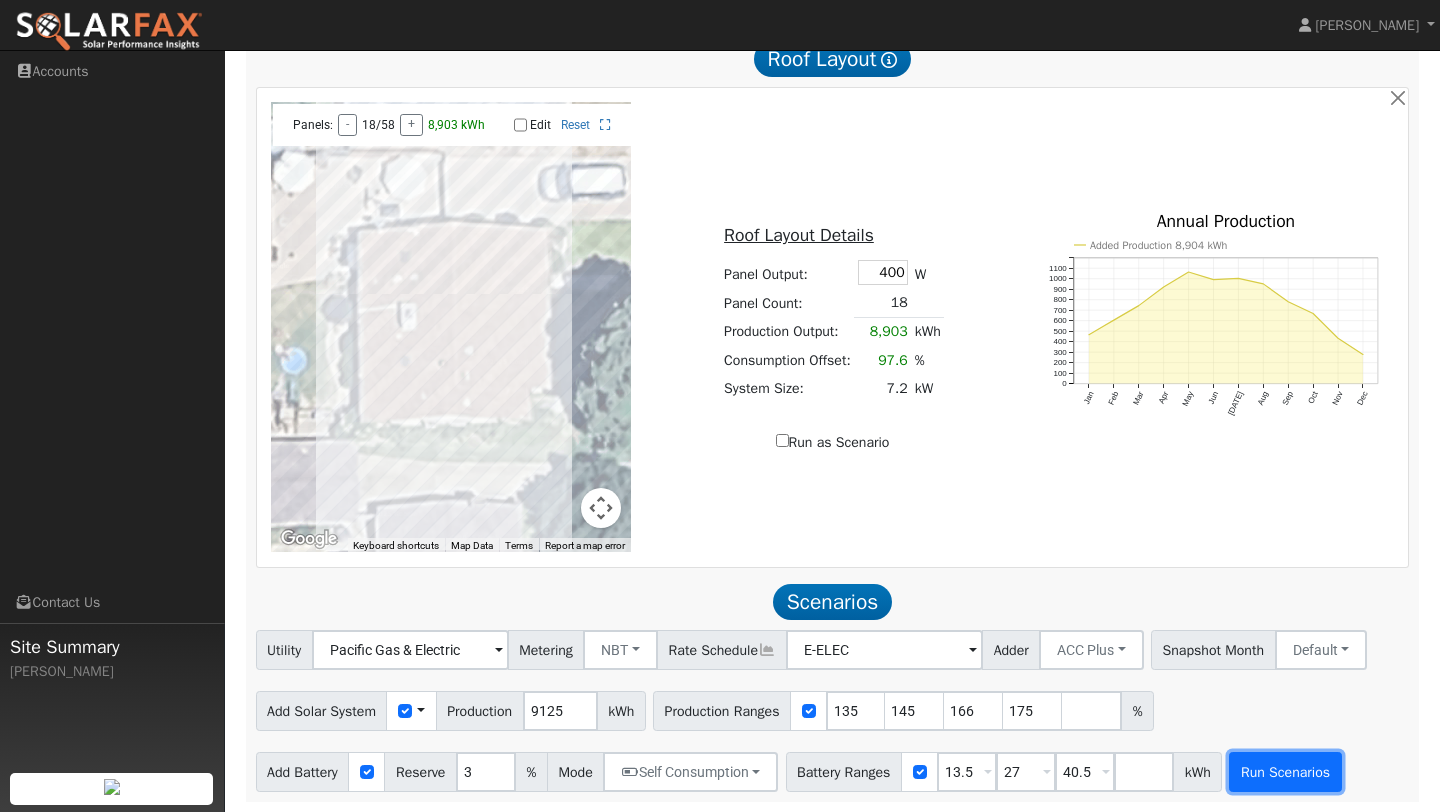 click on "Run Scenarios" at bounding box center [1285, 772] 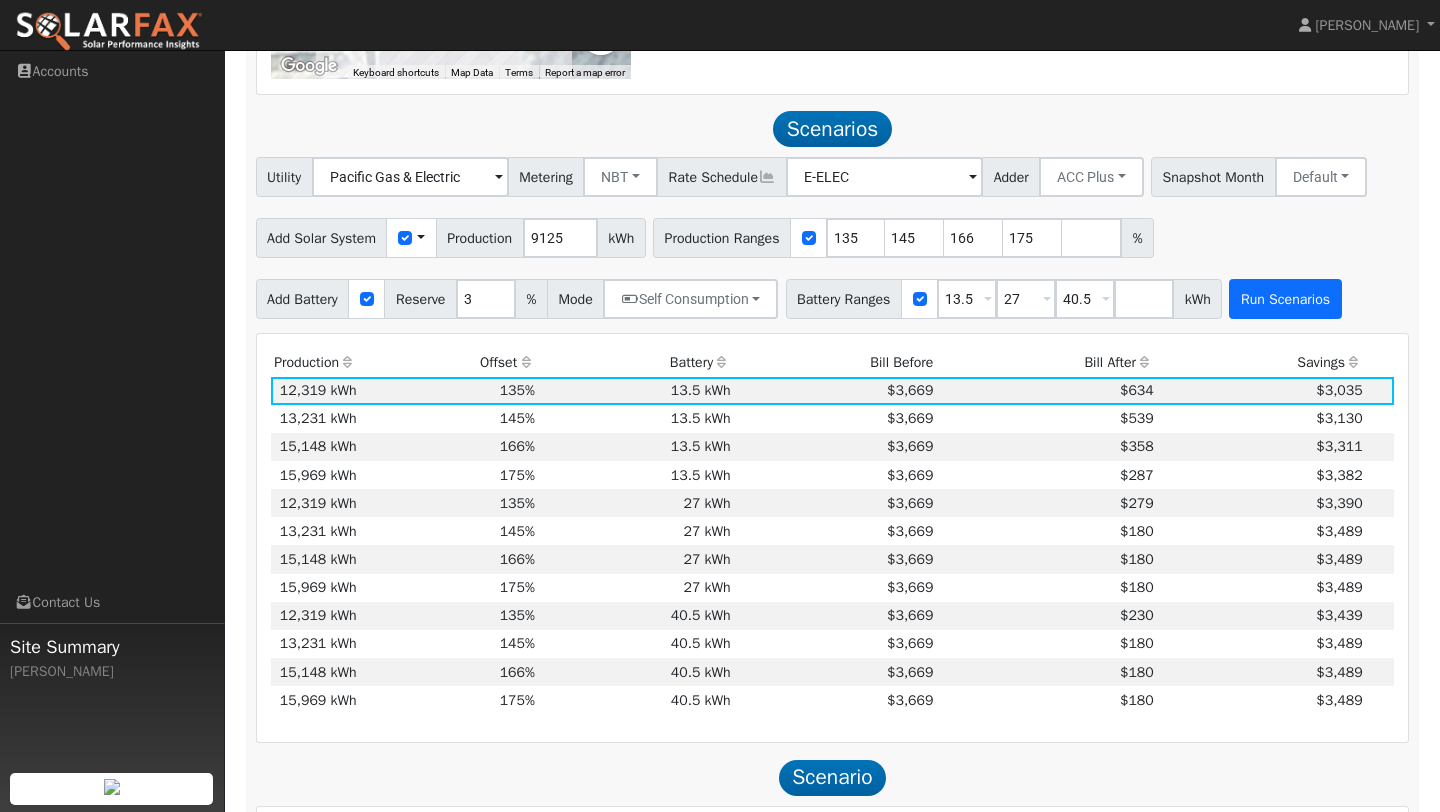 scroll, scrollTop: 1221, scrollLeft: 0, axis: vertical 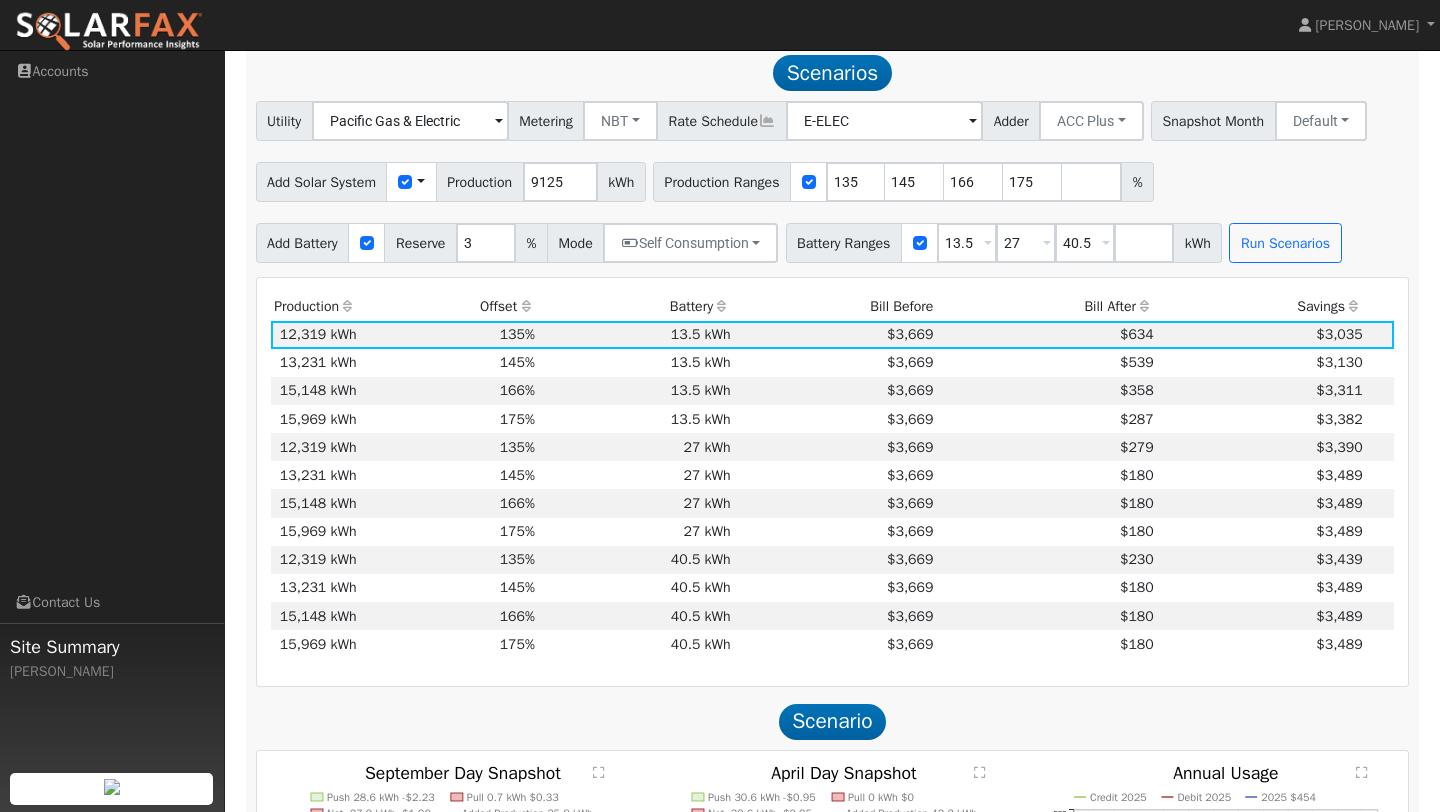 click on "Bill After" at bounding box center (1047, 306) 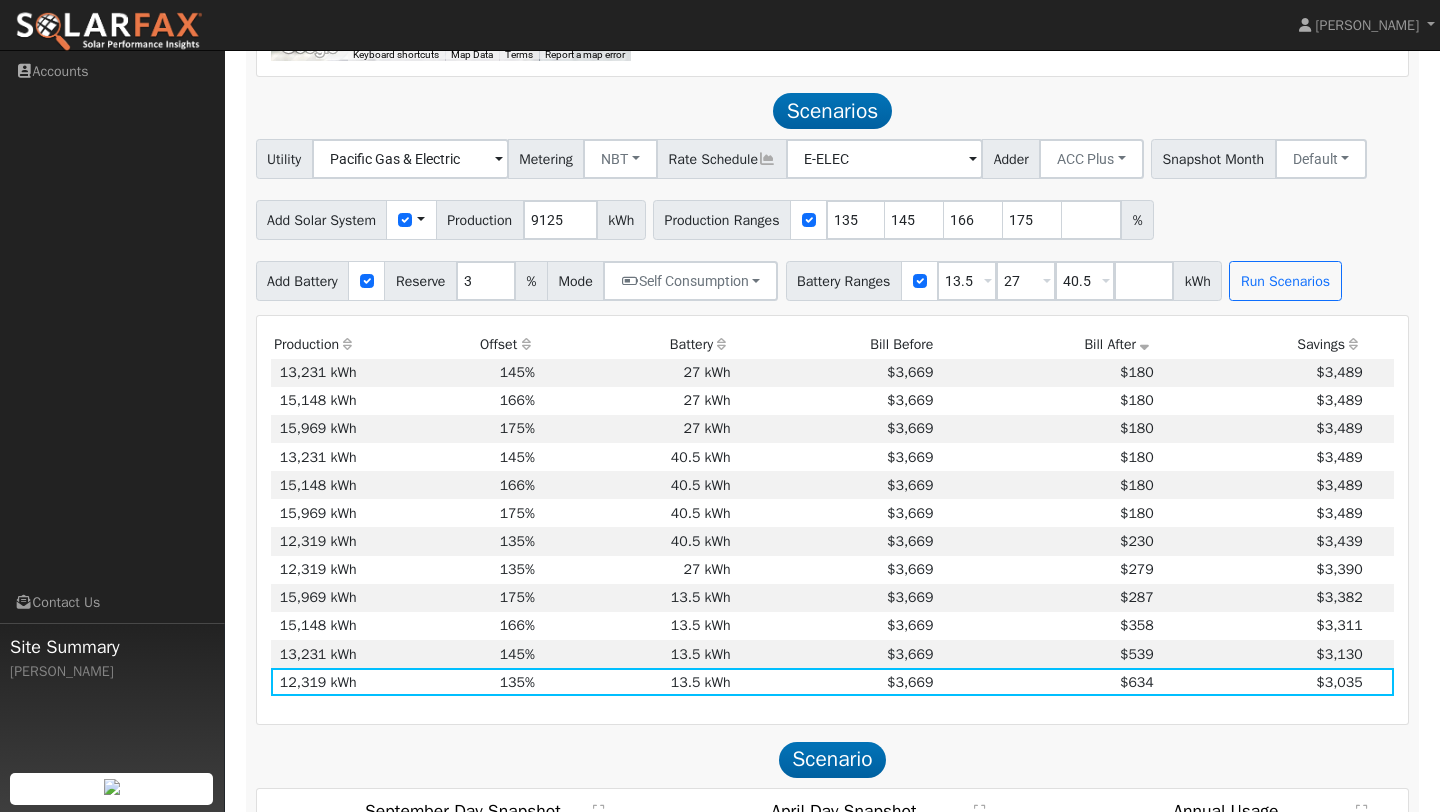 scroll, scrollTop: 1192, scrollLeft: 0, axis: vertical 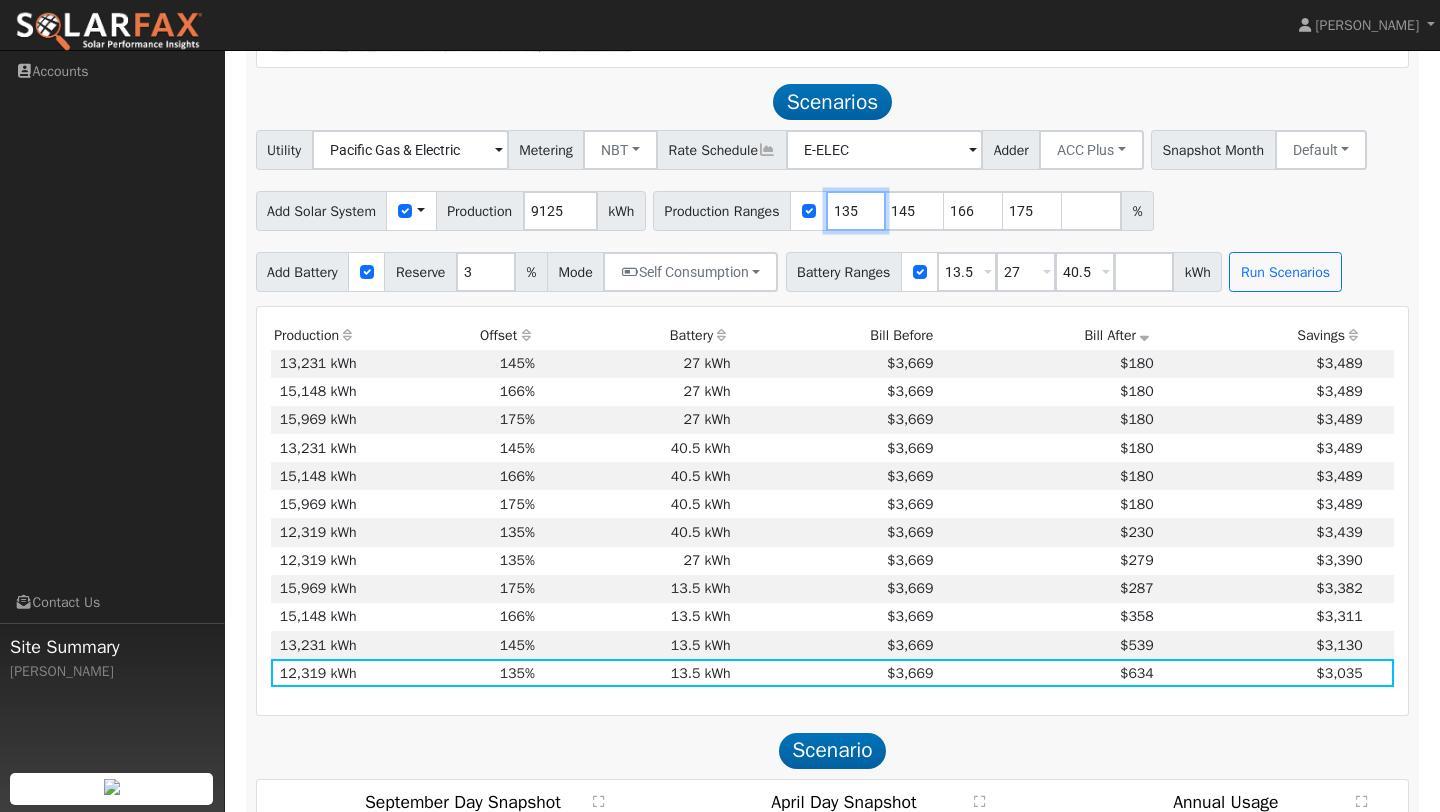 click on "135" at bounding box center [856, 211] 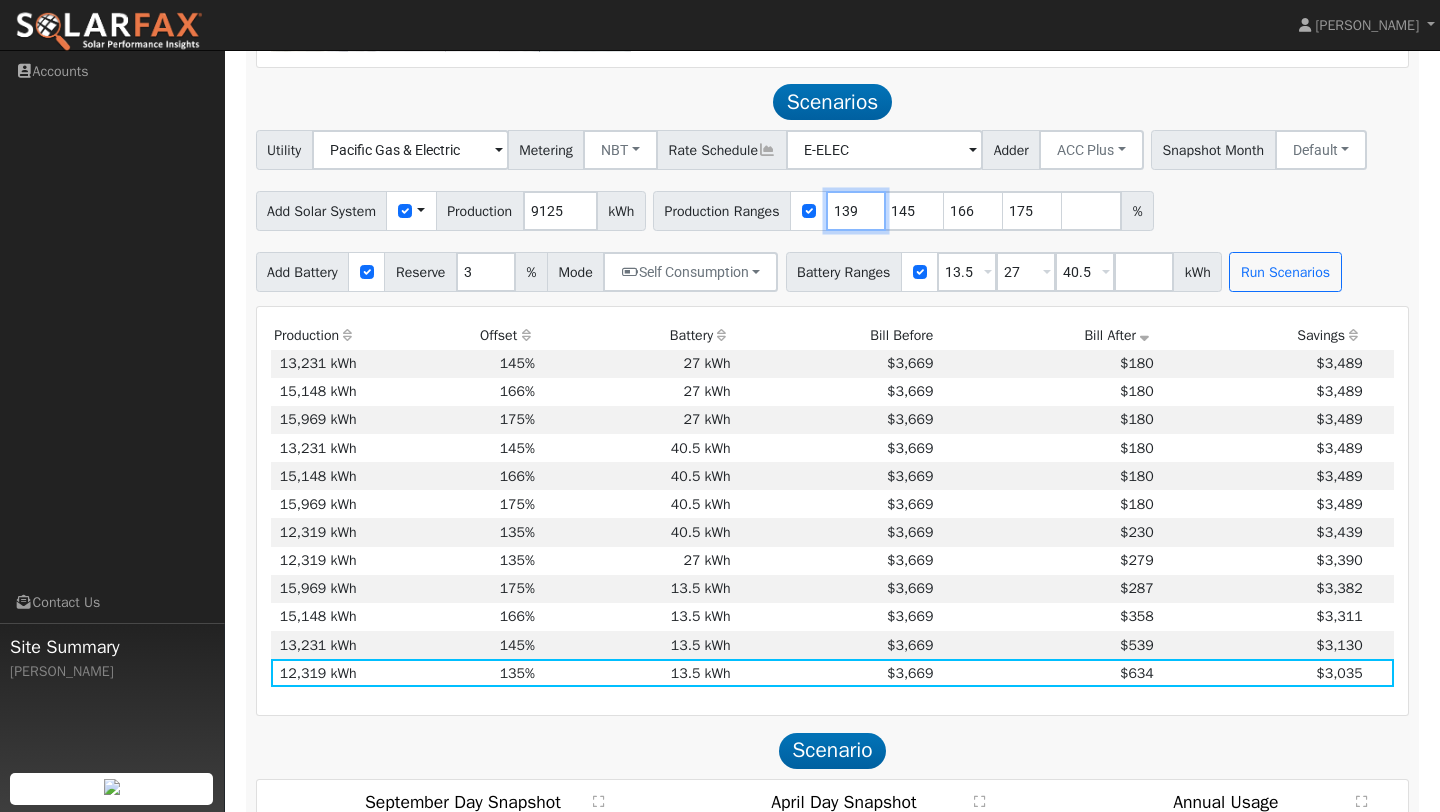 type on "139" 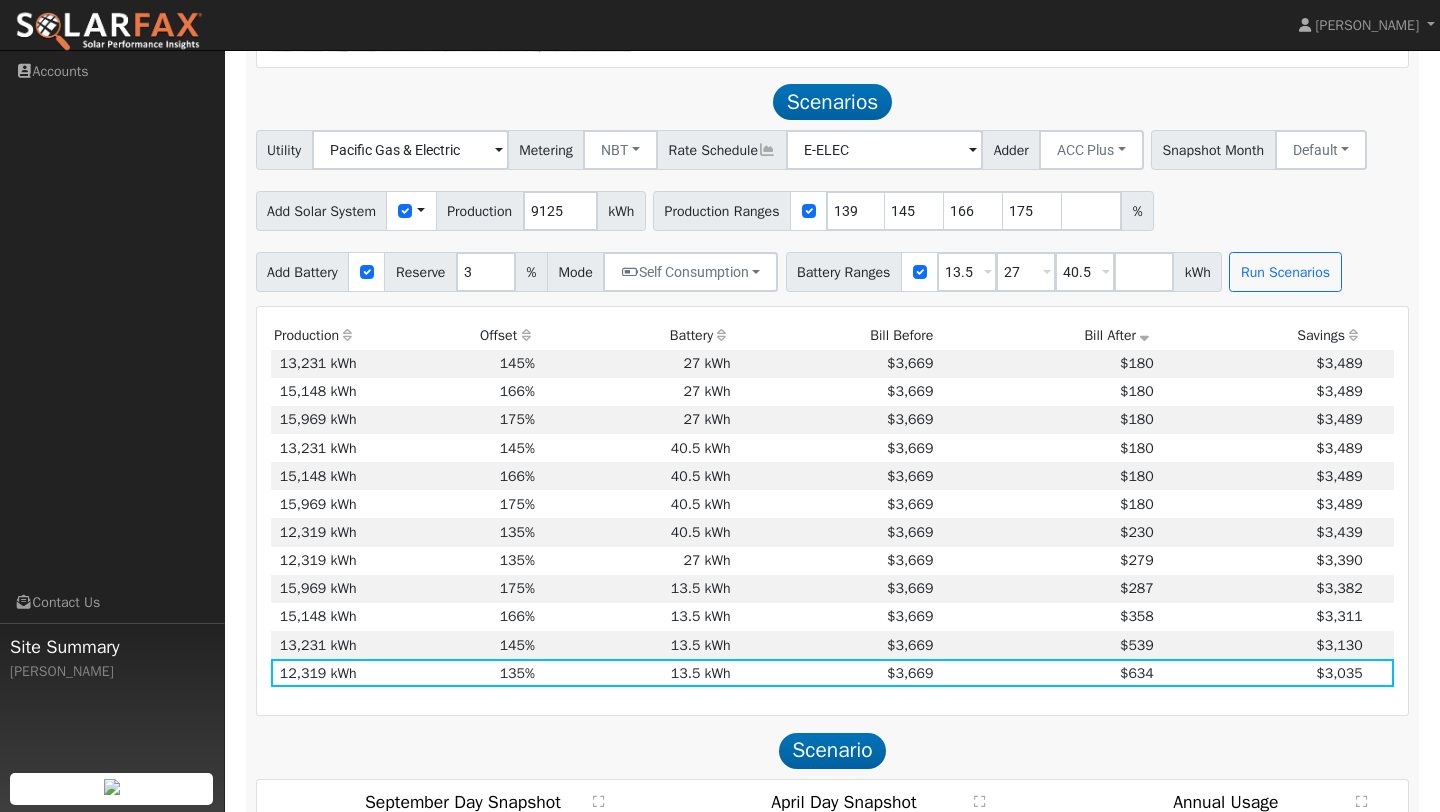 click on "Add Solar System Use CSV Data Production 9125 kWh Production Ranges 139 145 166 175 %" at bounding box center [832, 207] 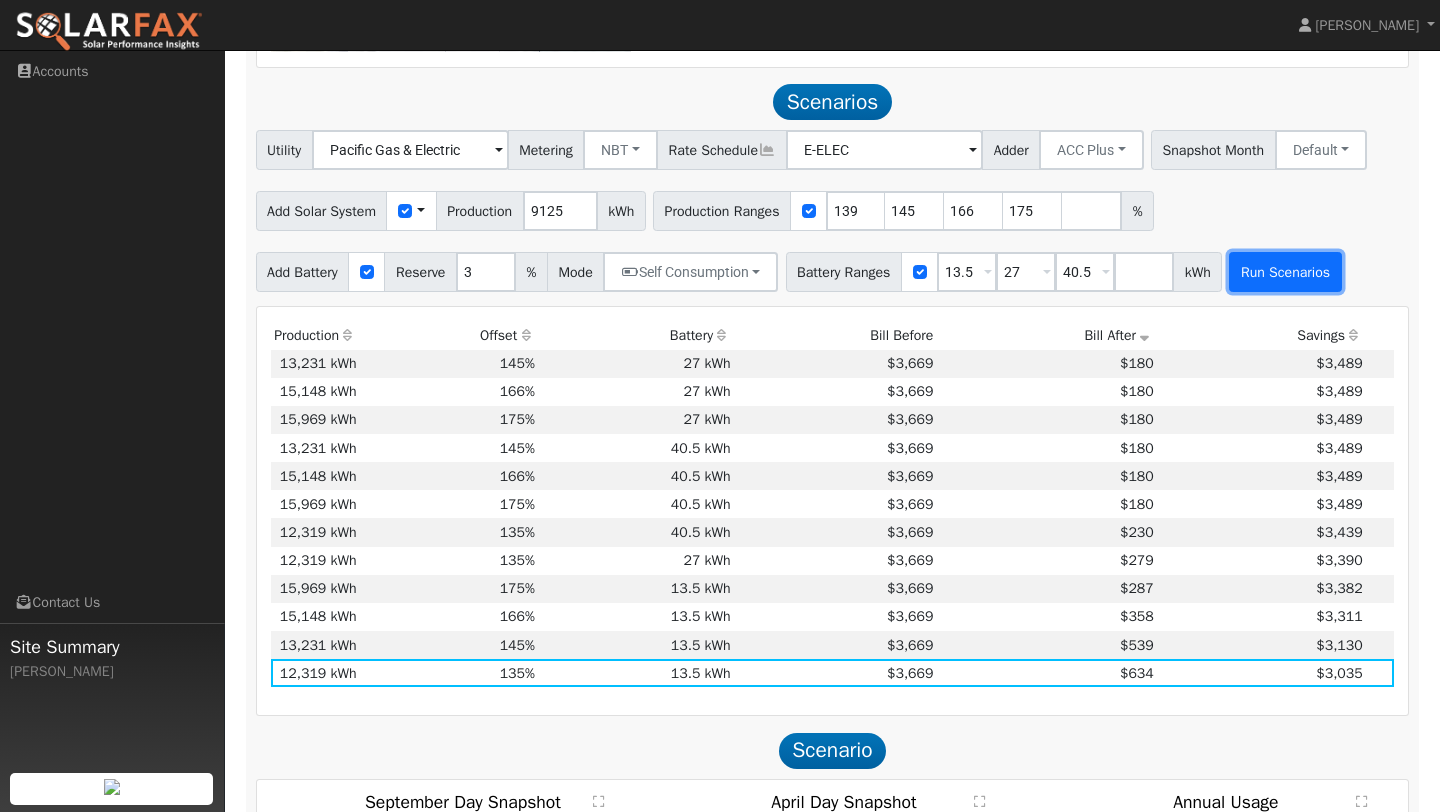 click on "Run Scenarios" at bounding box center [1285, 272] 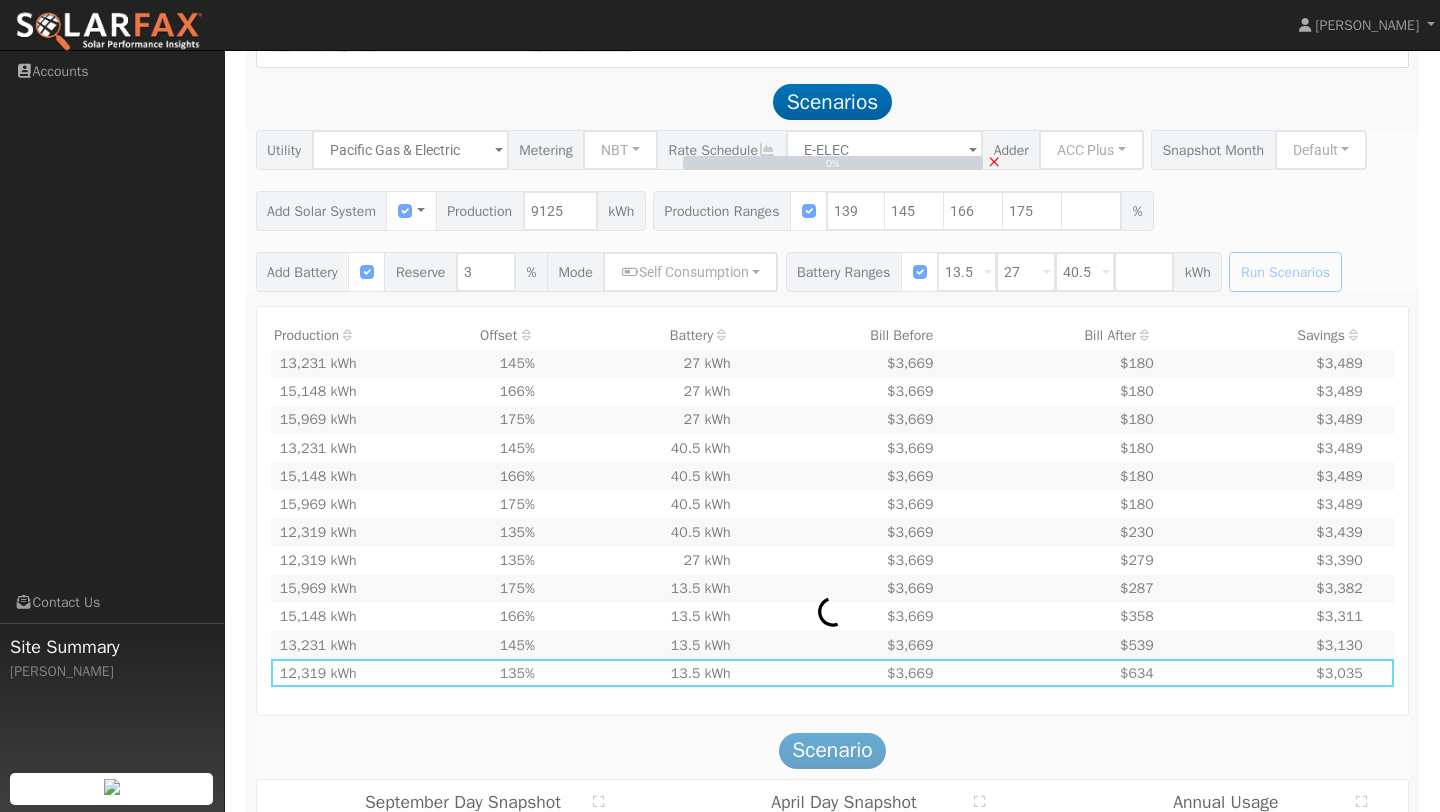 click on "0%  ×" at bounding box center [832, 211] 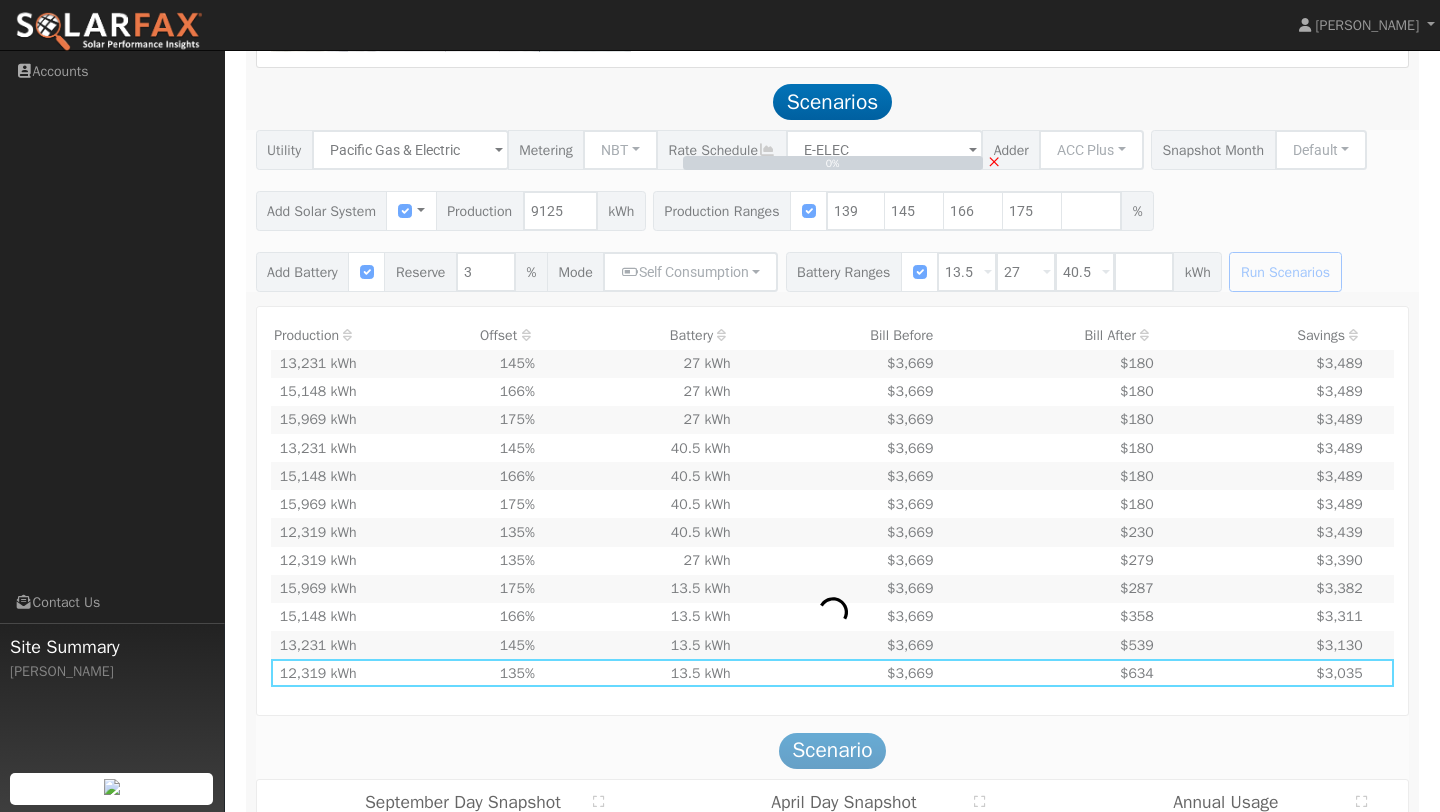 click on "×" at bounding box center [994, 160] 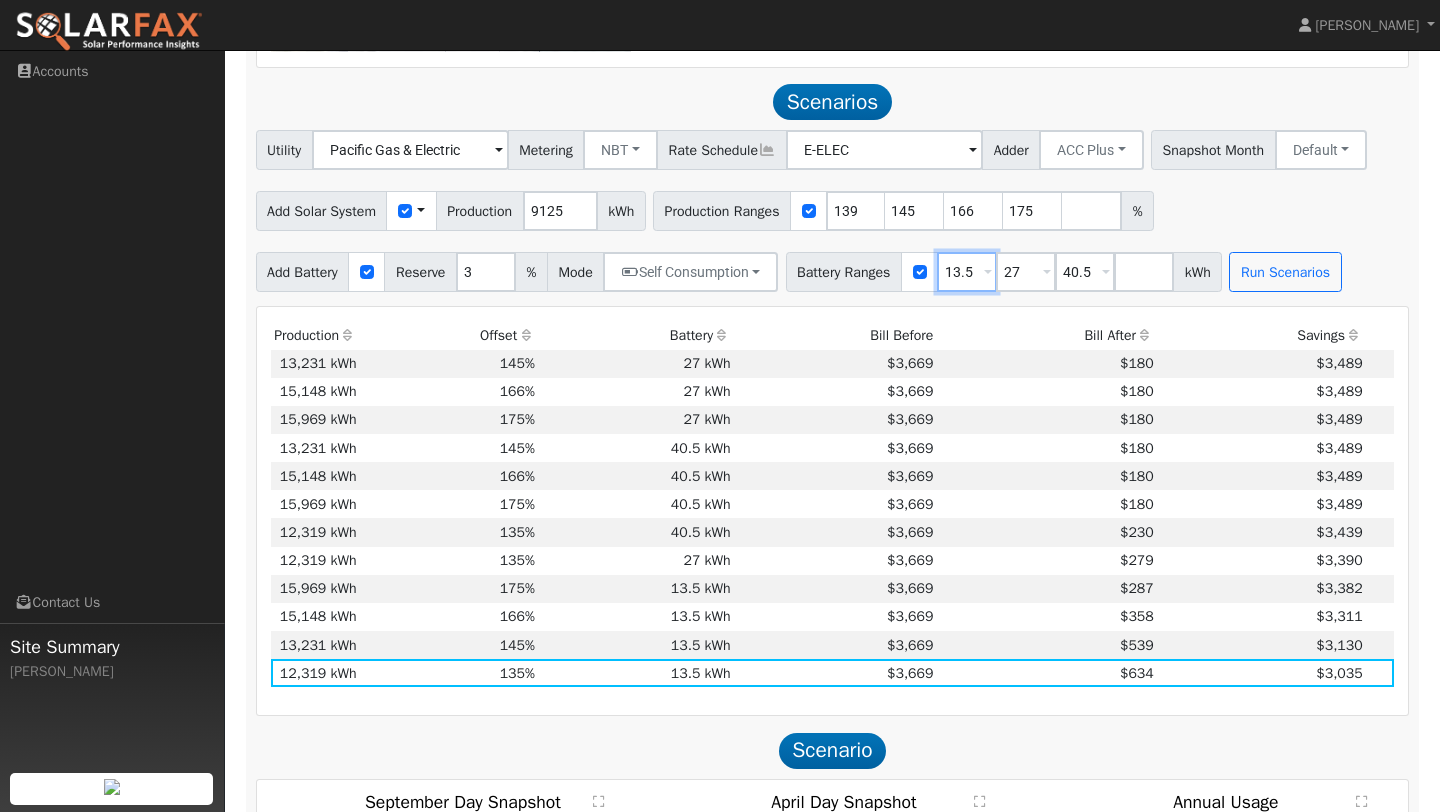 click on "13.5" at bounding box center (967, 272) 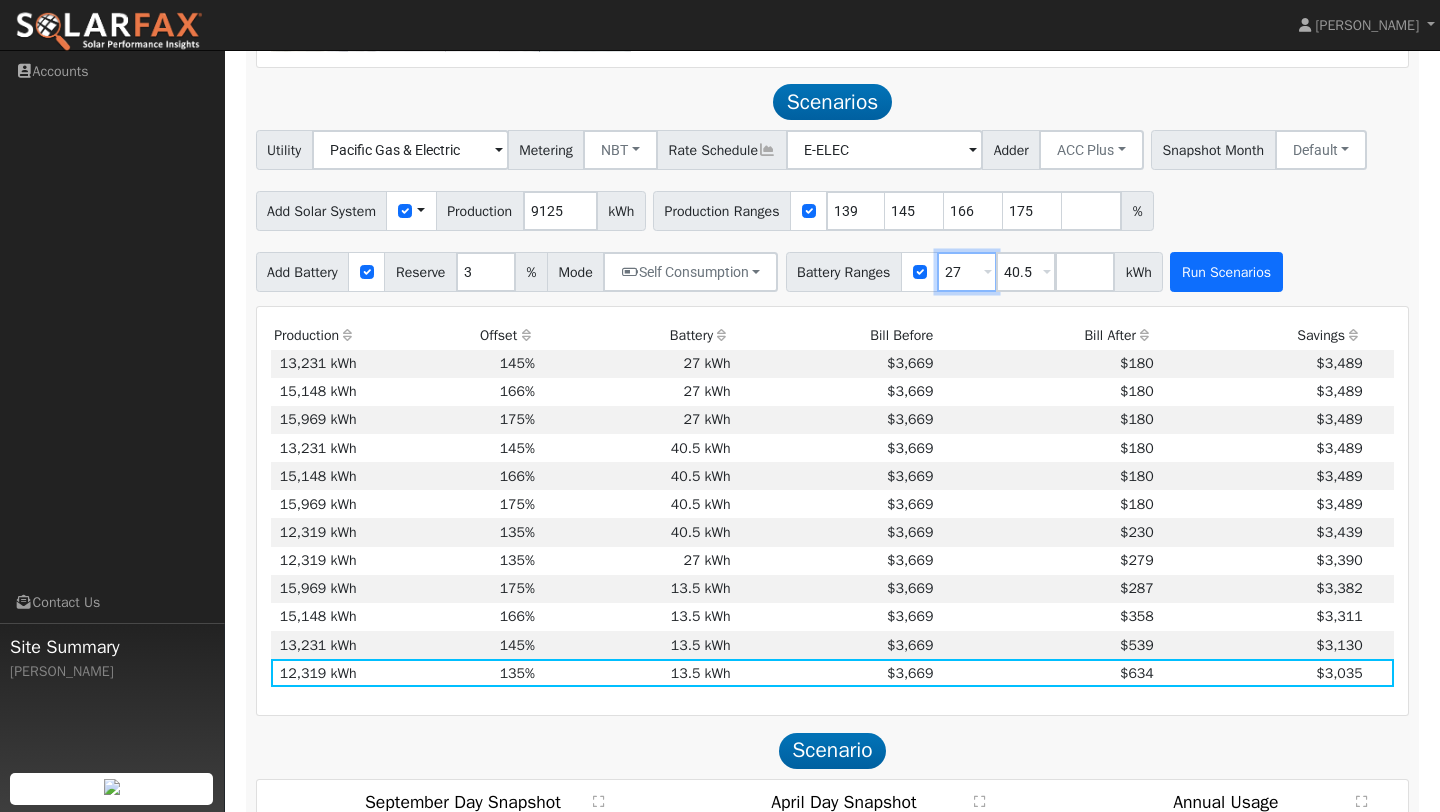 type on "27" 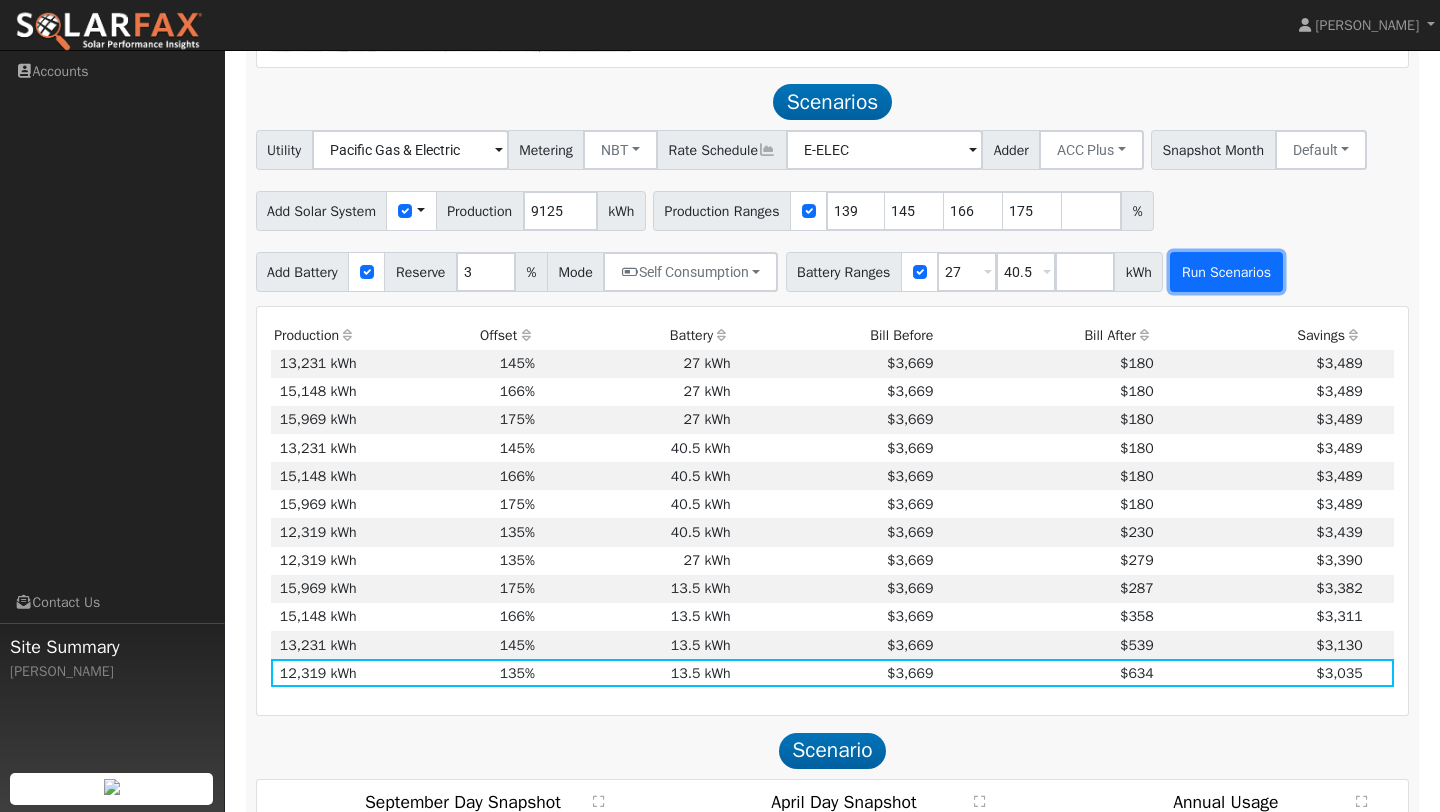 click on "Run Scenarios" at bounding box center [1226, 272] 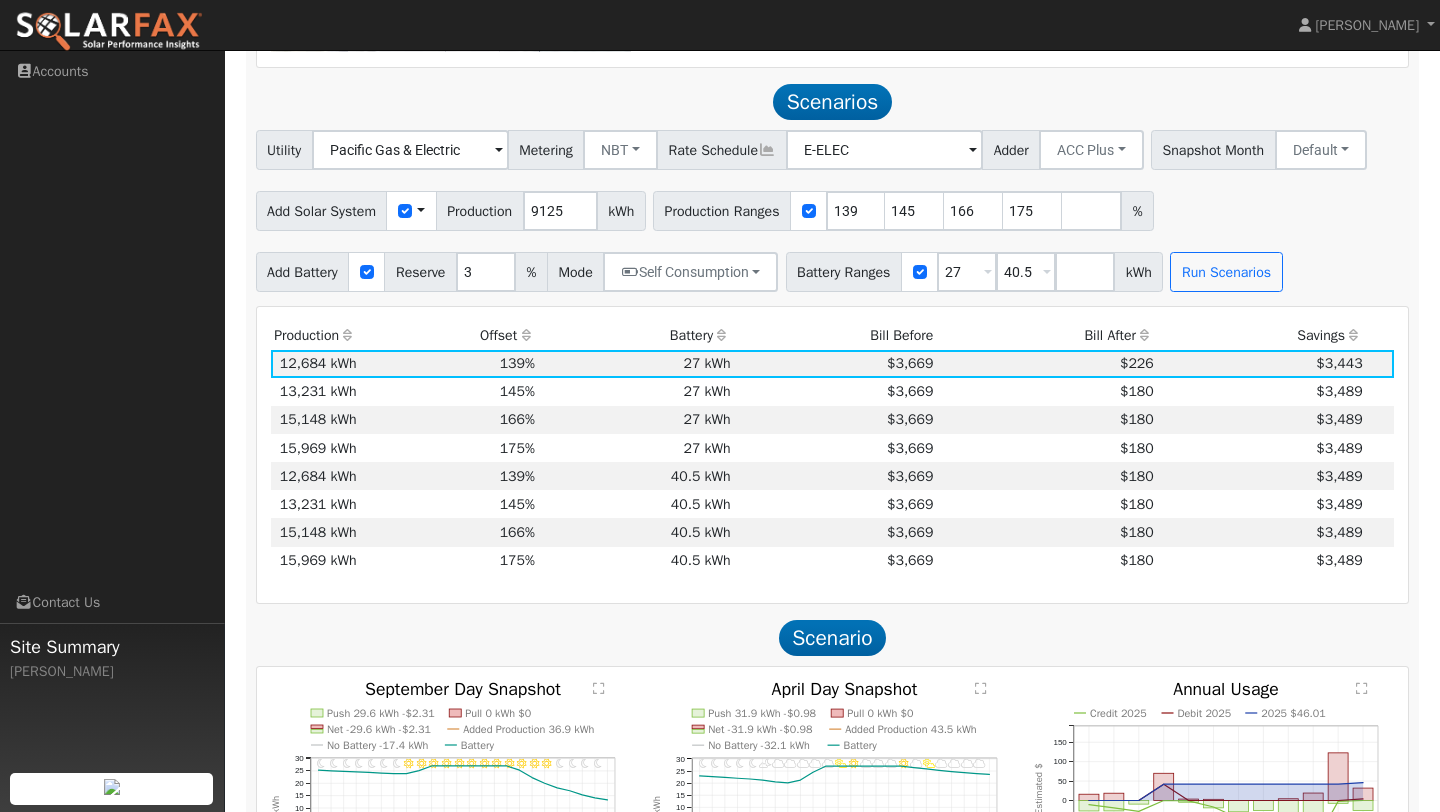 scroll, scrollTop: 1221, scrollLeft: 0, axis: vertical 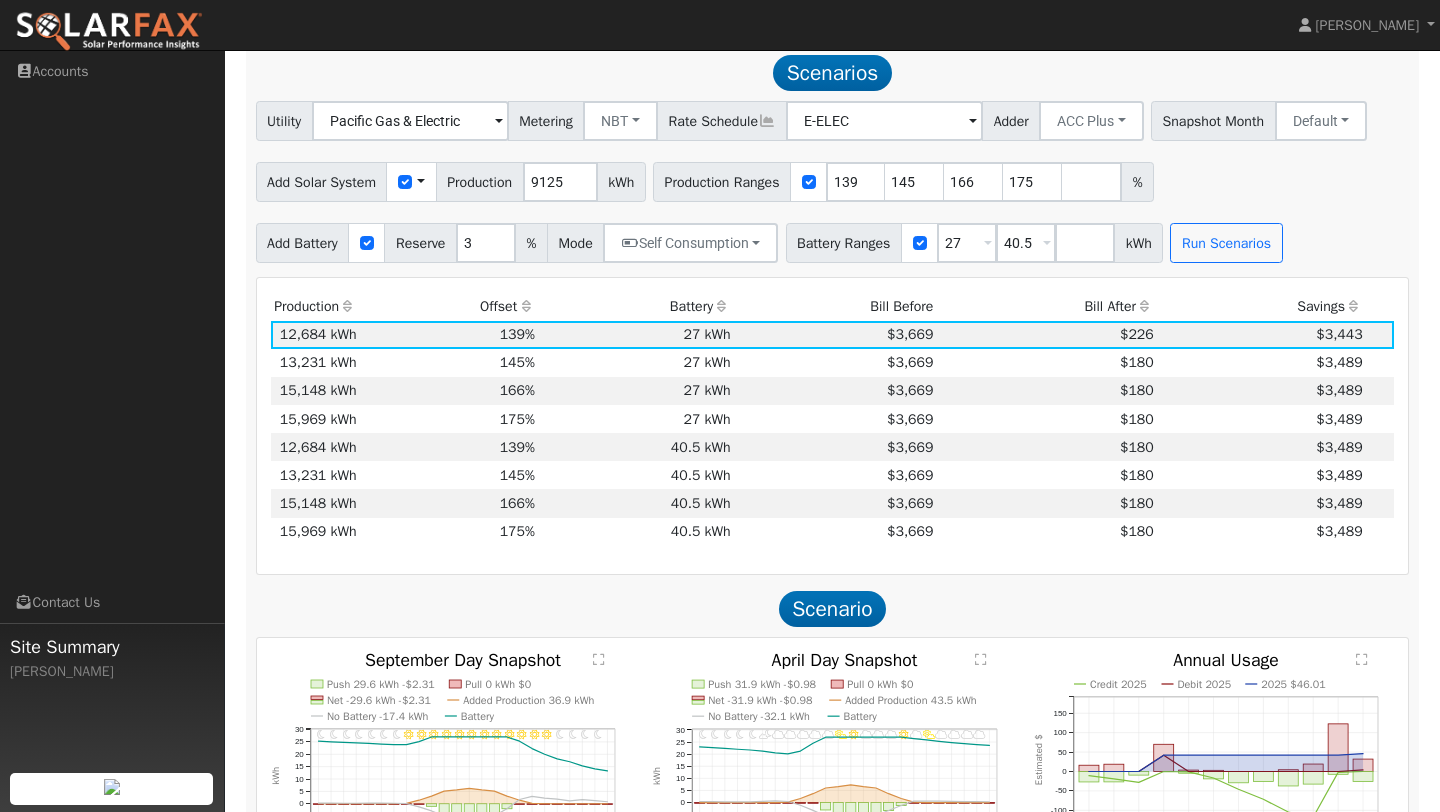 click on "Bill After" at bounding box center [1047, 306] 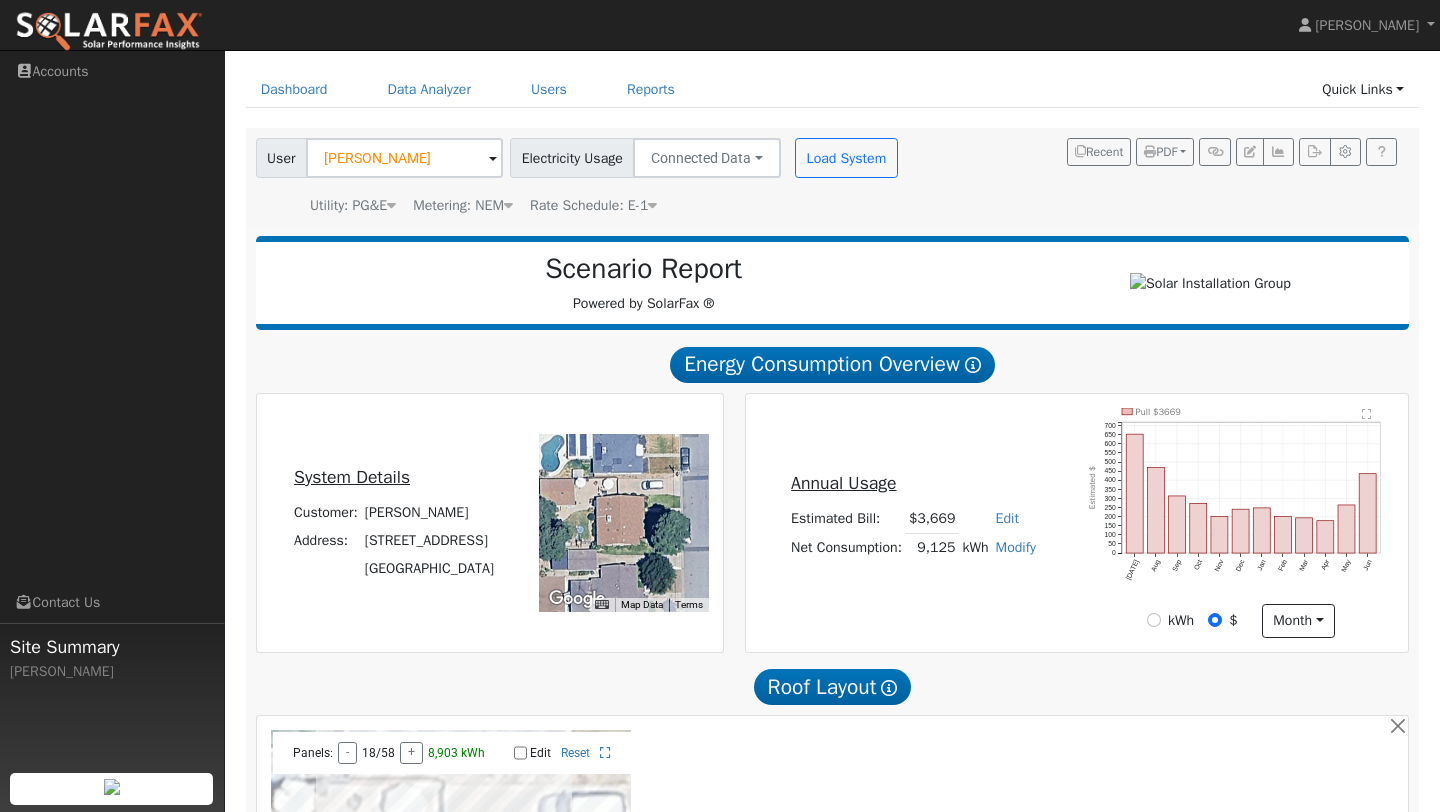 scroll, scrollTop: 78, scrollLeft: 0, axis: vertical 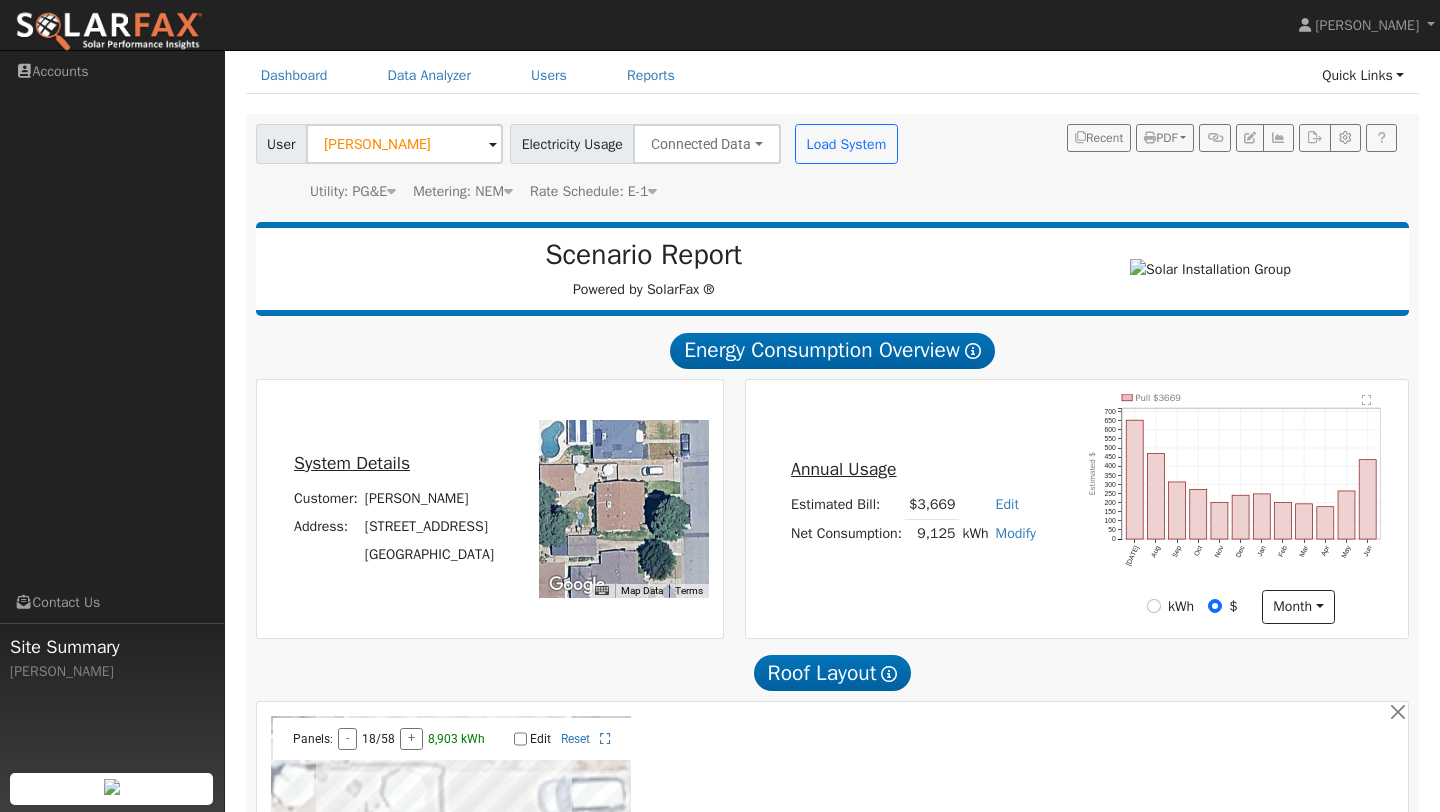 click on "kWh" at bounding box center [1170, 606] 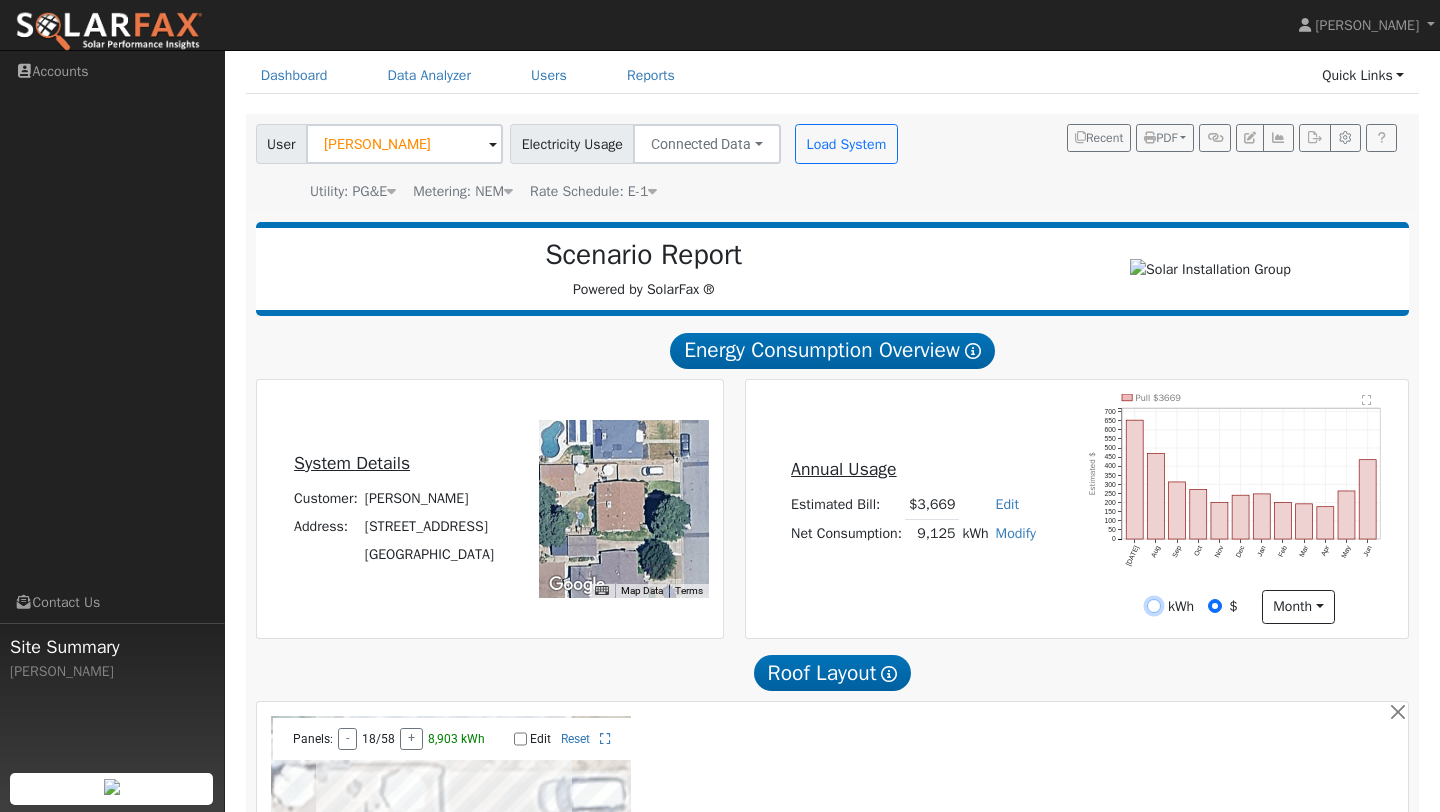 click on "kWh" at bounding box center [1154, 606] 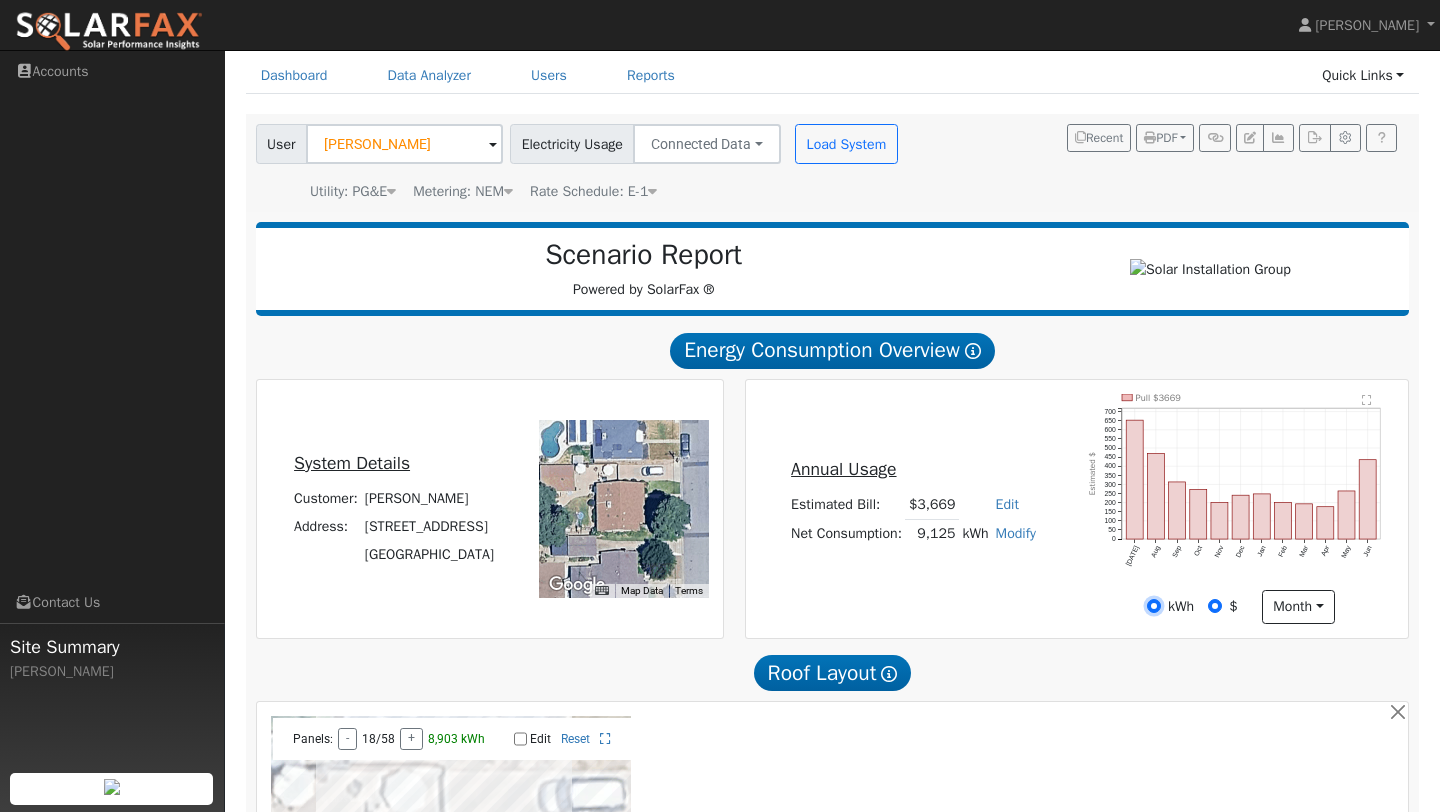 radio on "true" 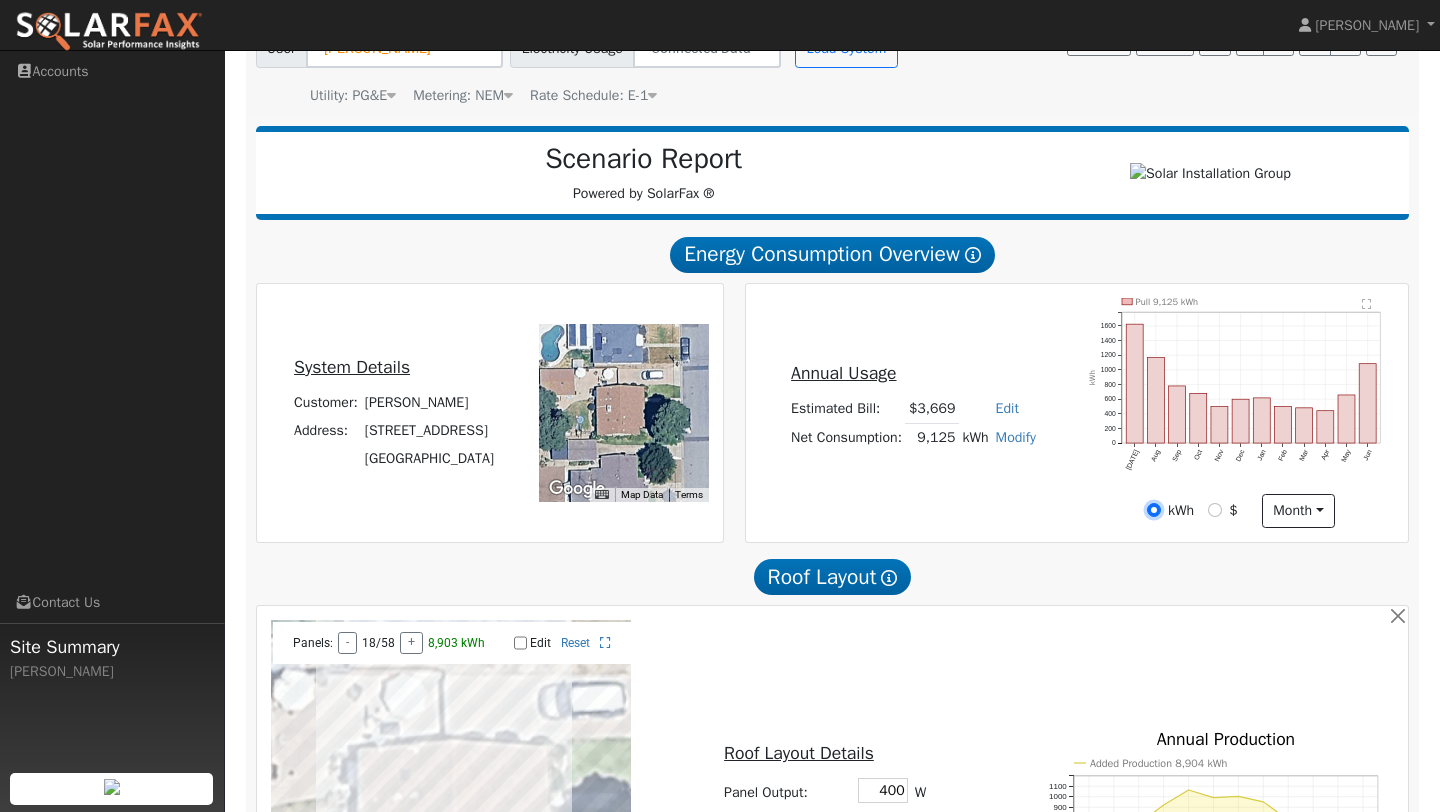 scroll, scrollTop: 180, scrollLeft: 0, axis: vertical 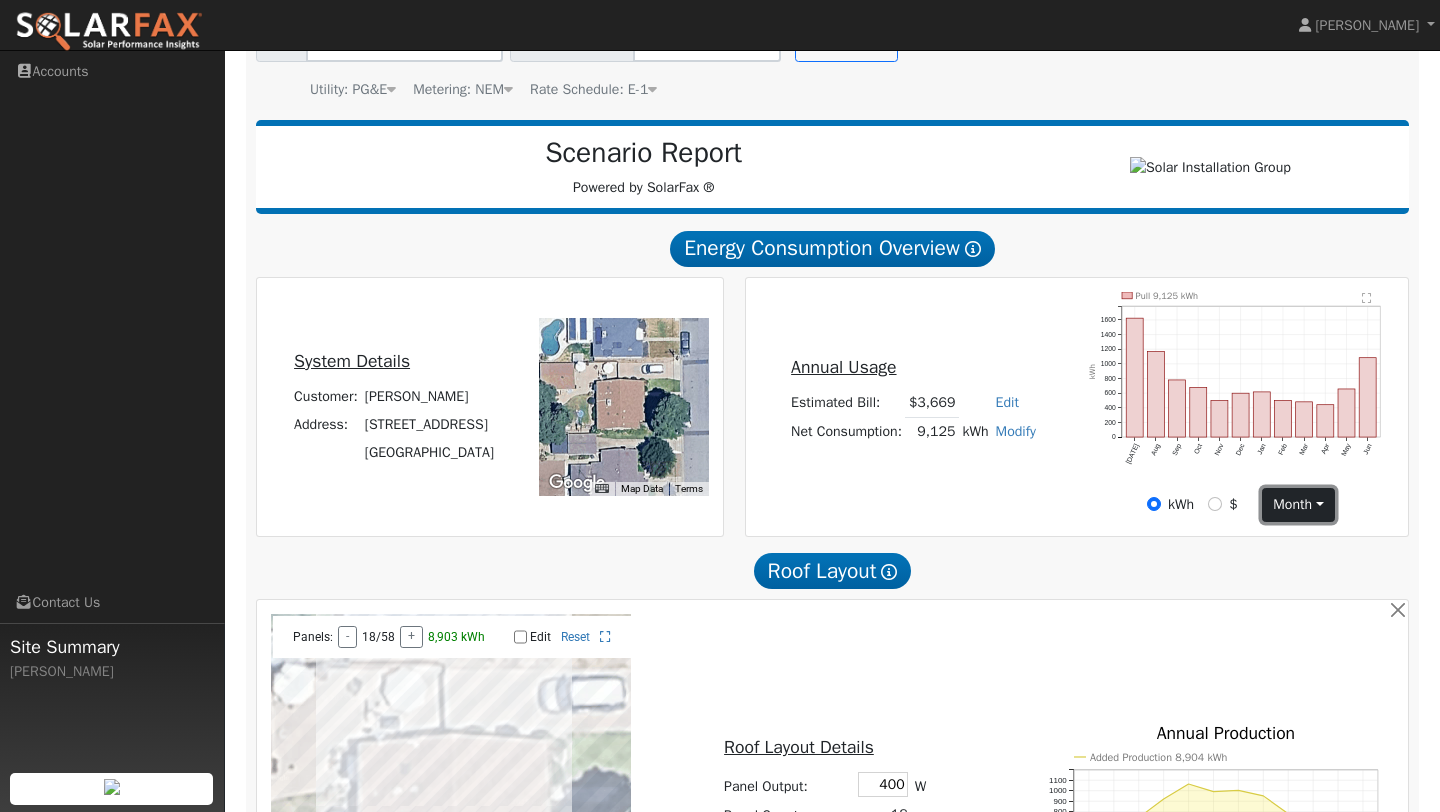 click on "month" at bounding box center (1298, 505) 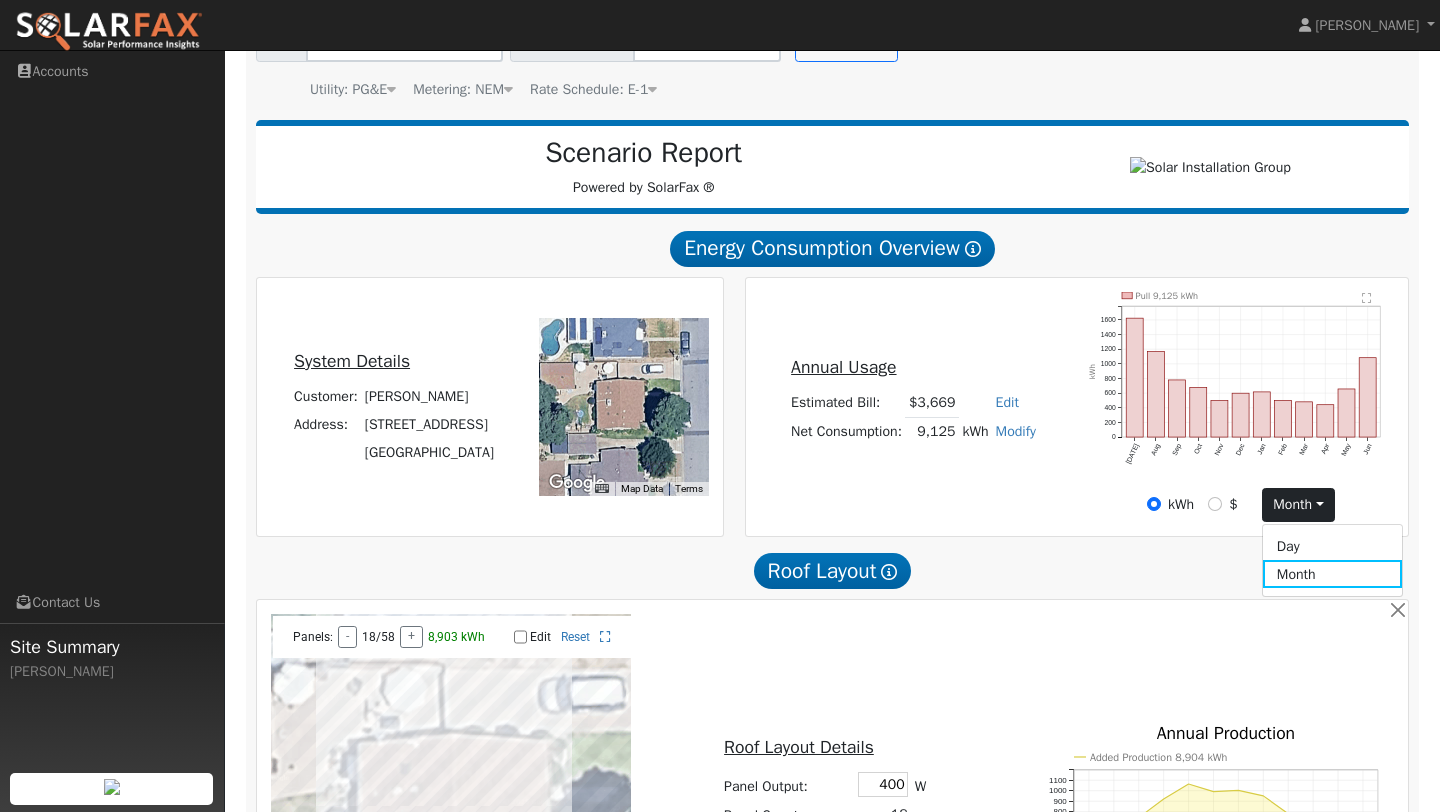 click on "Annual Usage Estimated Bill: $3,669 Edit Estimated Bill $ Annual Net Consumption: 9,125  kWh Modify Add Consumption Add Electric Vehicle  Add Consumption  Current: 9125 kWh Add: + 0 kWh New Total: = 0 kWh Save  Add Electric Vehicle  miles per week Save Pull 9,125 kWh Jul Aug Sep Oct Nov Dec Jan Feb Mar Apr May Jun 0 200 400 600 800 1000 1200 1400 1600  kWh onclick="" onclick="" onclick="" onclick="" onclick="" onclick="" onclick="" onclick="" onclick="" onclick="" onclick="" onclick="" onclick="" onclick="" onclick="" onclick="" onclick="" onclick="" onclick="" onclick="" onclick="" onclick="" onclick="" onclick=""  kWh  $ month Day Month" at bounding box center (1077, 407) 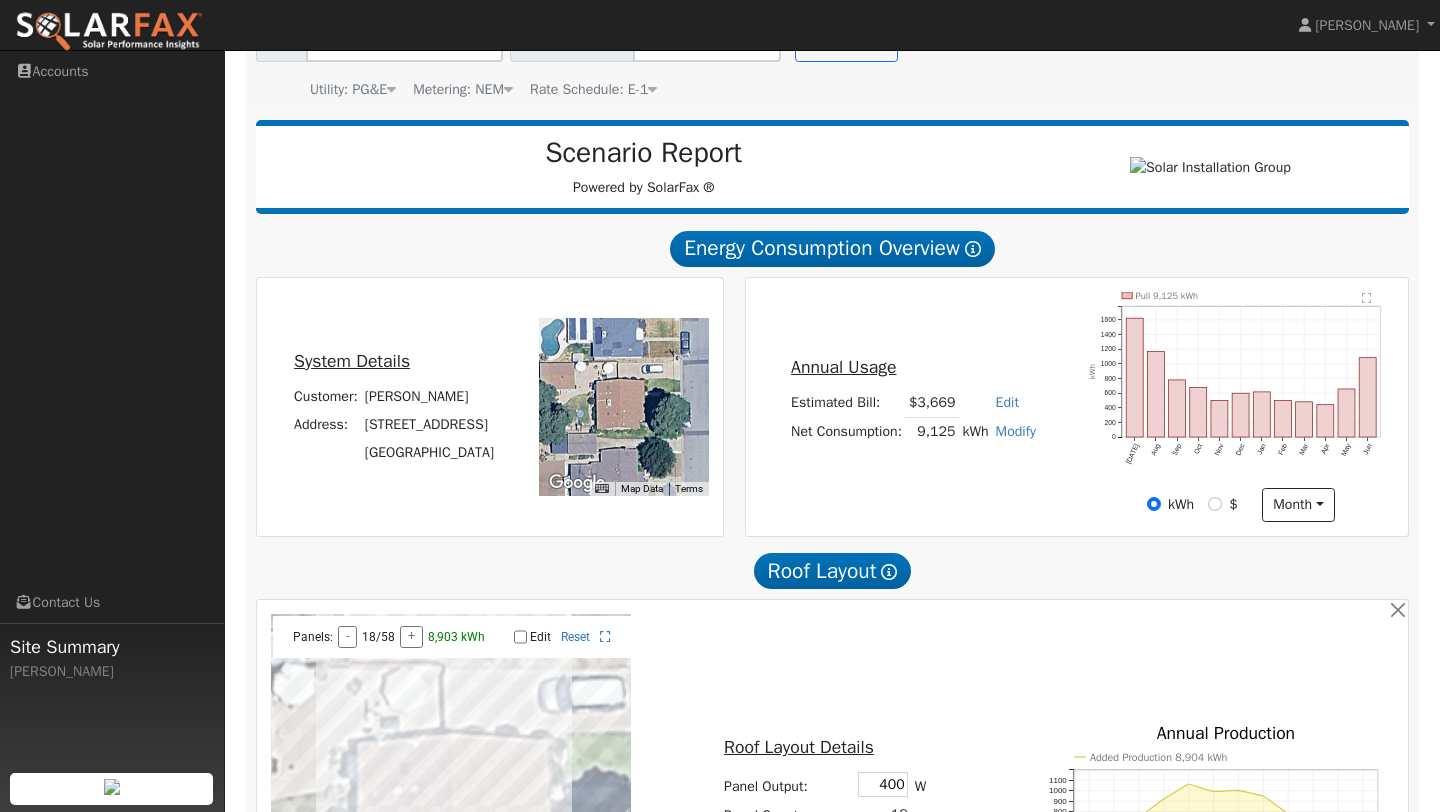 click on "Annual Usage Estimated Bill: $3,669 Edit Estimated Bill $ Annual Net Consumption: 9,125  kWh Modify Add Consumption Add Electric Vehicle  Add Consumption  Current: 9125 kWh Add: + 0 kWh New Total: = 0 kWh Save  Add Electric Vehicle  miles per week Save Pull 9,125 kWh Jul Aug Sep Oct Nov Dec Jan Feb Mar Apr May Jun 0 200 400 600 800 1000 1200 1400 1600  kWh onclick="" onclick="" onclick="" onclick="" onclick="" onclick="" onclick="" onclick="" onclick="" onclick="" onclick="" onclick="" onclick="" onclick="" onclick="" onclick="" onclick="" onclick="" onclick="" onclick="" onclick="" onclick="" onclick="" onclick=""  kWh  $ month Day Month" at bounding box center (1077, 407) 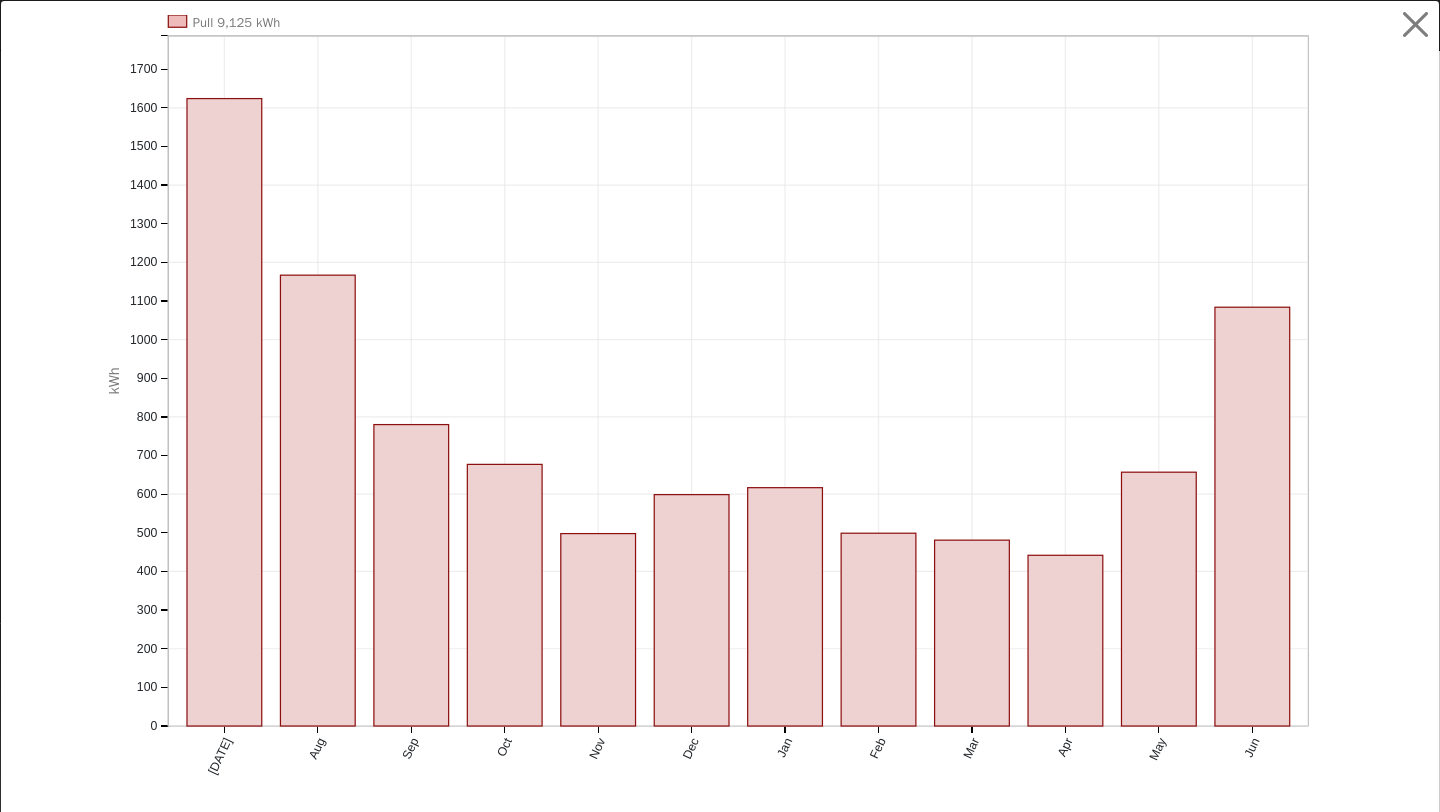 click on "Pull 9,125 kWh Jul Aug Sep Oct Nov Dec Jan Feb Mar Apr May Jun 0 100 200 300 400 500 600 700 800 900 1000 1100 1200 1300 1400 1500 1600 1700 kWh onclick="" onclick="" onclick="" onclick="" onclick="" onclick="" onclick="" onclick="" onclick="" onclick="" onclick="" onclick="" onclick="" onclick="" onclick="" onclick="" onclick="" onclick="" onclick="" onclick="" onclick="" onclick="" onclick="" onclick=""" at bounding box center (720, 421) 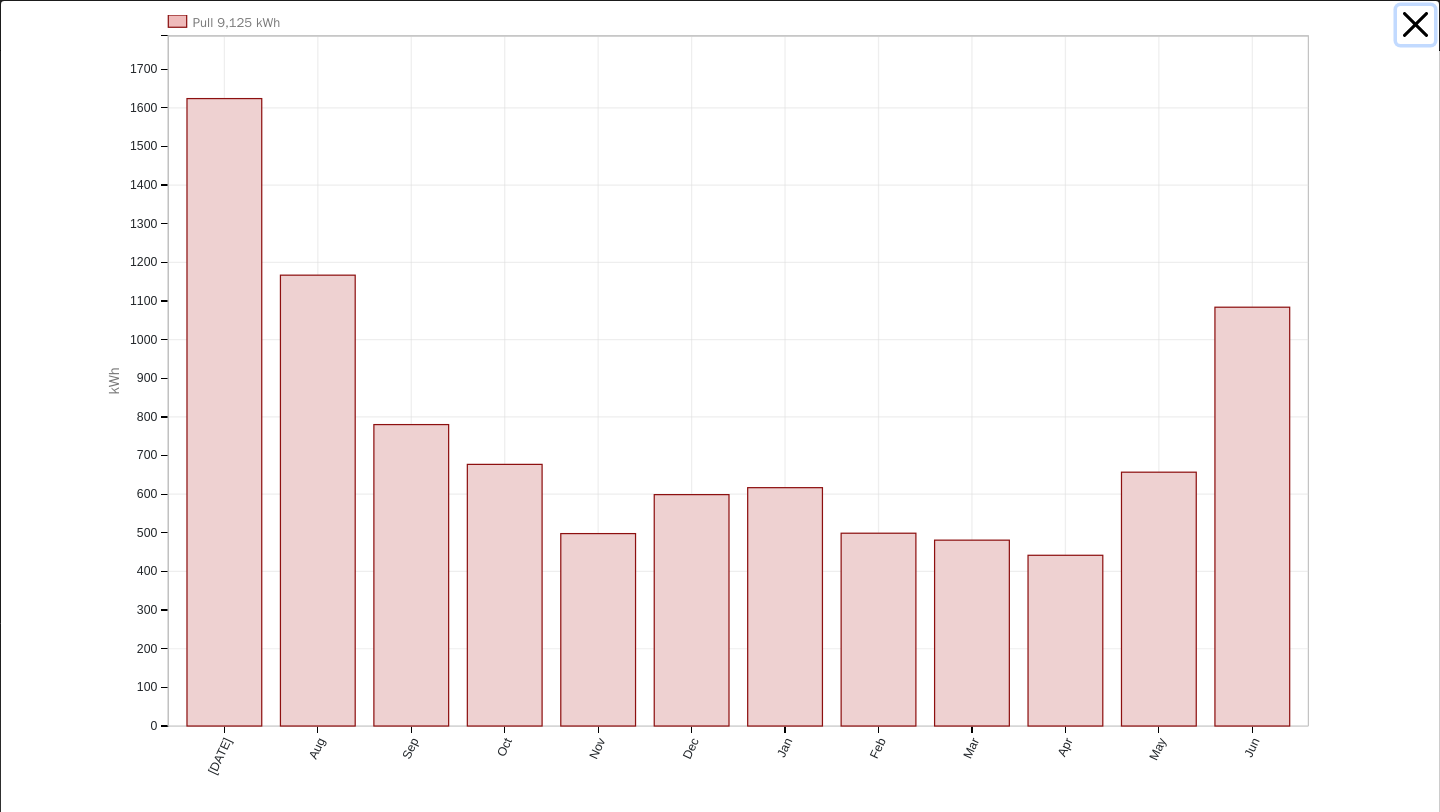 click at bounding box center (1416, 25) 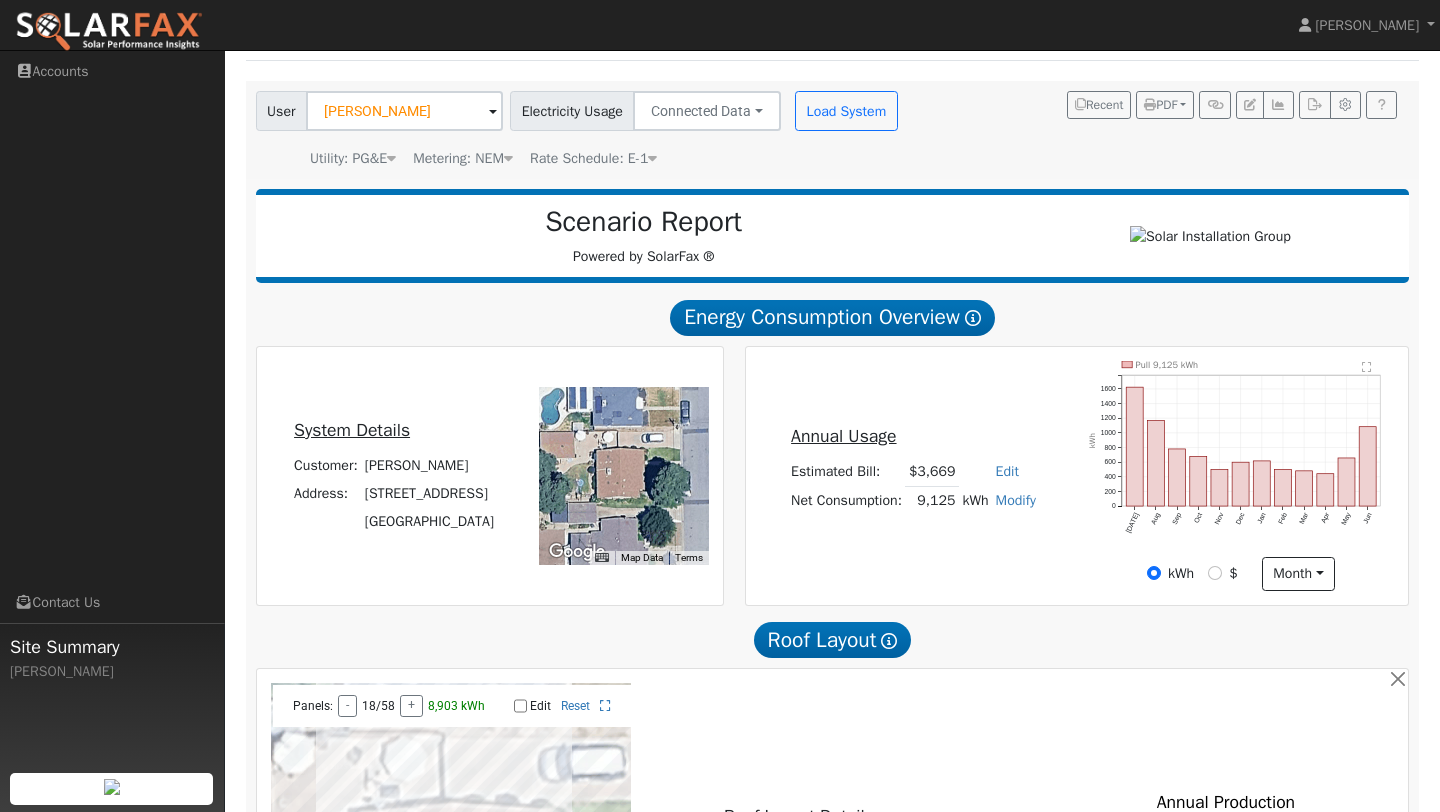 scroll, scrollTop: 92, scrollLeft: 0, axis: vertical 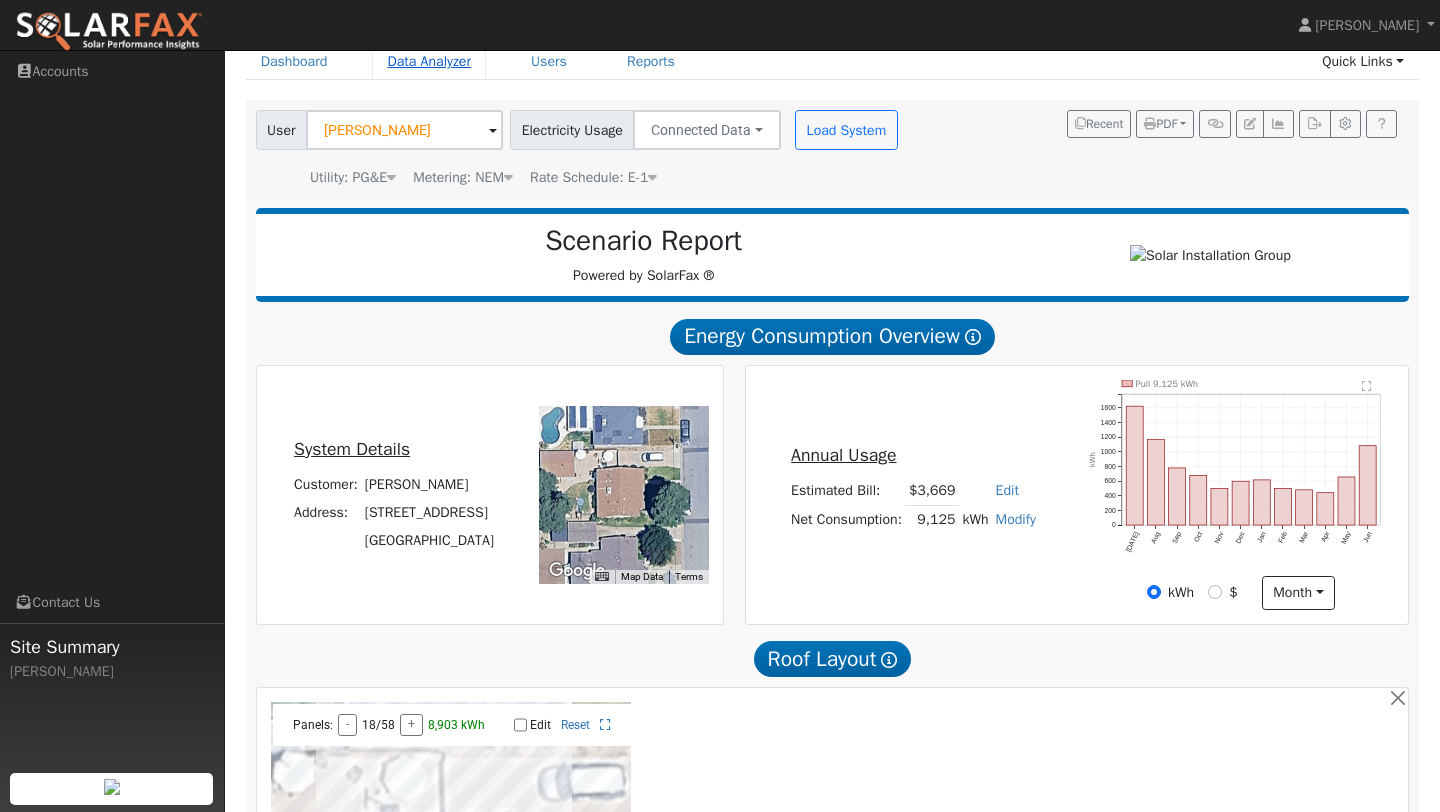 click on "Data Analyzer" at bounding box center [429, 61] 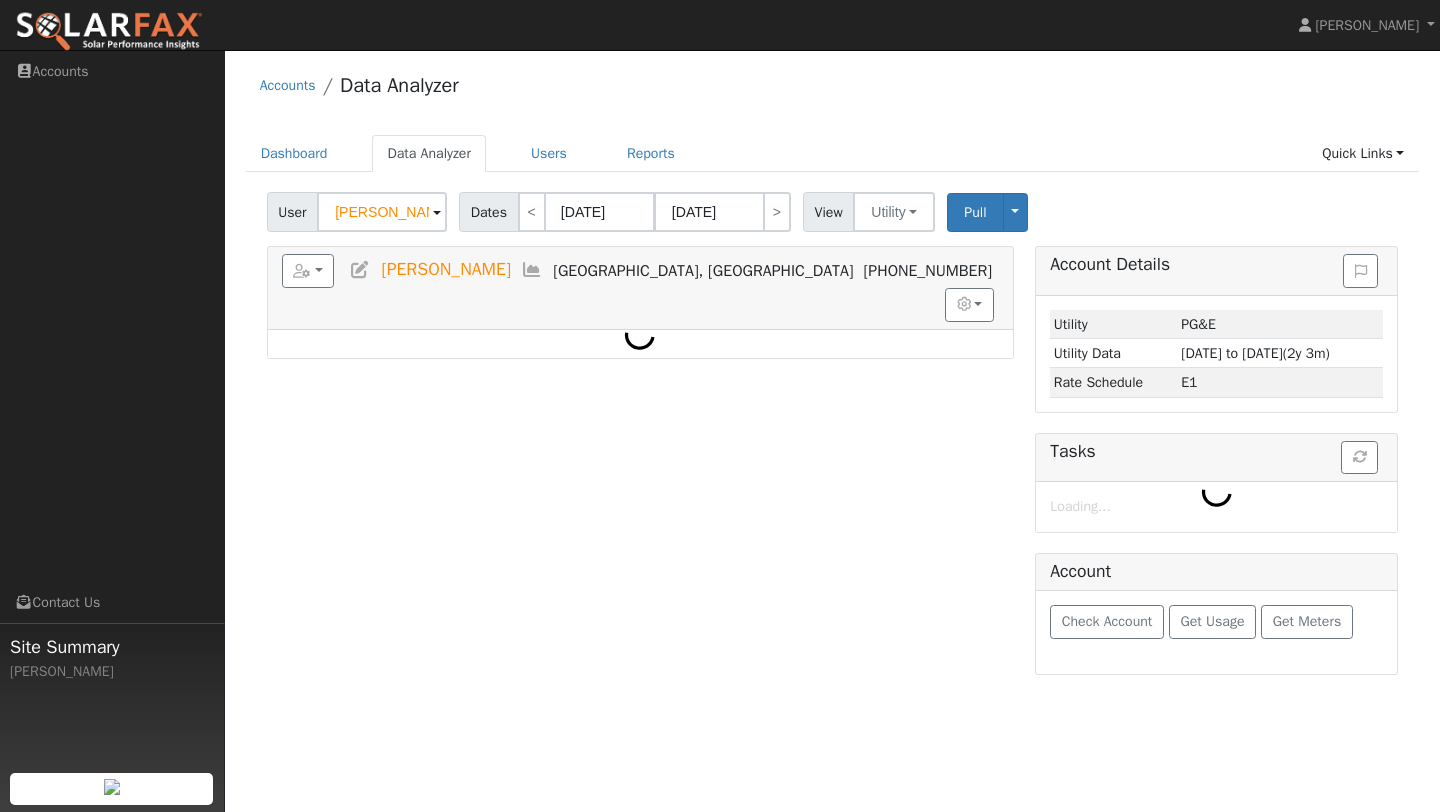click on "[PERSON_NAME]" at bounding box center (382, 212) 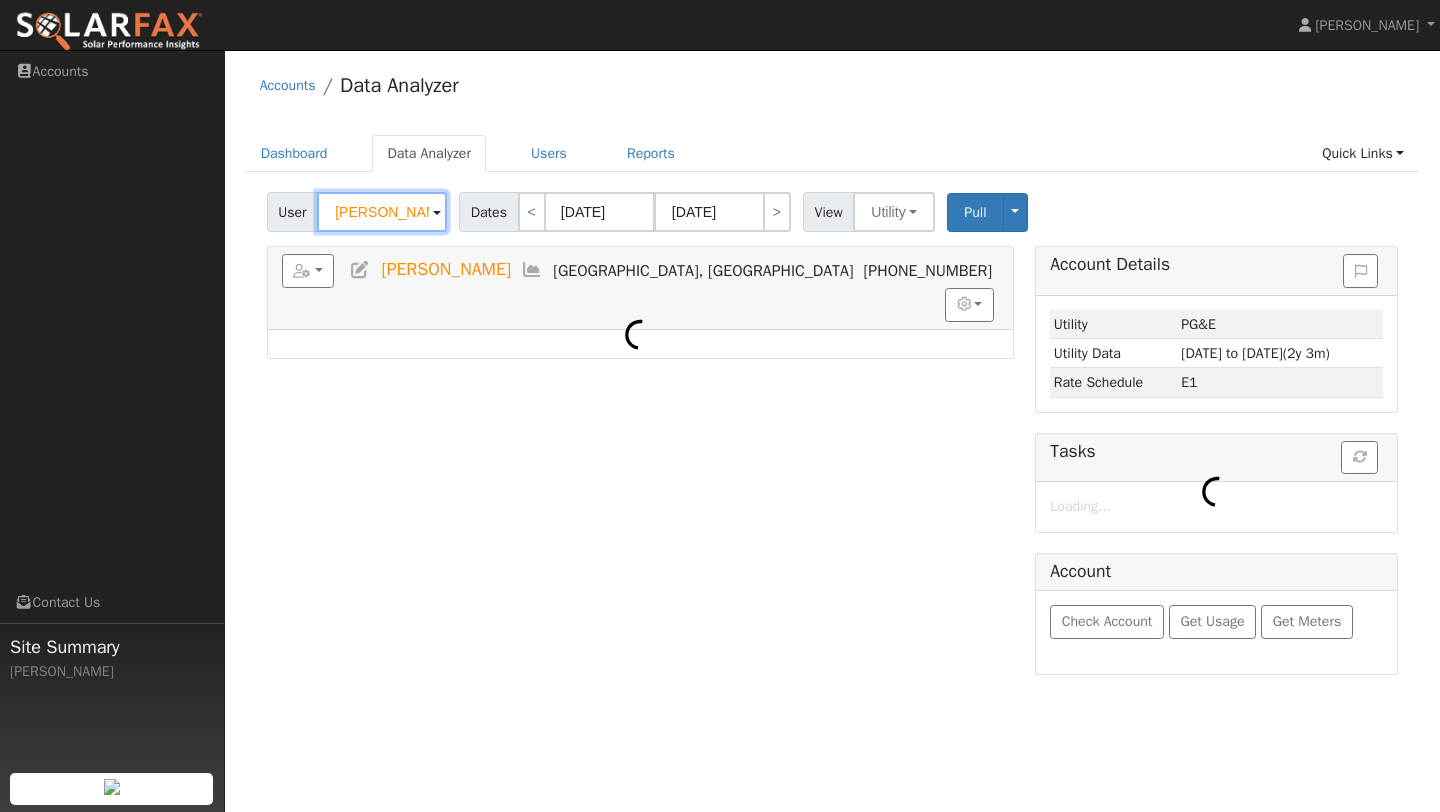 scroll, scrollTop: 0, scrollLeft: 0, axis: both 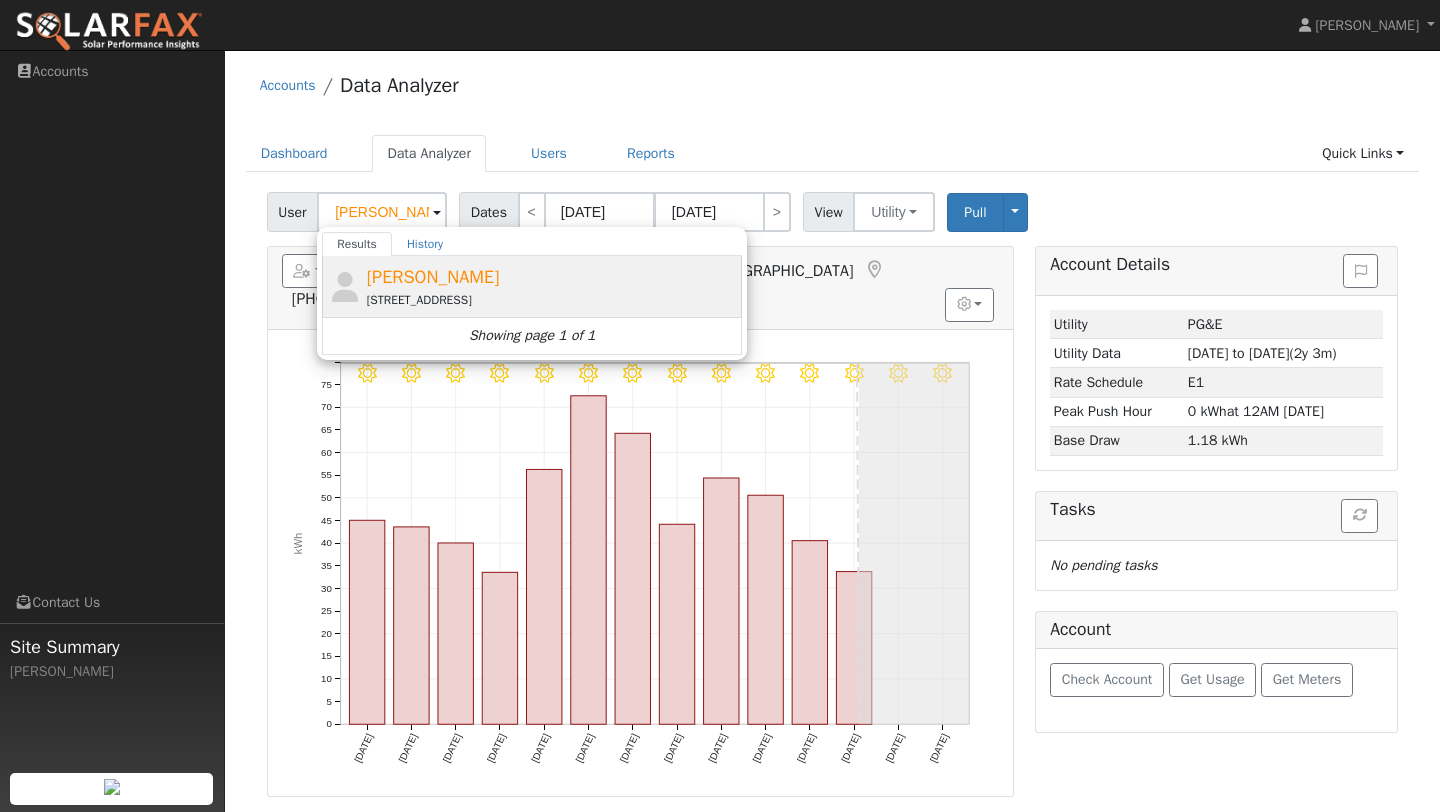 click on "[PERSON_NAME]" at bounding box center (433, 277) 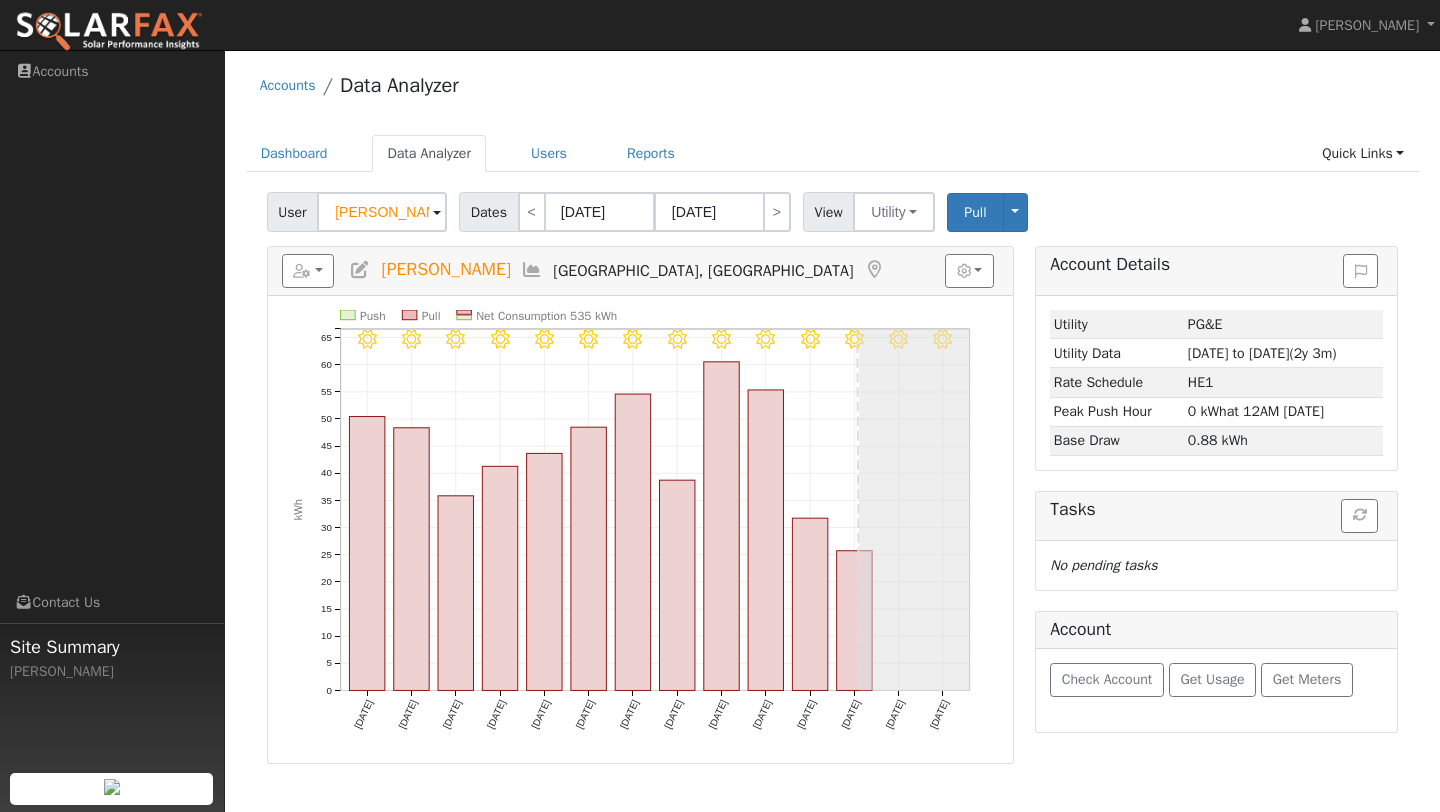 click at bounding box center [532, 270] 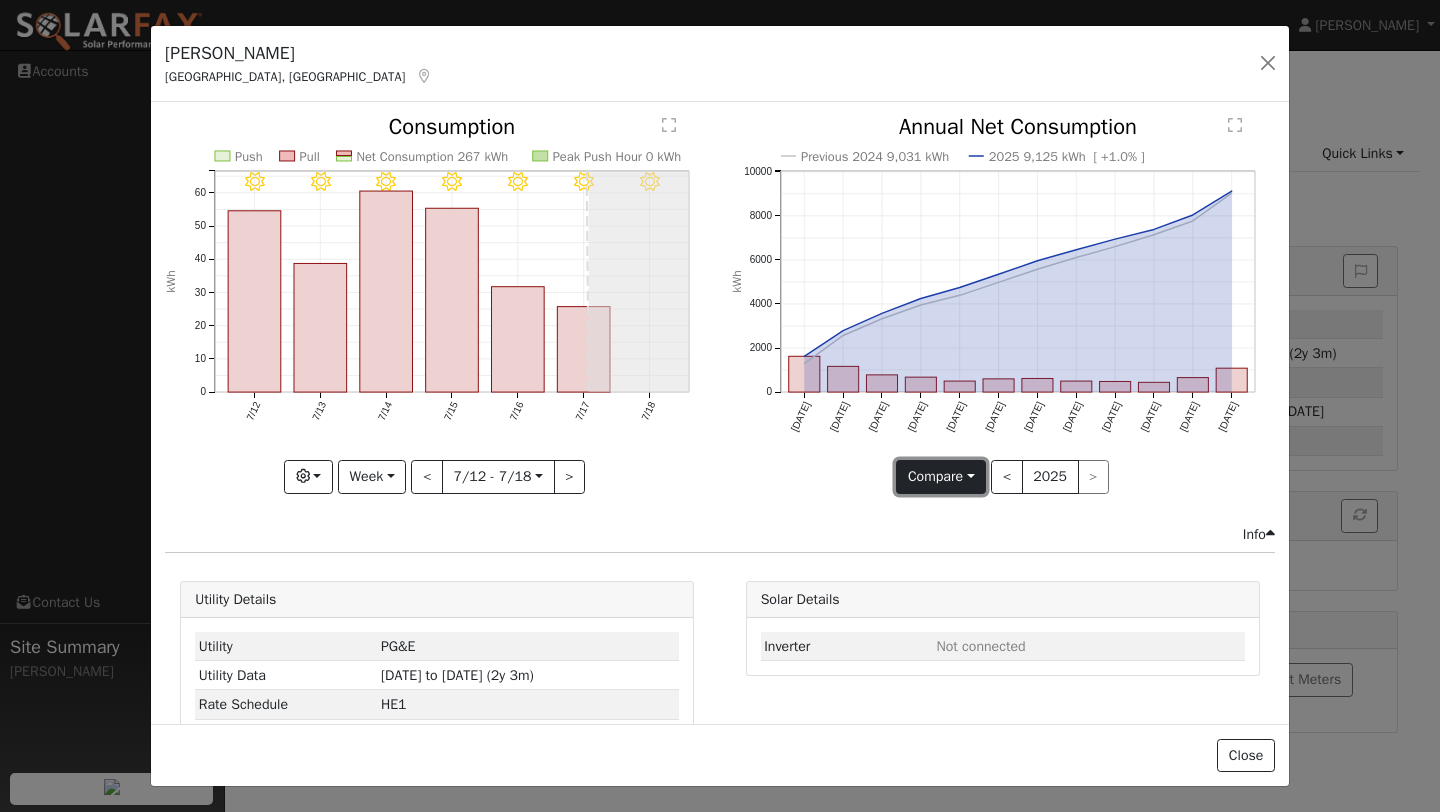 click on "Compare" at bounding box center (941, 477) 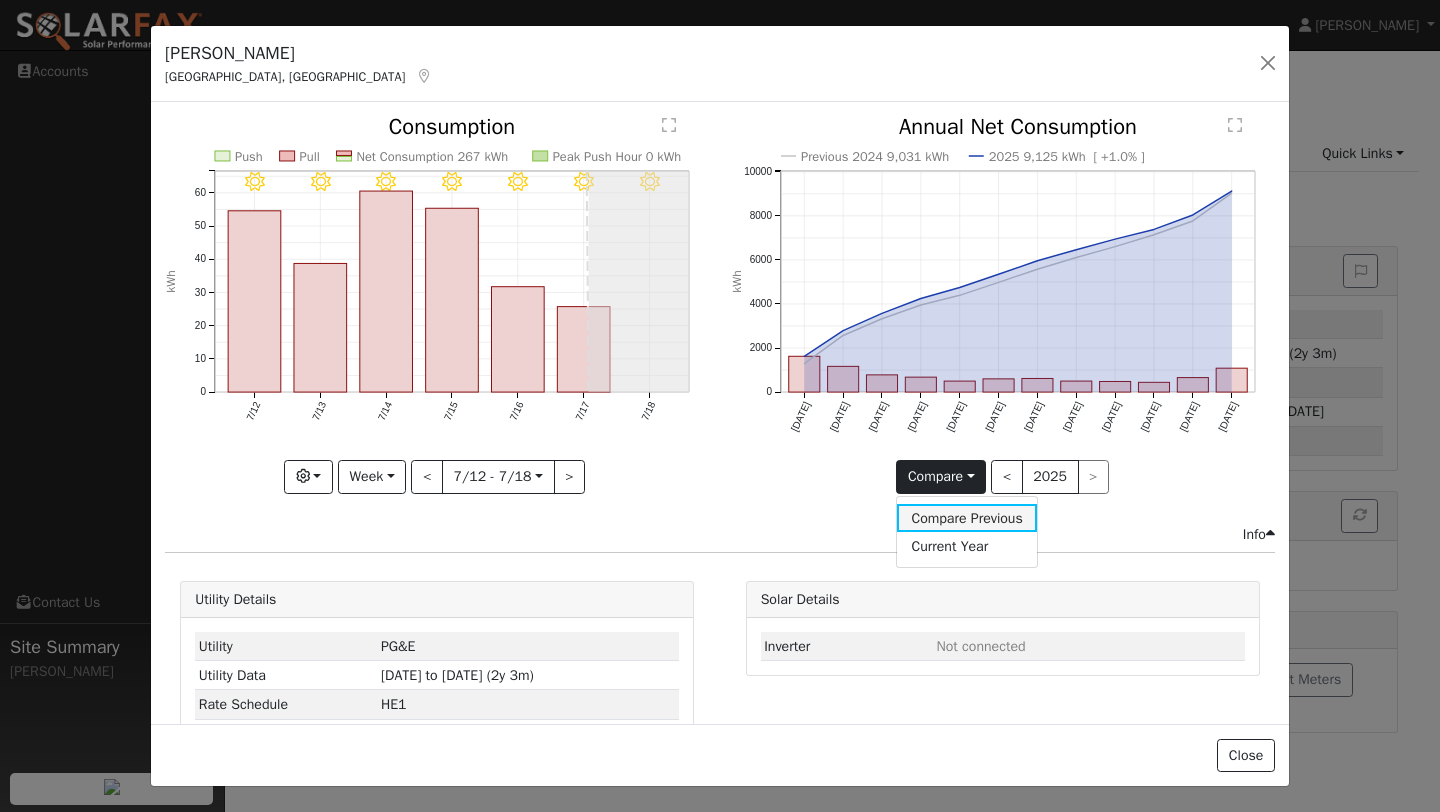 click on "Compare Previous" at bounding box center (967, 518) 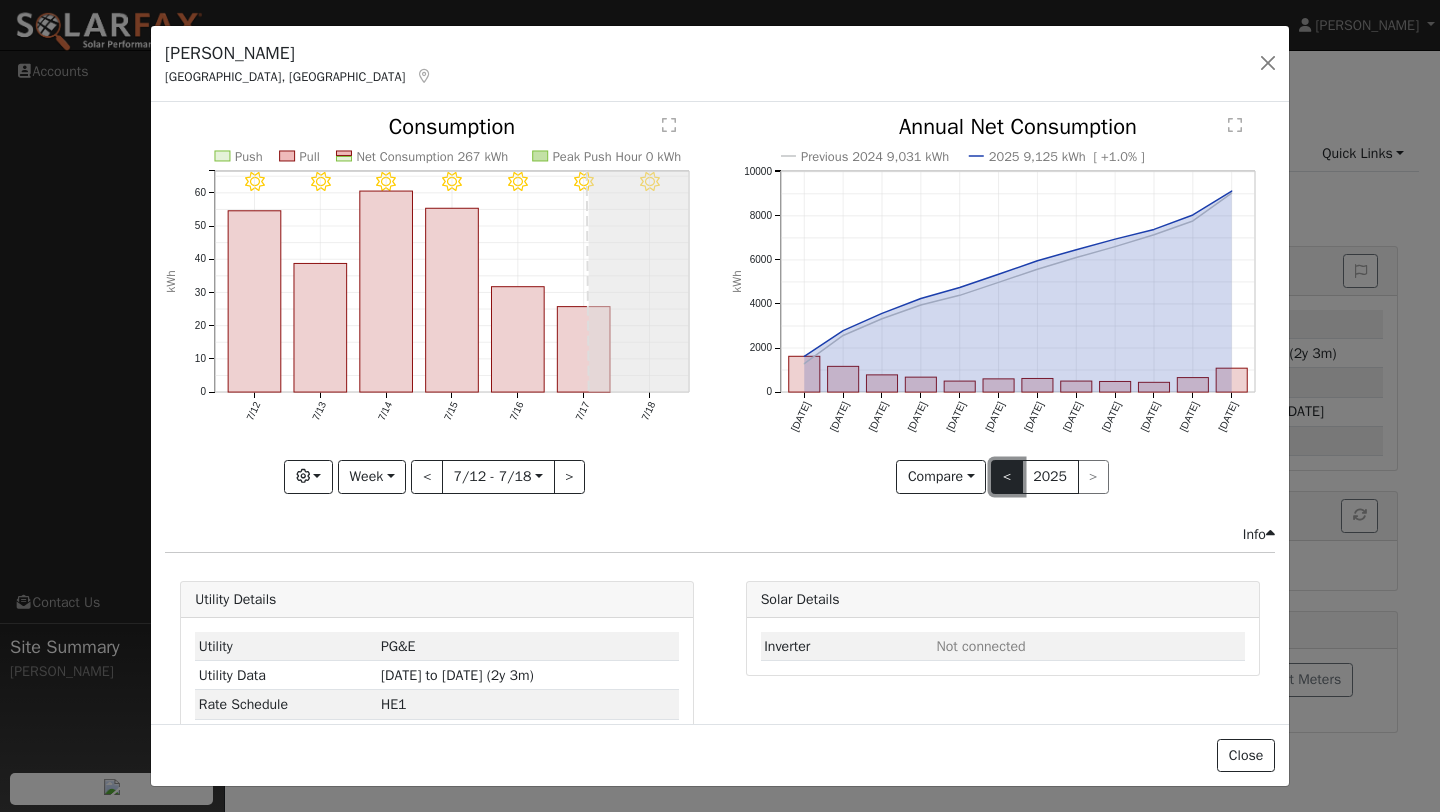 click on "<" at bounding box center [1007, 477] 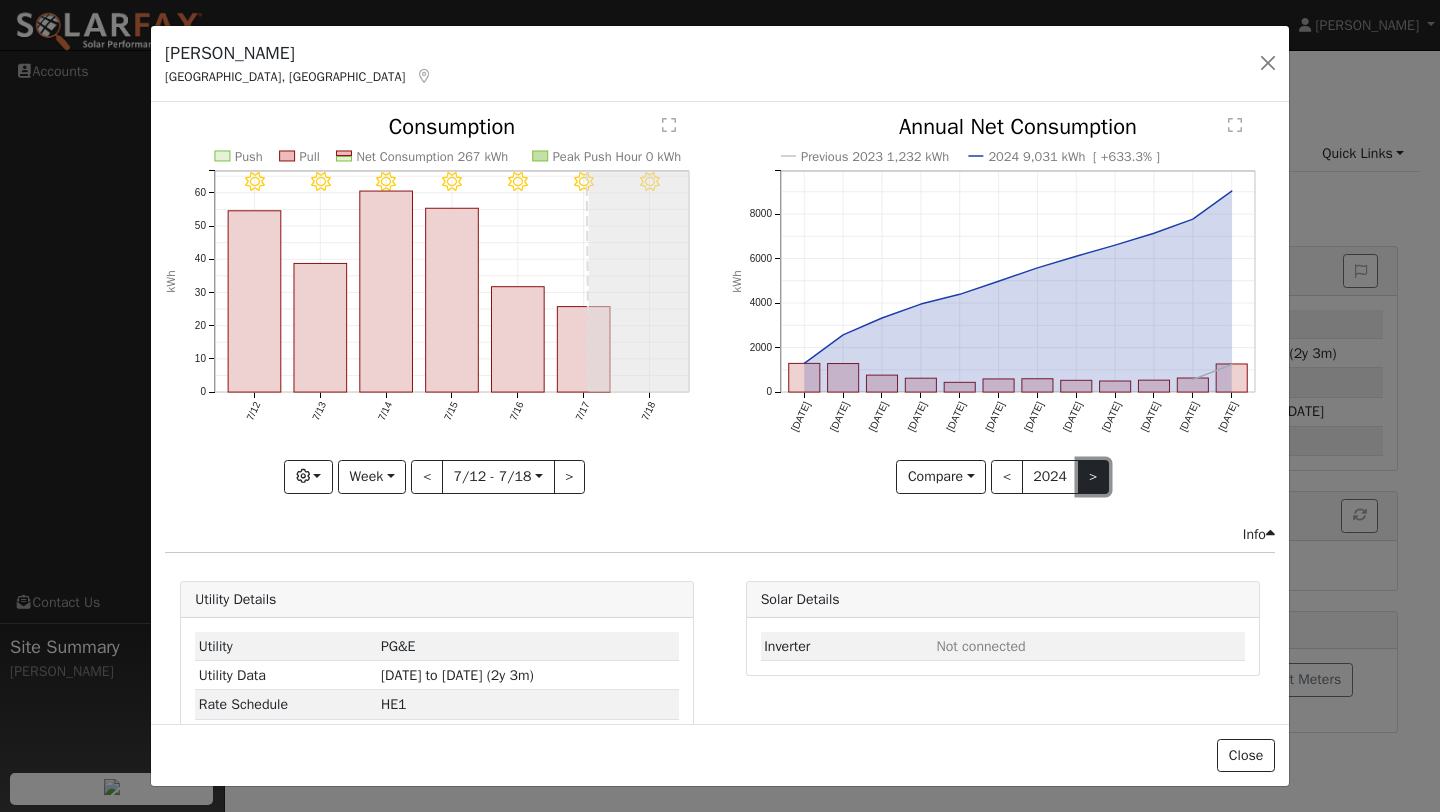 click on ">" at bounding box center (1094, 477) 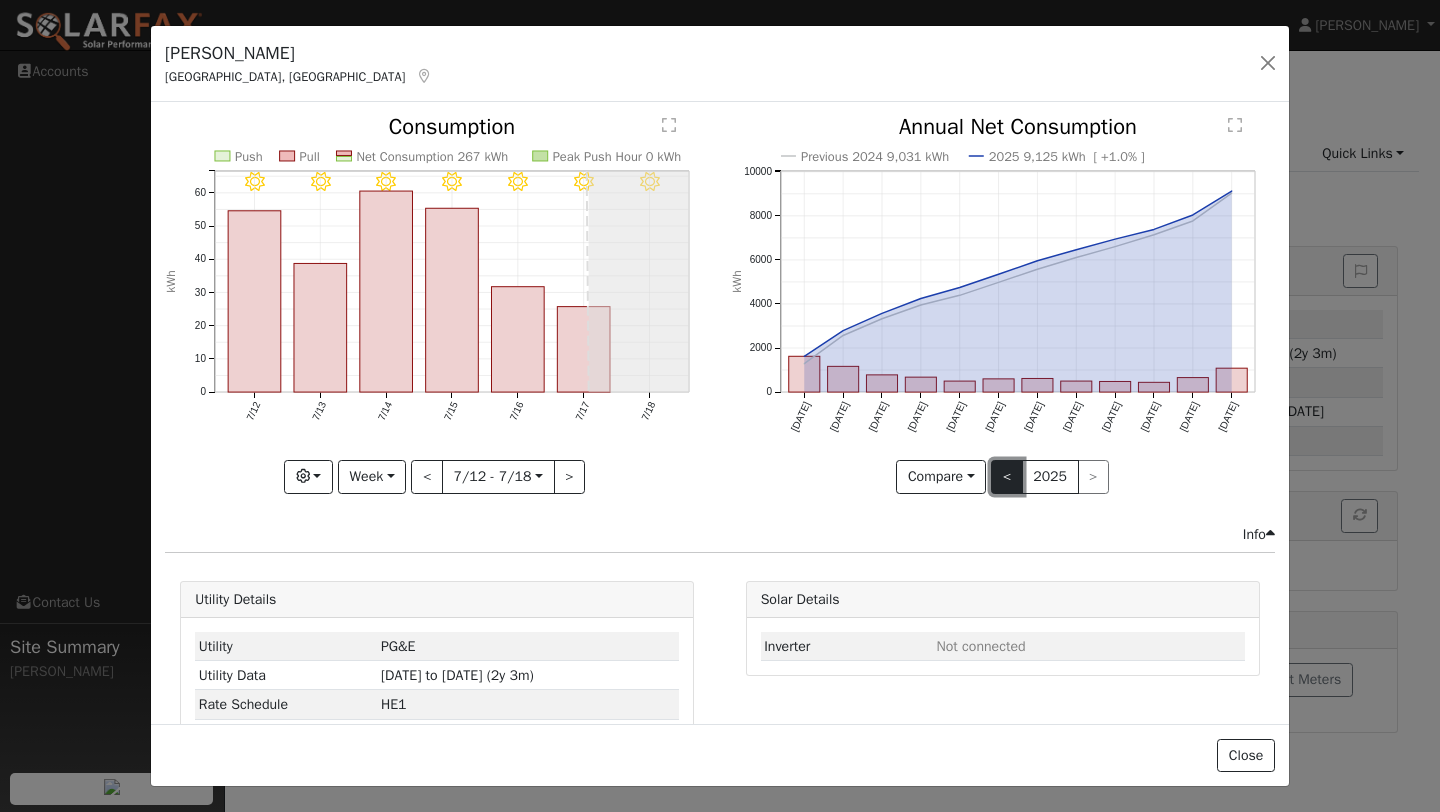 click on "<" at bounding box center (1007, 477) 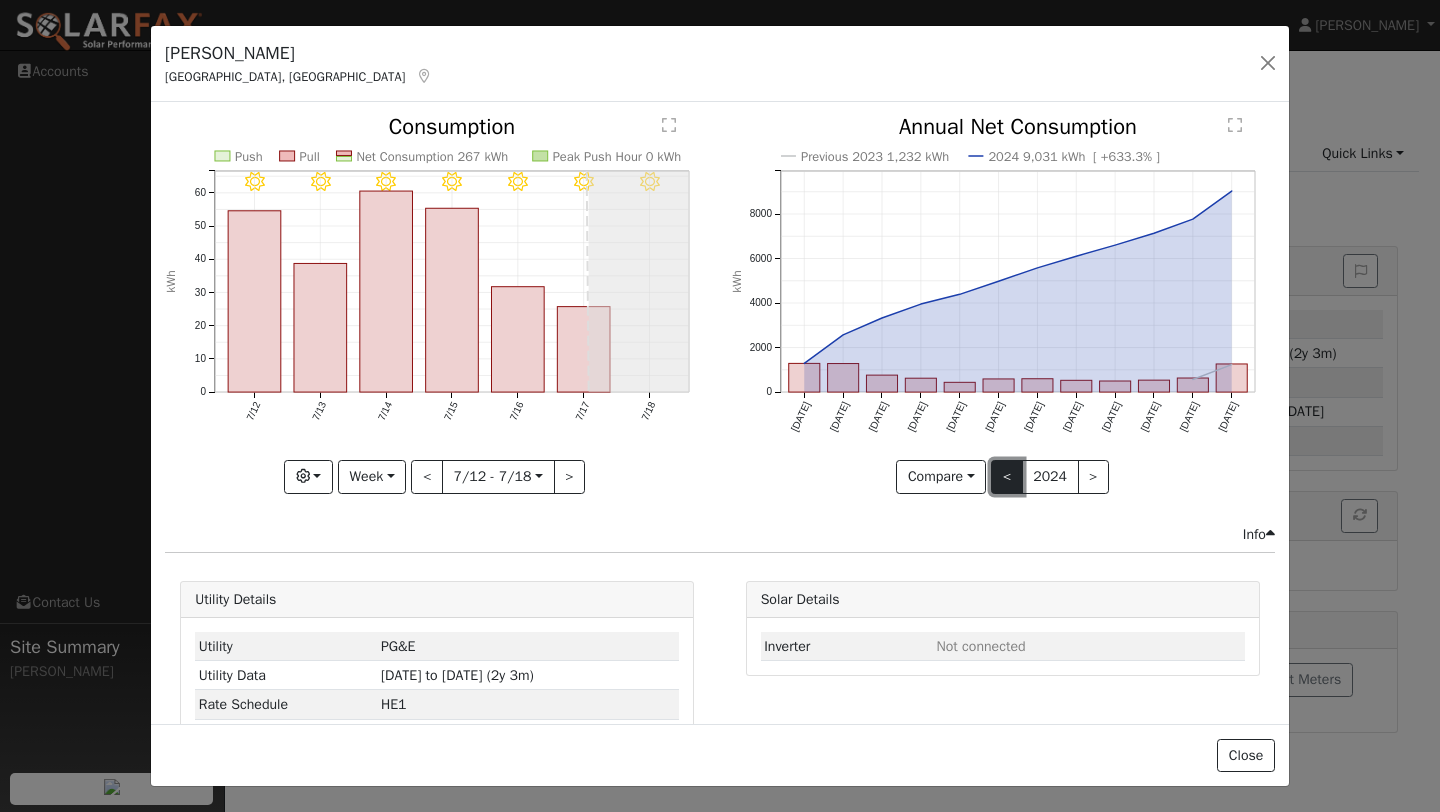 click on "<" at bounding box center (1007, 477) 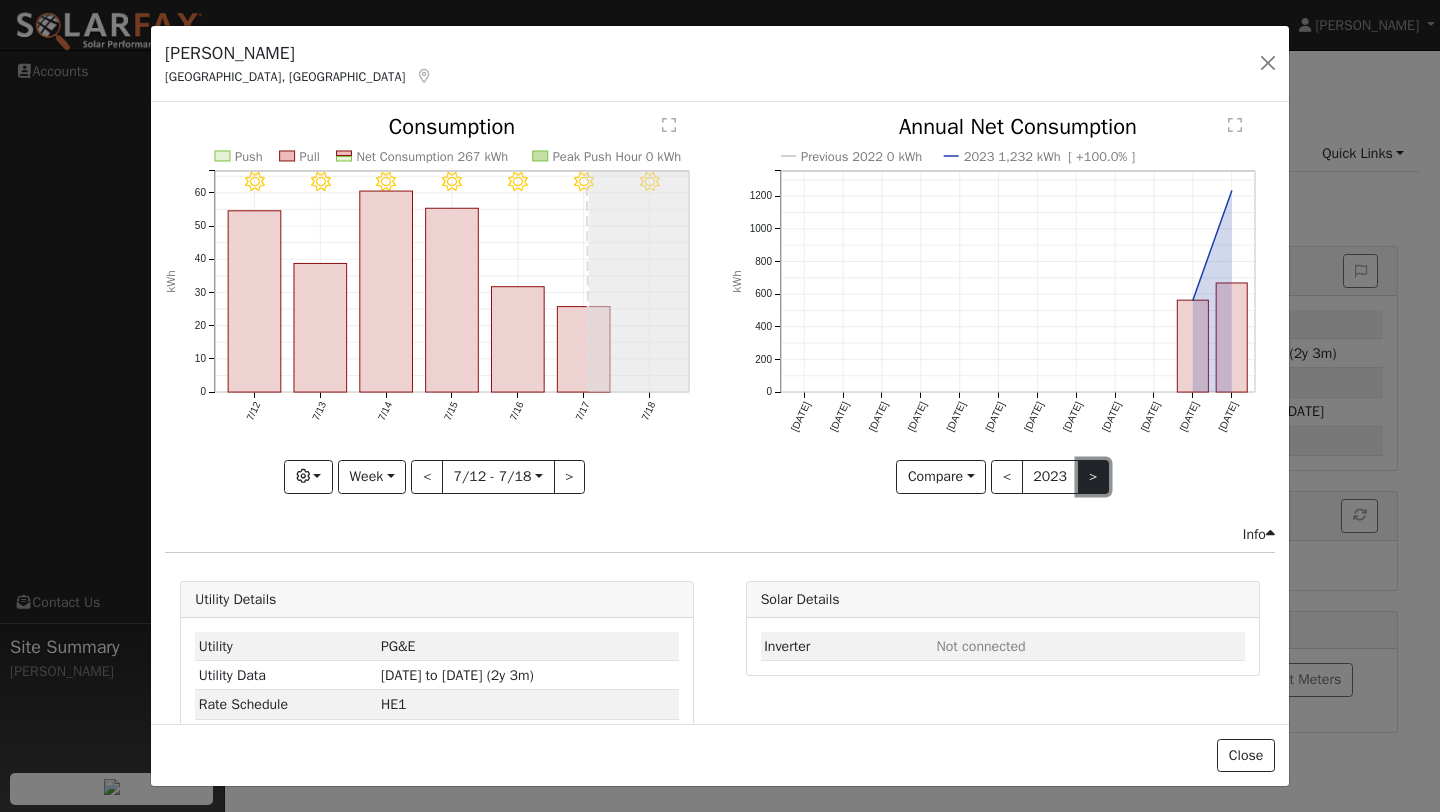 click on ">" at bounding box center (1094, 477) 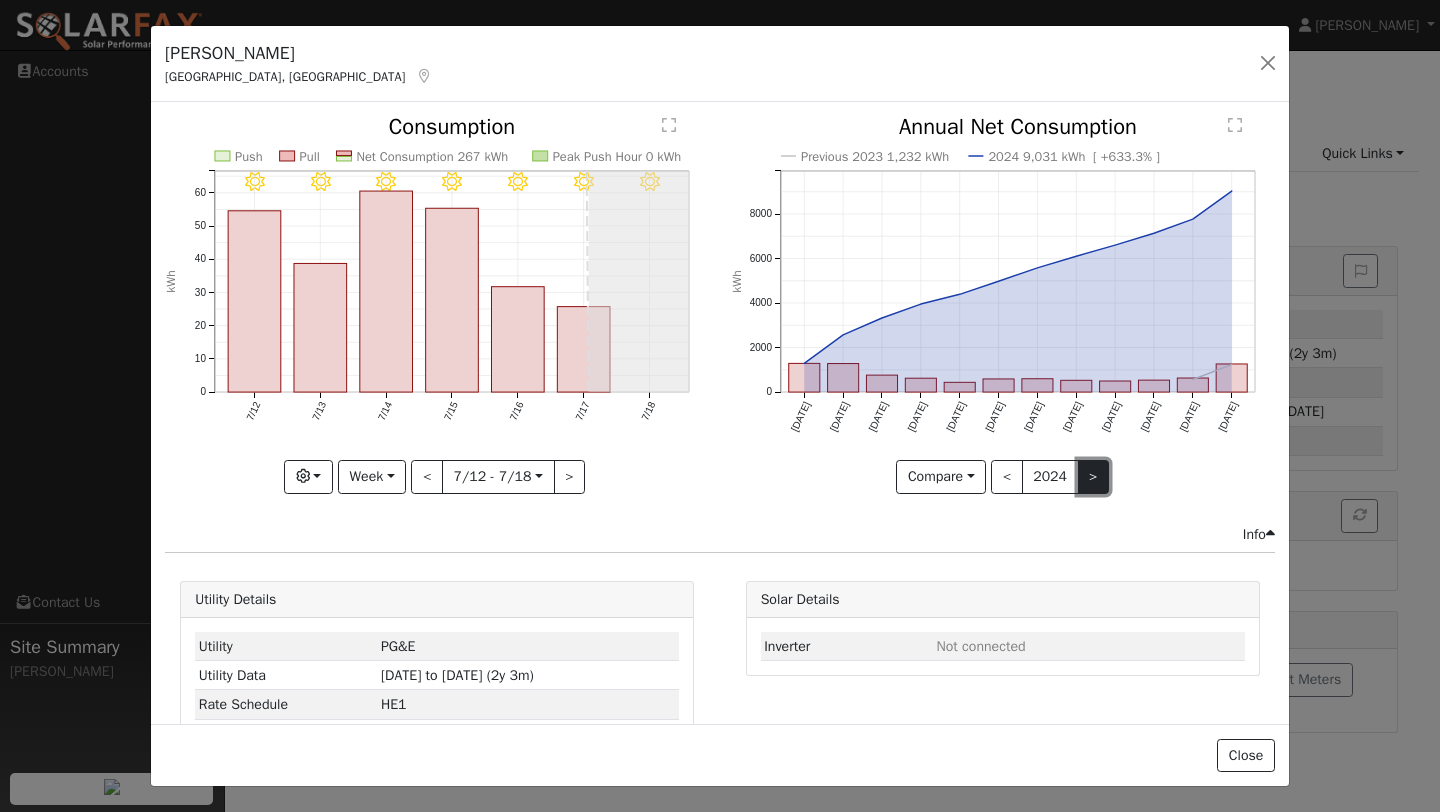 click on ">" at bounding box center (1094, 477) 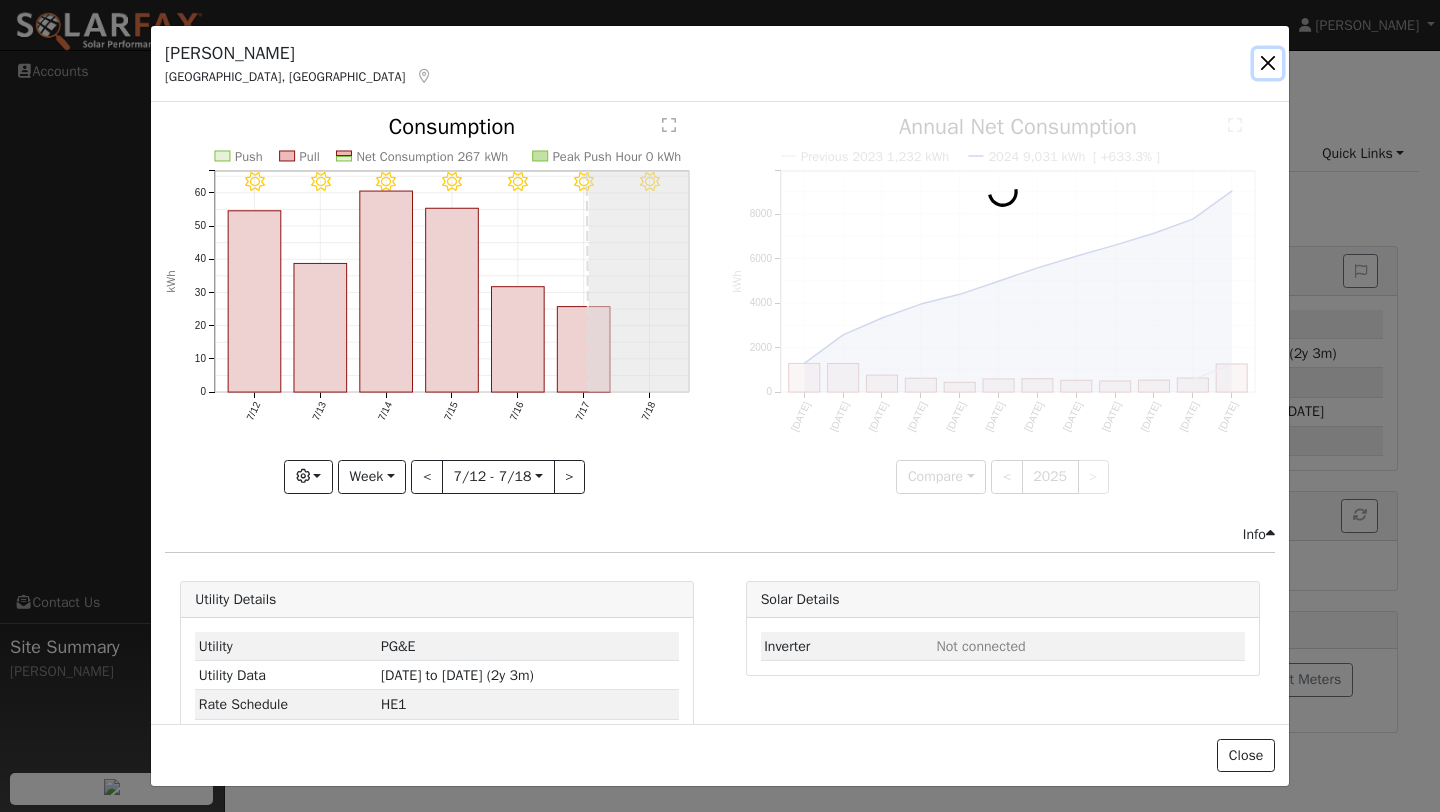 click at bounding box center (1268, 63) 